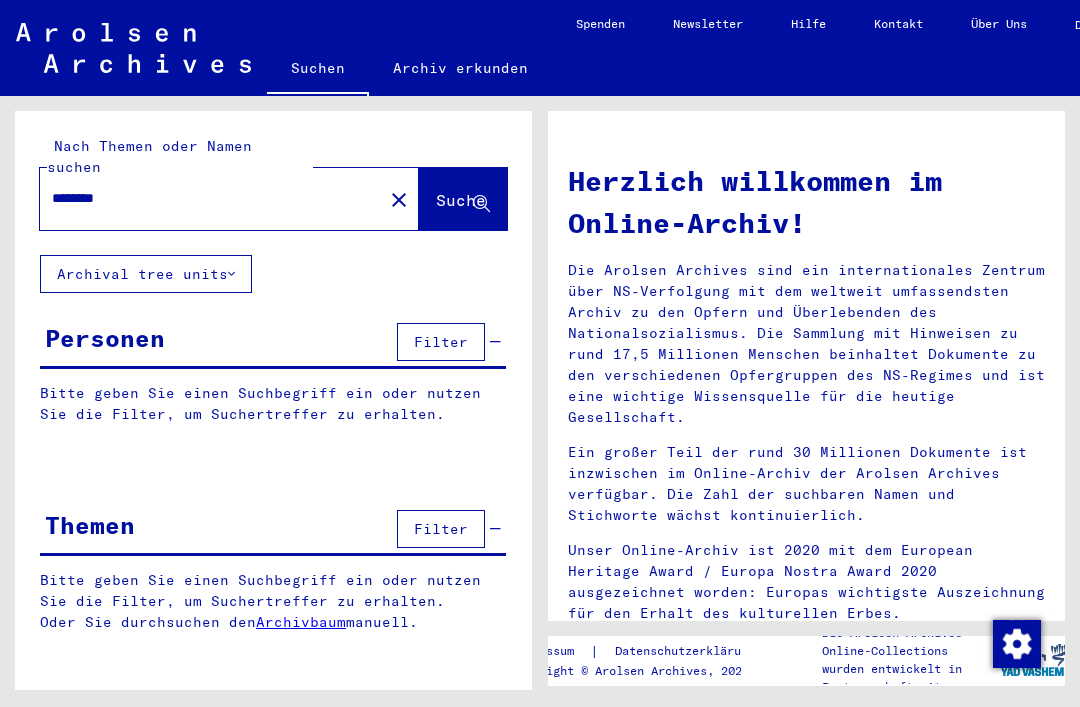 scroll, scrollTop: 0, scrollLeft: 0, axis: both 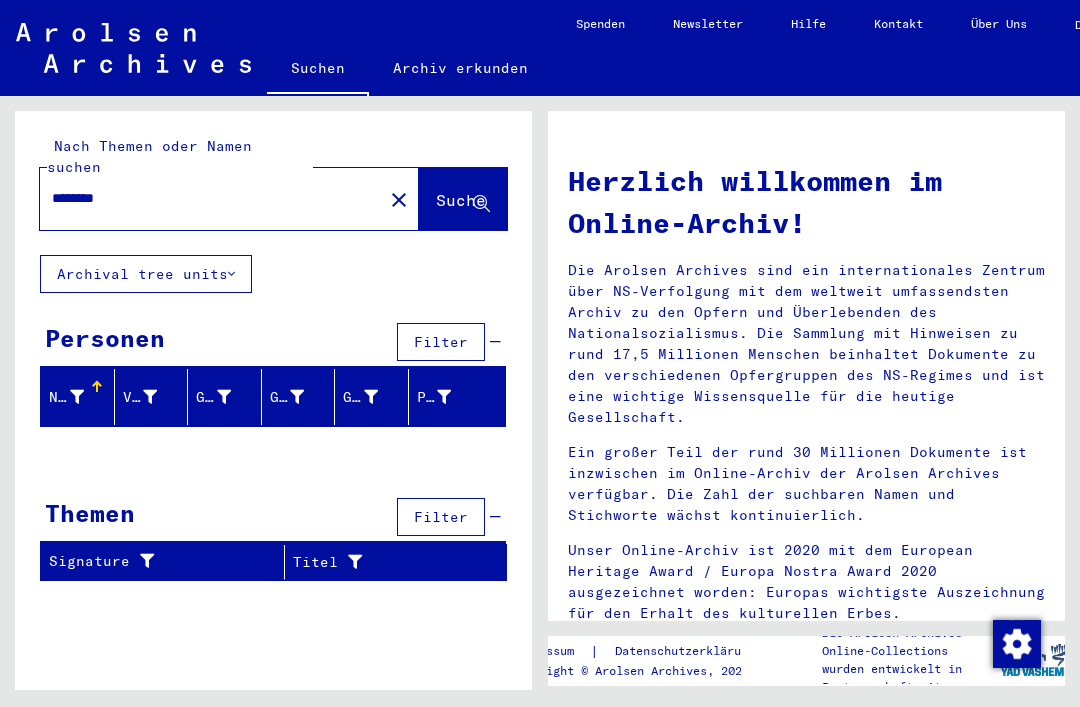 click on "********" at bounding box center (205, 198) 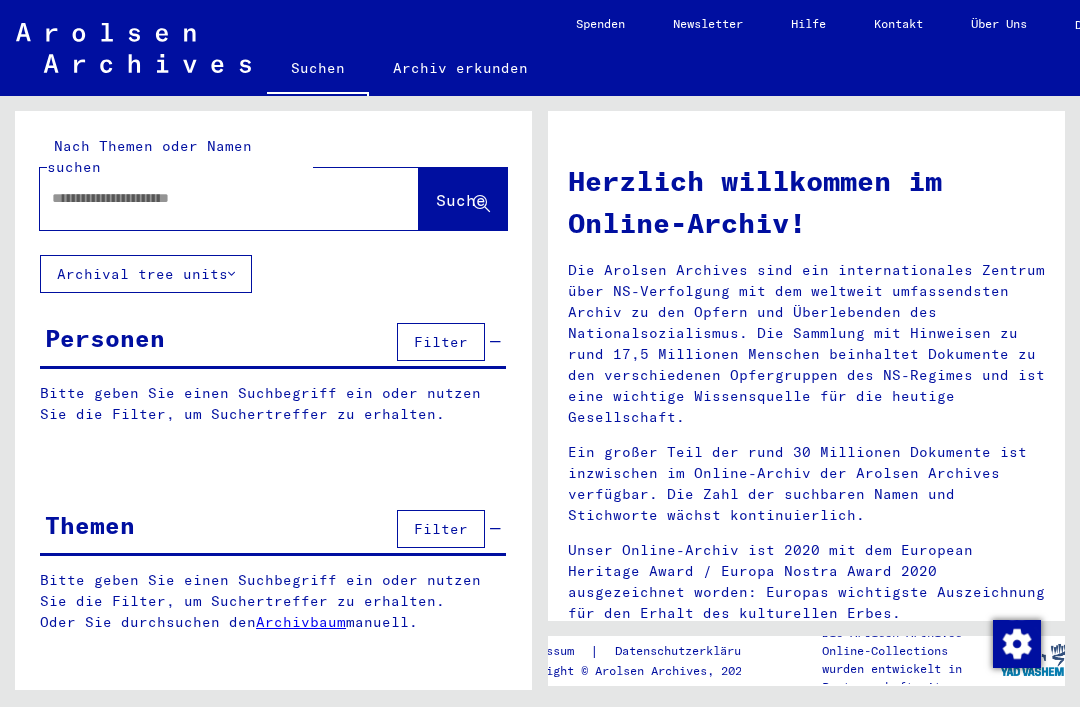 click at bounding box center (205, 198) 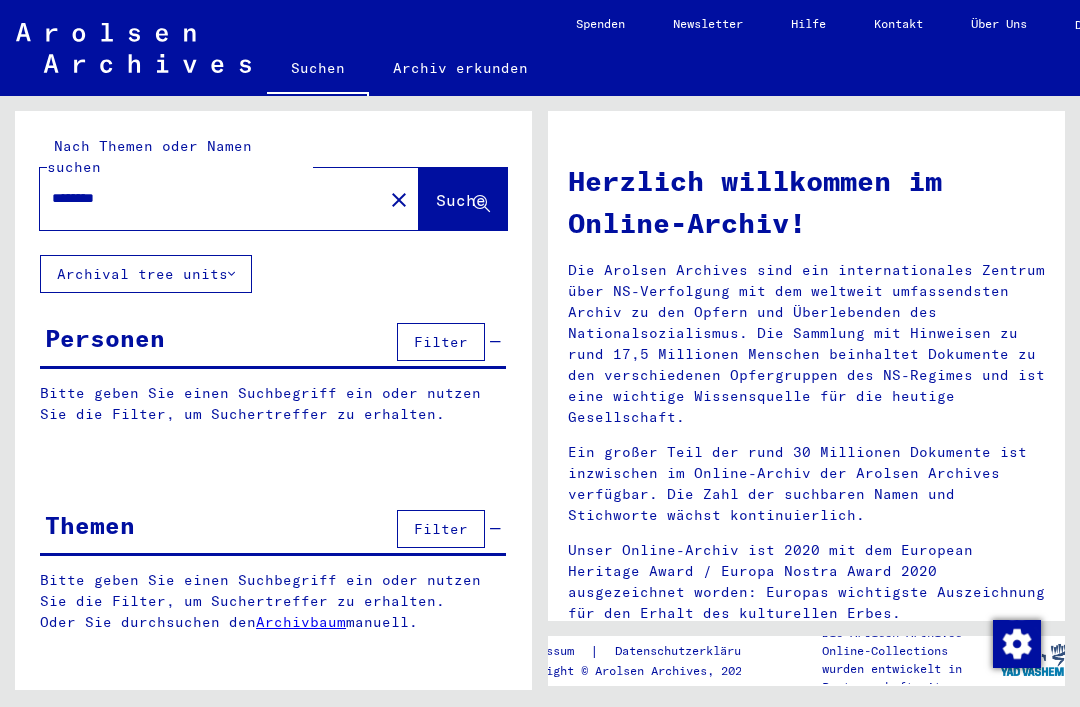 type on "********" 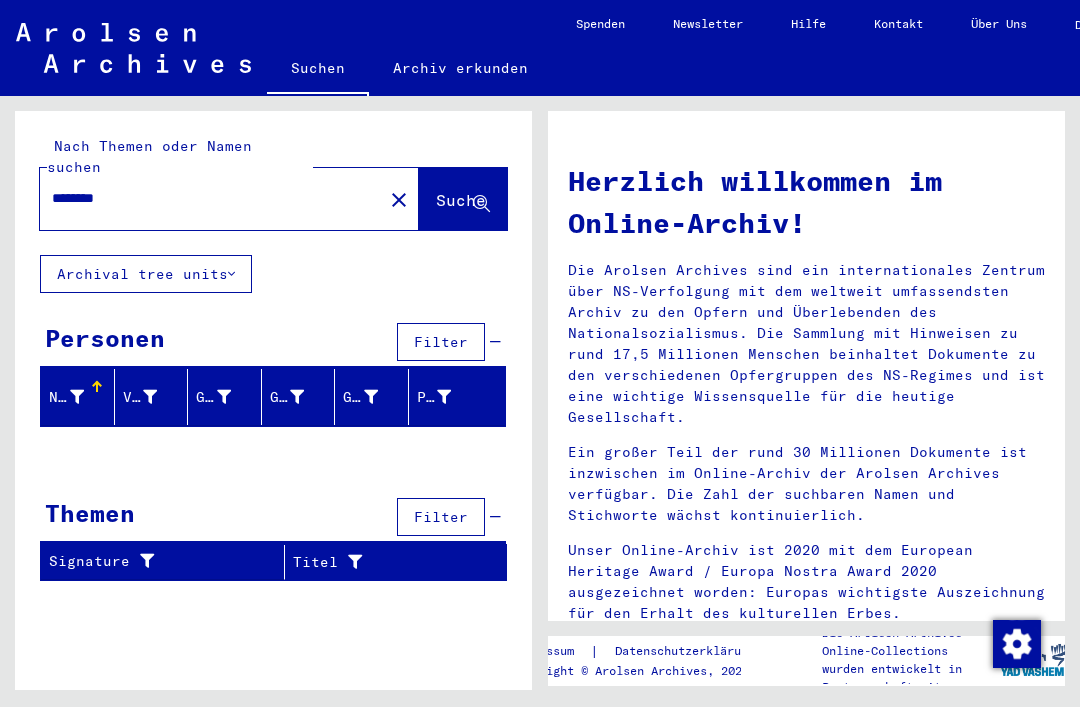 click on "close" 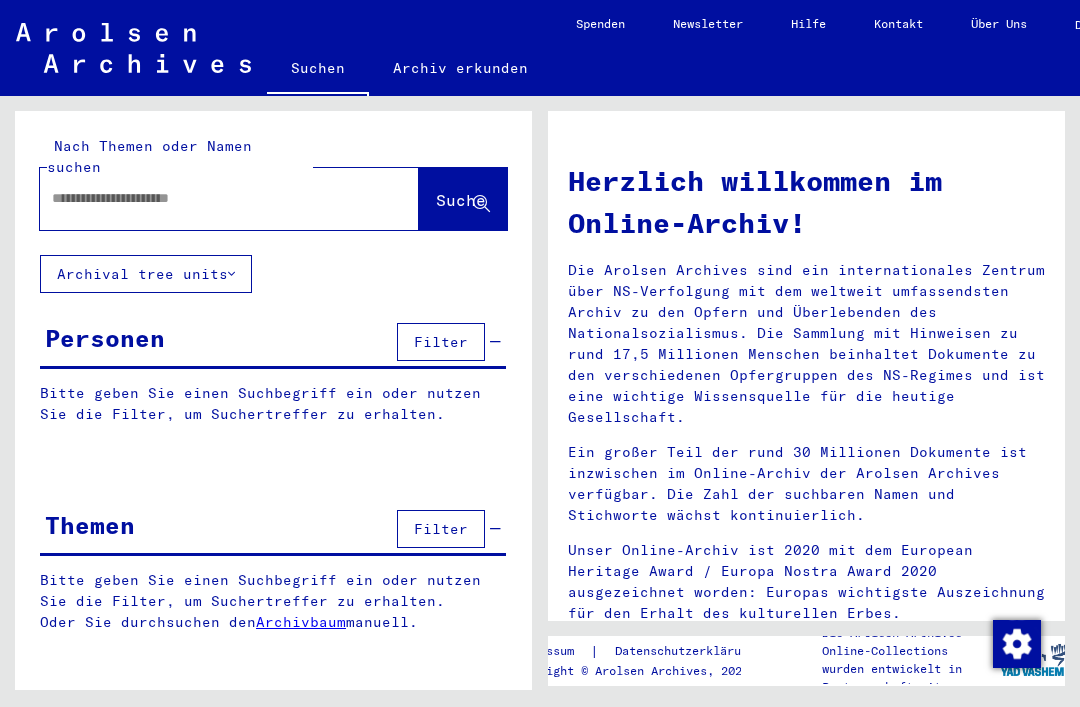 click at bounding box center (205, 198) 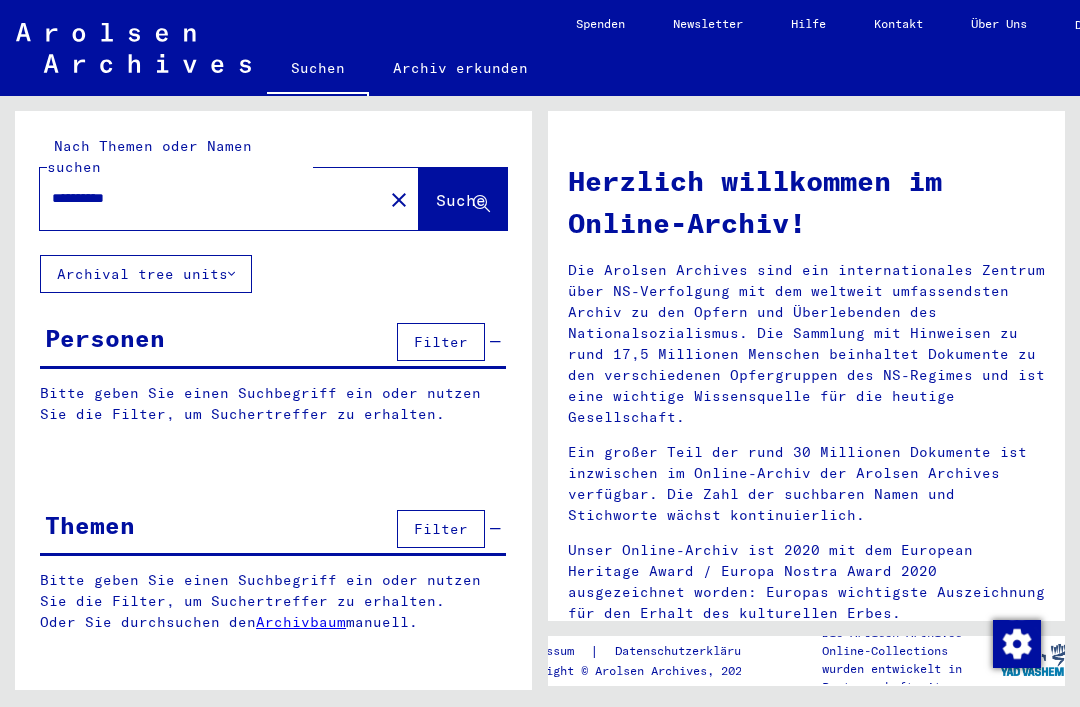 type on "**********" 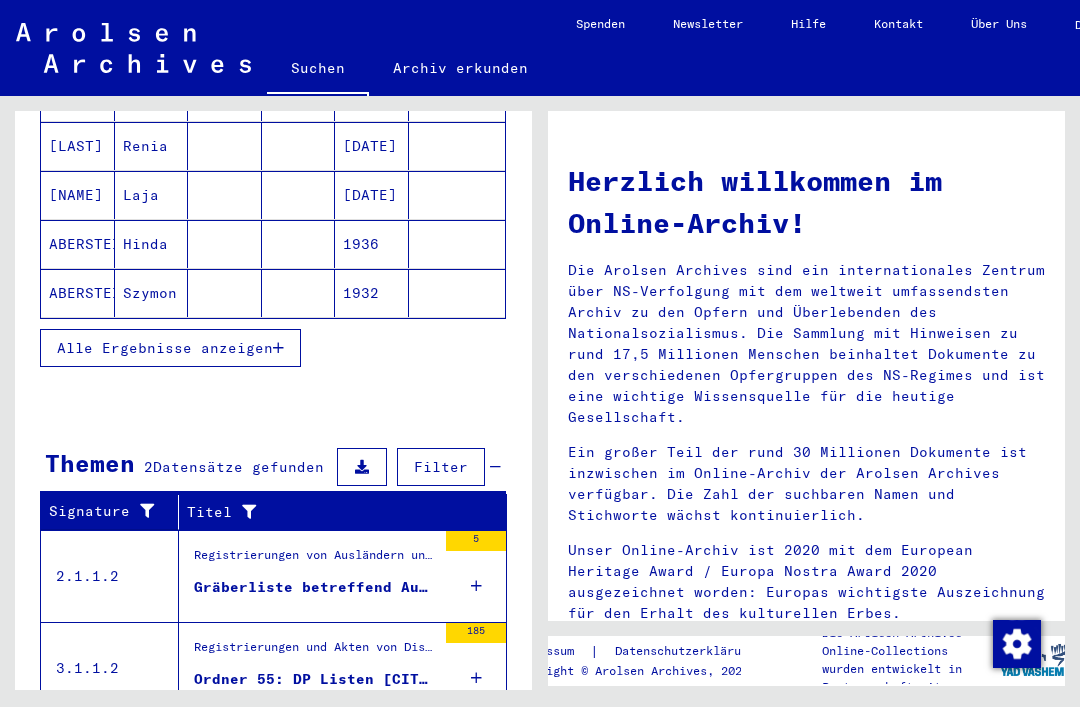 scroll, scrollTop: 360, scrollLeft: 0, axis: vertical 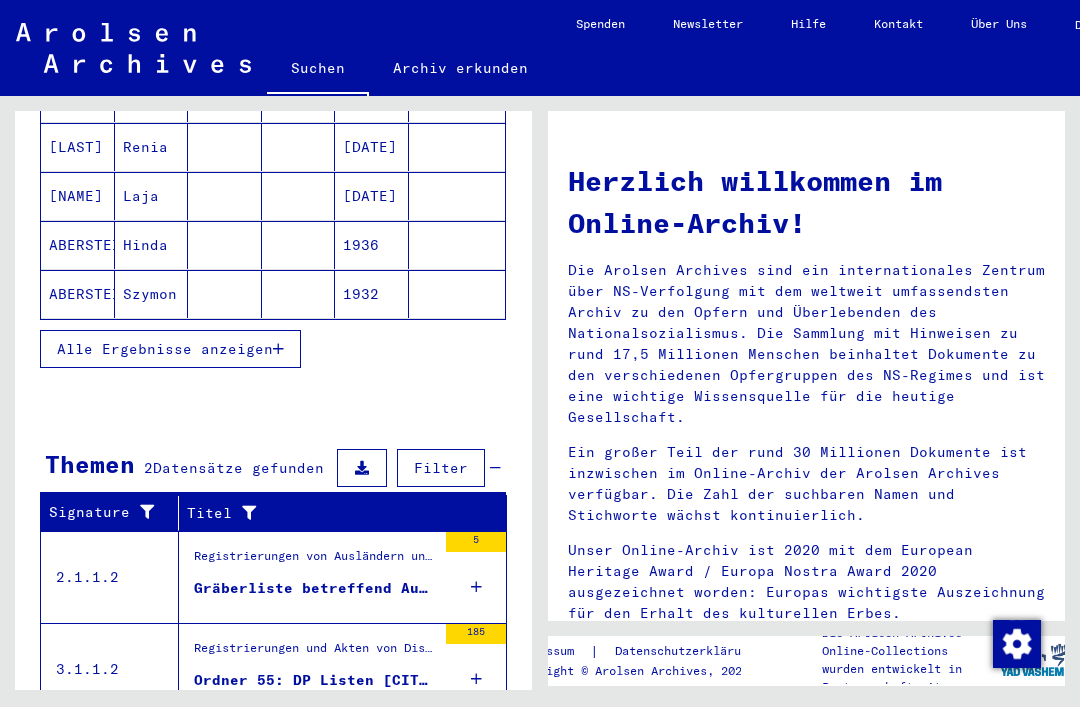 click on "Registrierungen und Akten von Displaced Persons, Kindern und Vermissten > Aufenthalts- und Emigrationsnachweise > Registrierung und Betreuung von DPs innerhalb und außerhalb von Lagern > Listenmäßige Erfassung von DPs in DP-Lagern > Nicht verzeichnete Dokumente nach Ordnern mit Ortsangabe" at bounding box center [315, 653] 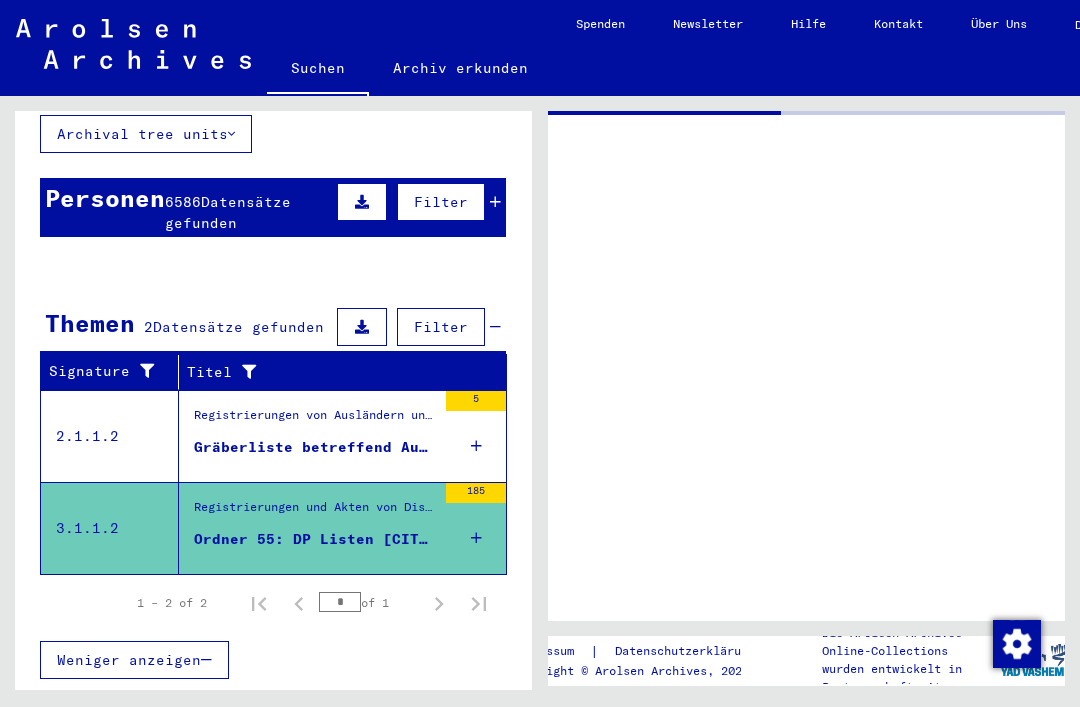 scroll, scrollTop: 55, scrollLeft: 0, axis: vertical 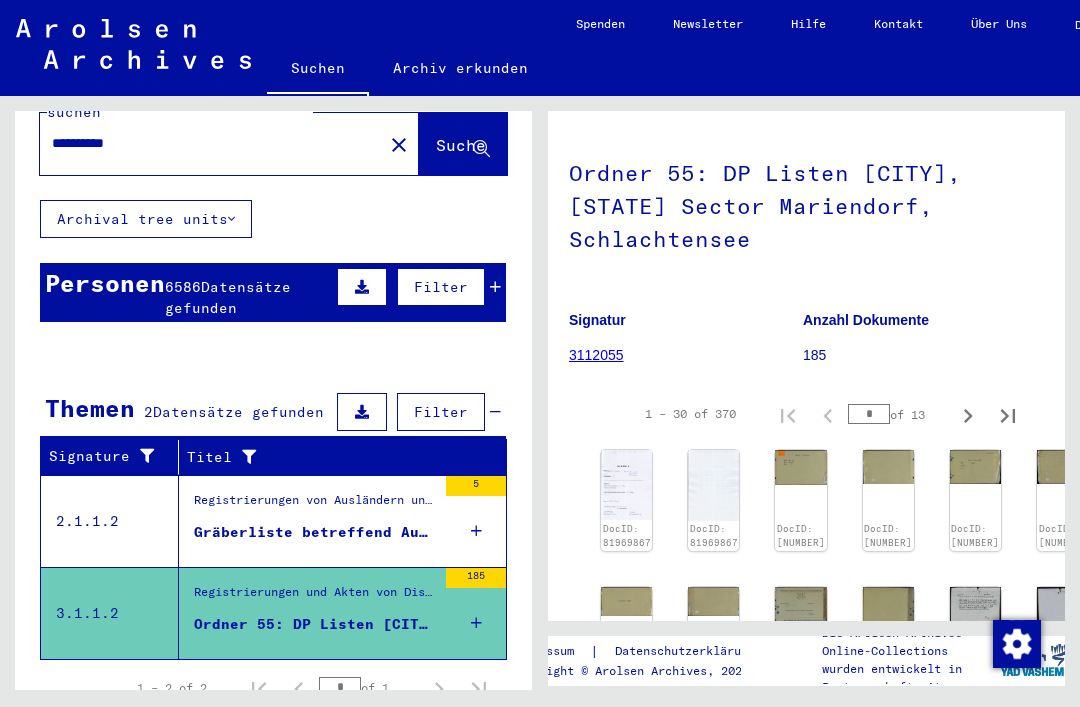 click 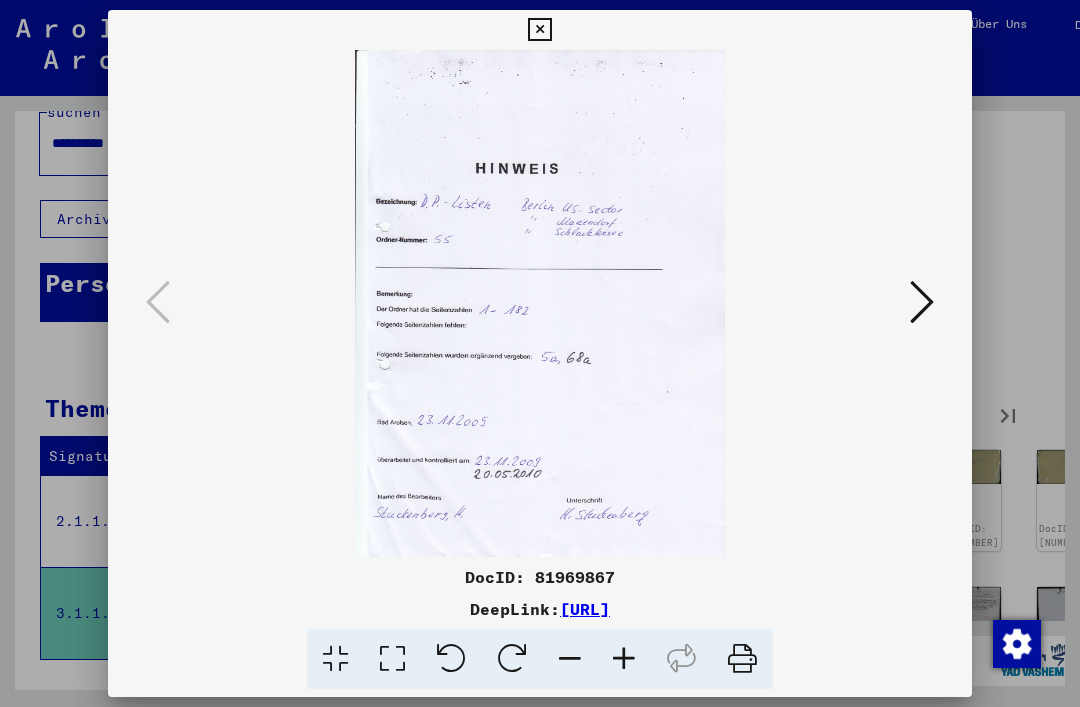 click at bounding box center (922, 302) 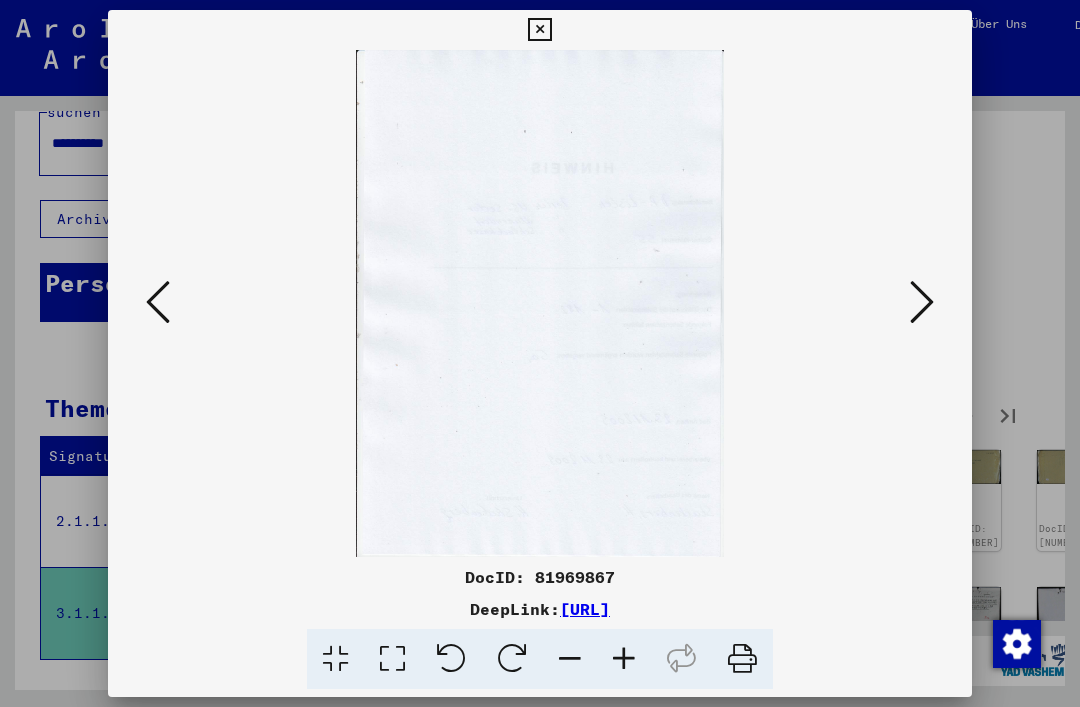 click at bounding box center [922, 302] 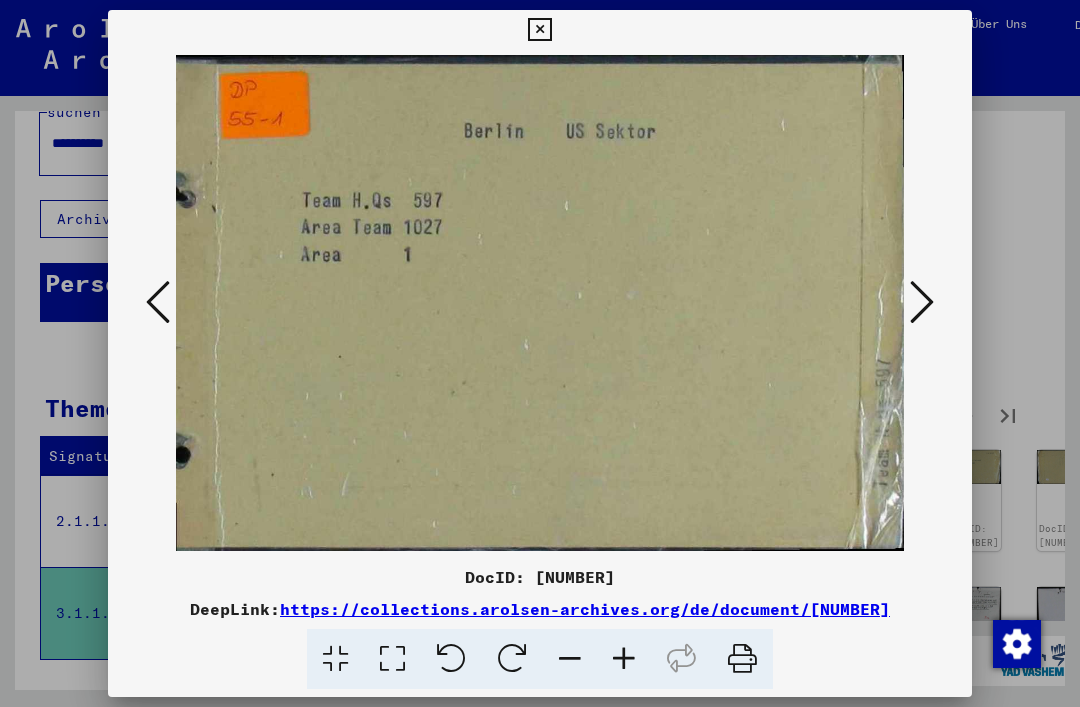 click at bounding box center [922, 302] 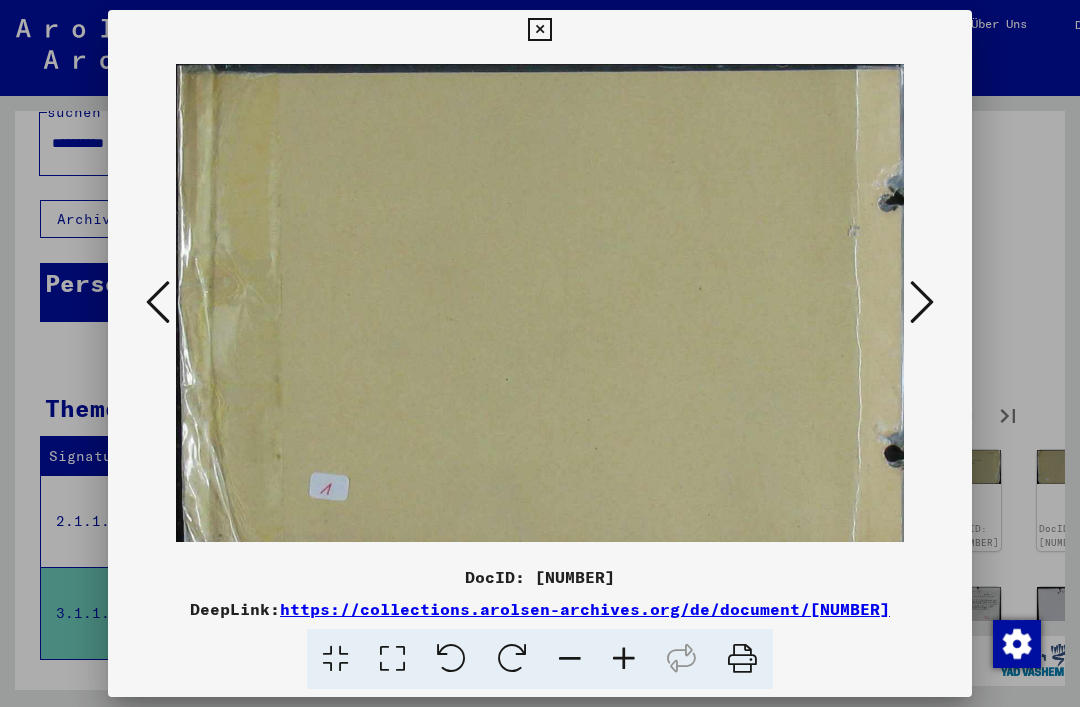 click at bounding box center [922, 302] 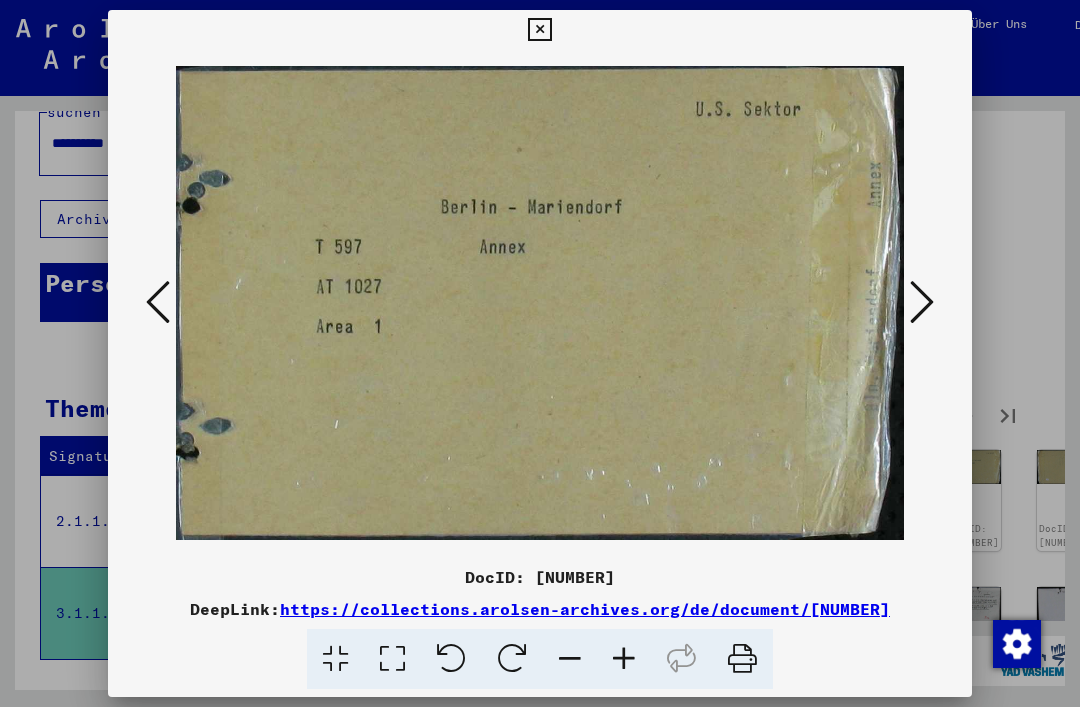 click at bounding box center [922, 302] 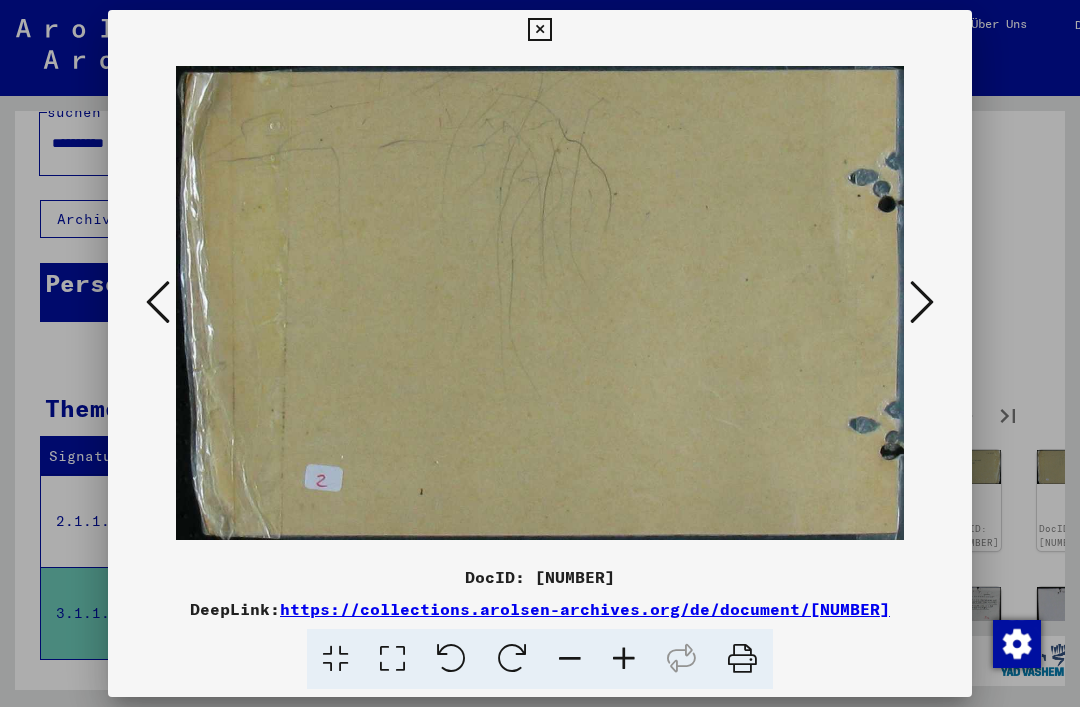 click at bounding box center [922, 302] 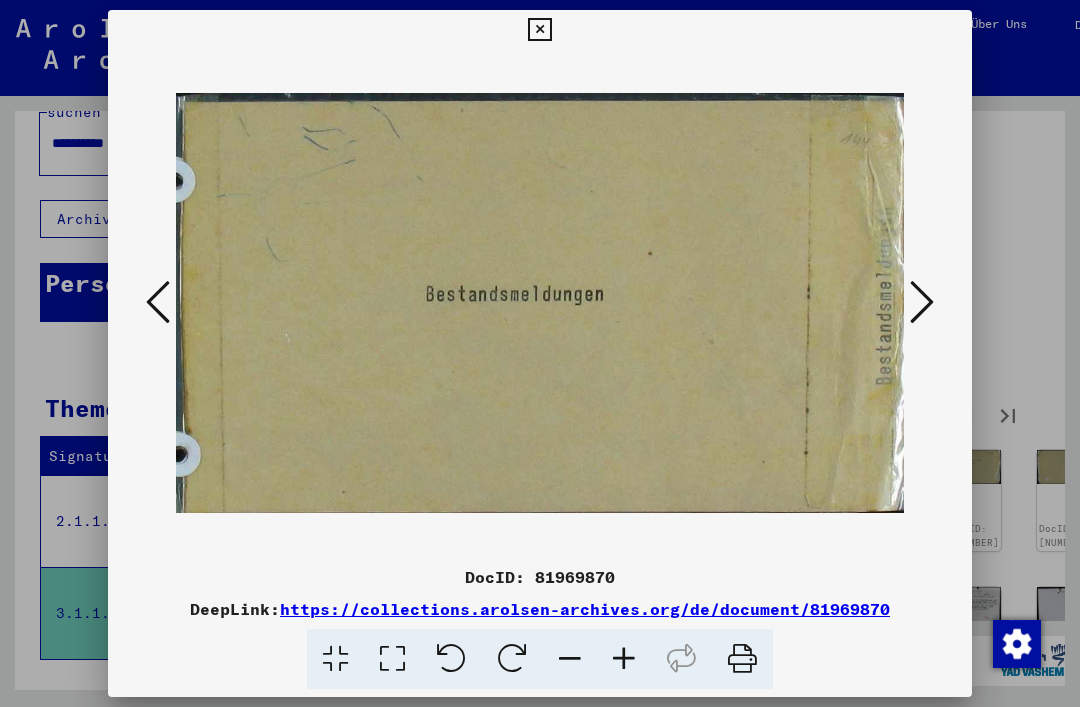 click at bounding box center (922, 302) 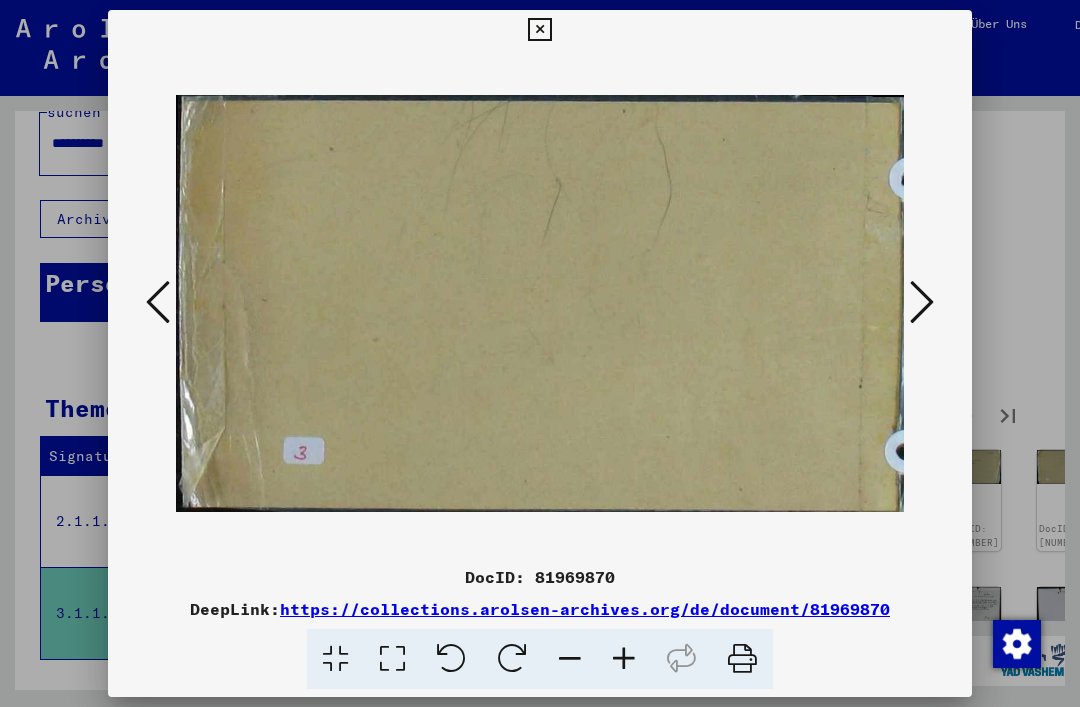 click at bounding box center (922, 302) 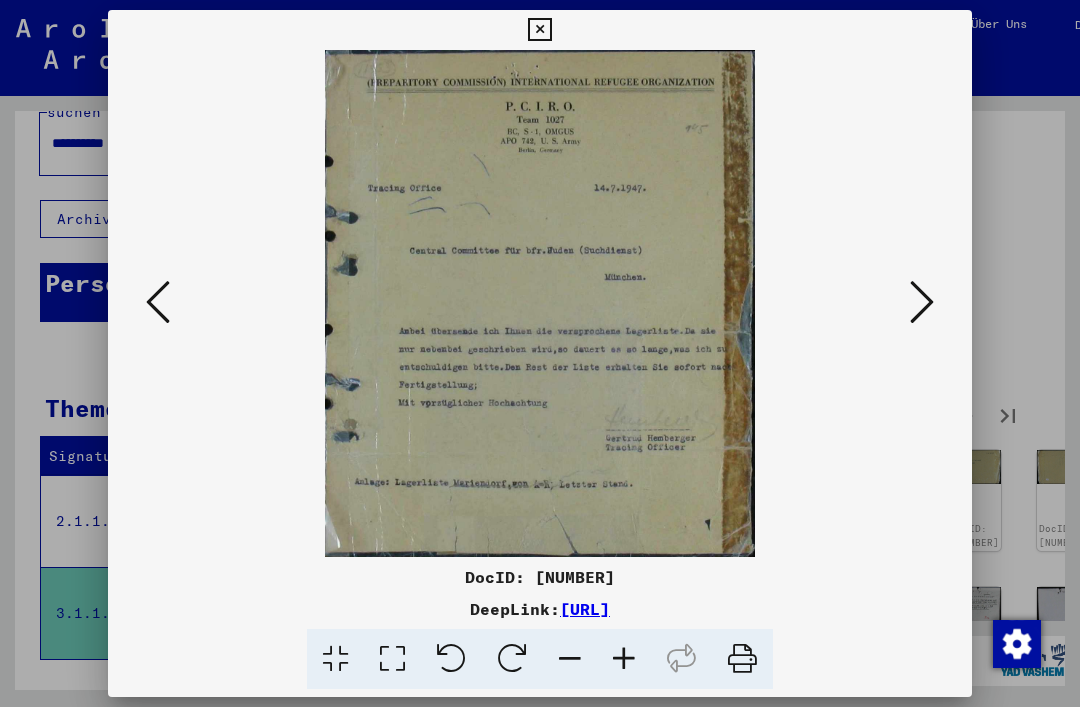 click at bounding box center [922, 302] 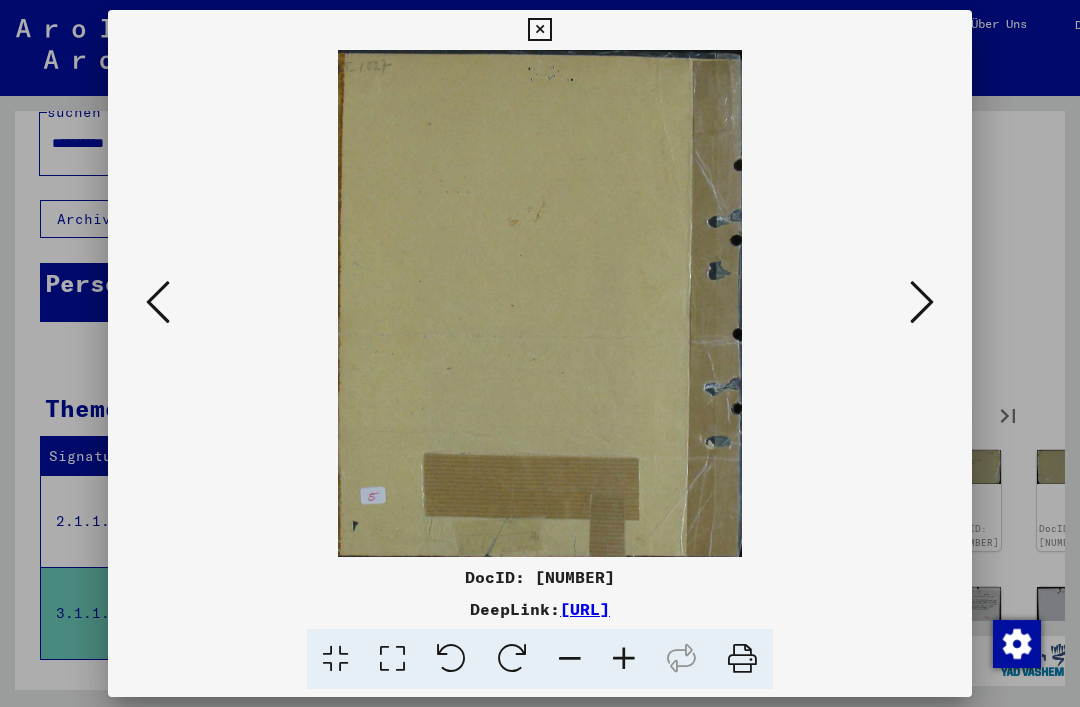 click at bounding box center (922, 302) 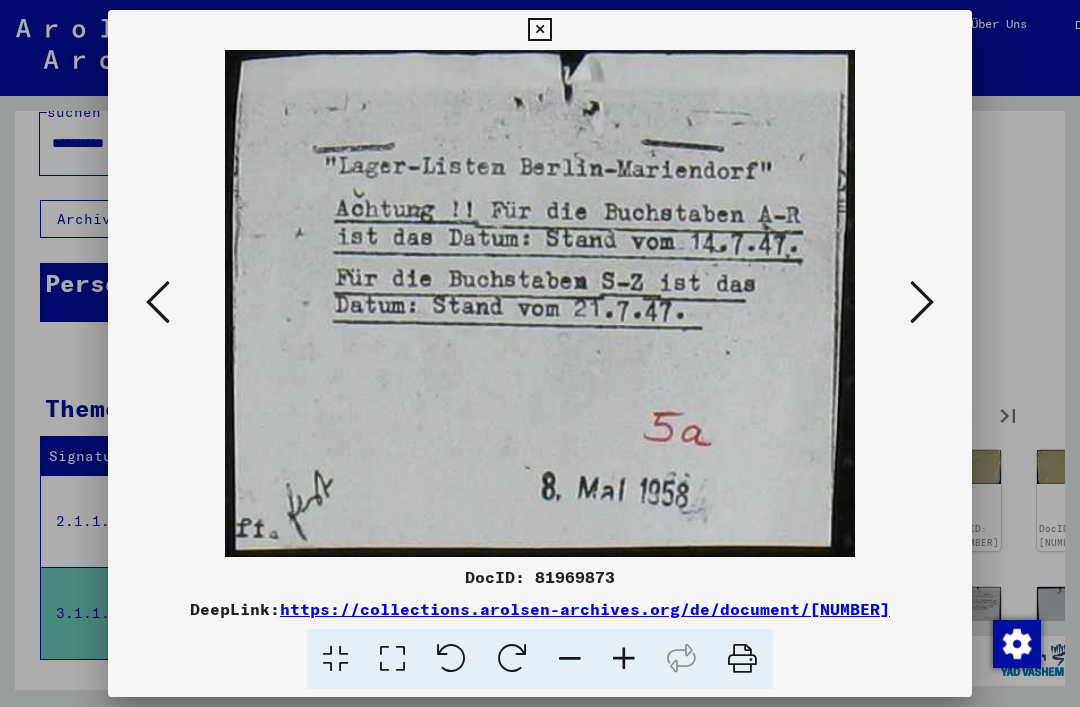 click at bounding box center [922, 302] 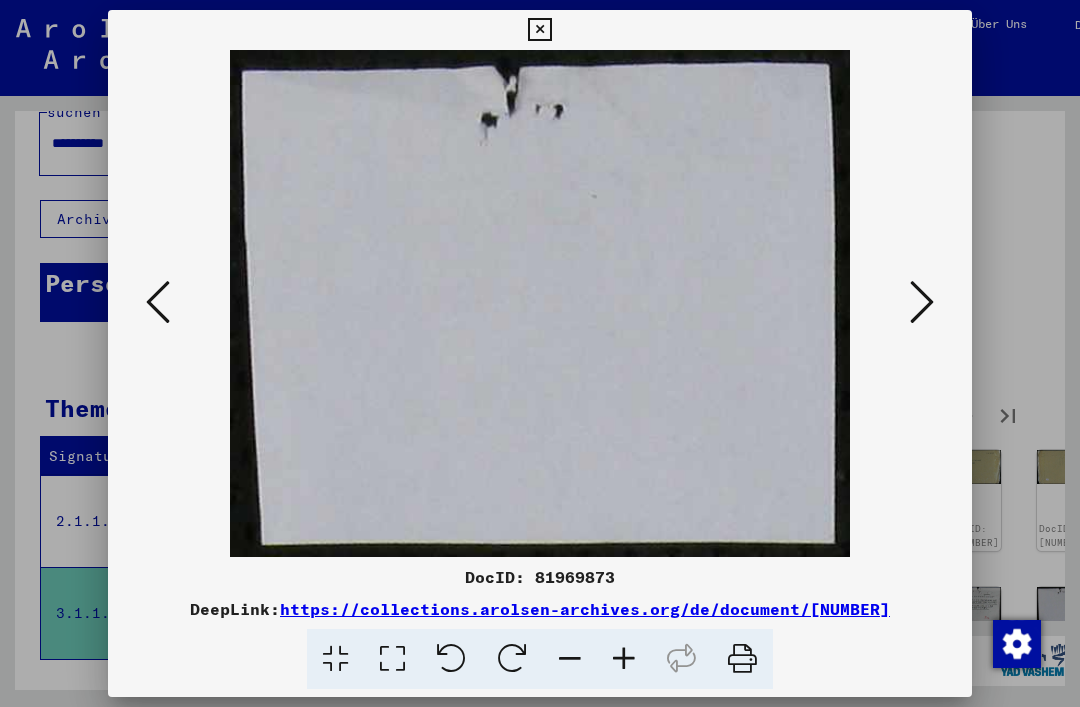 click at bounding box center [922, 302] 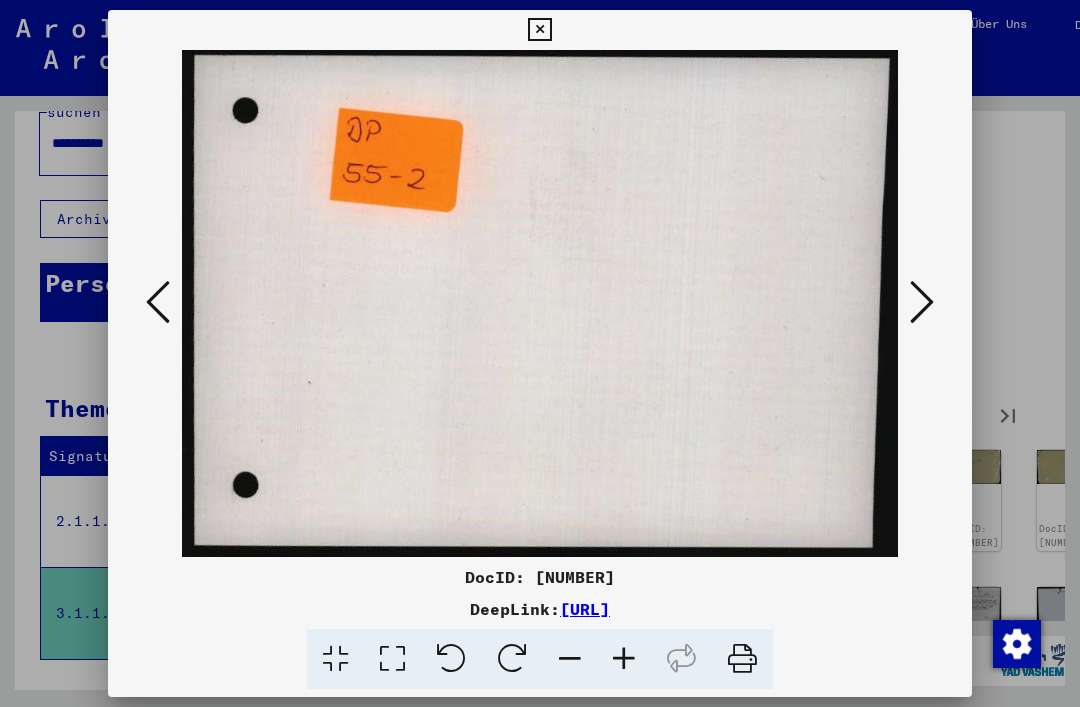 click at bounding box center (922, 302) 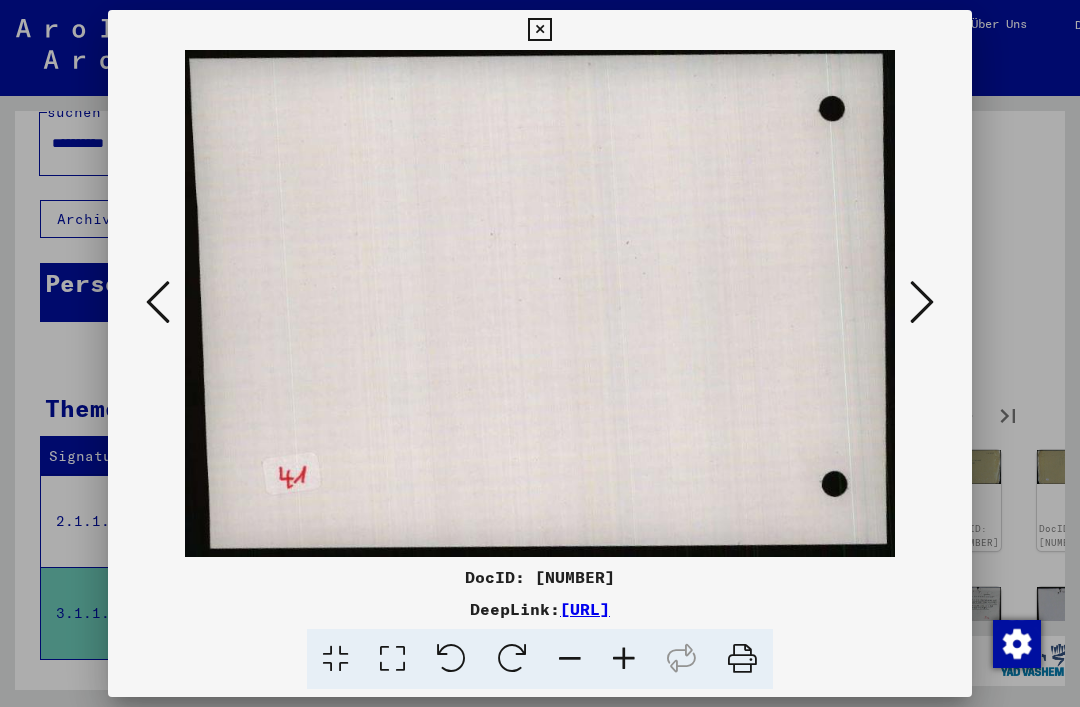 click at bounding box center [922, 302] 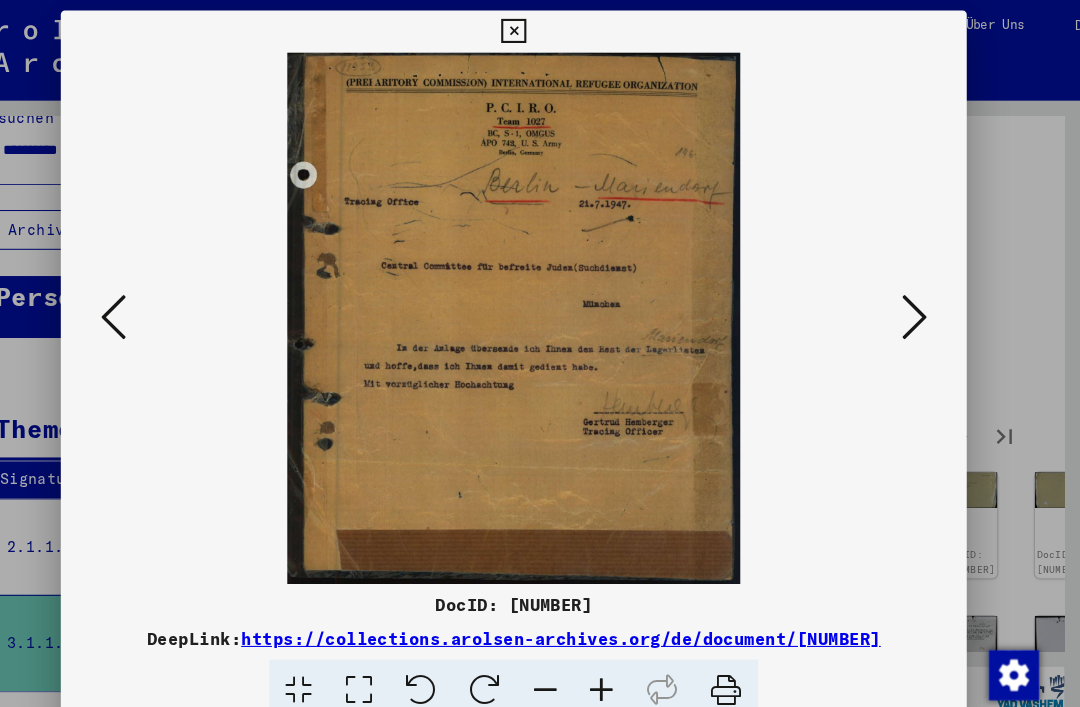 click at bounding box center [922, 302] 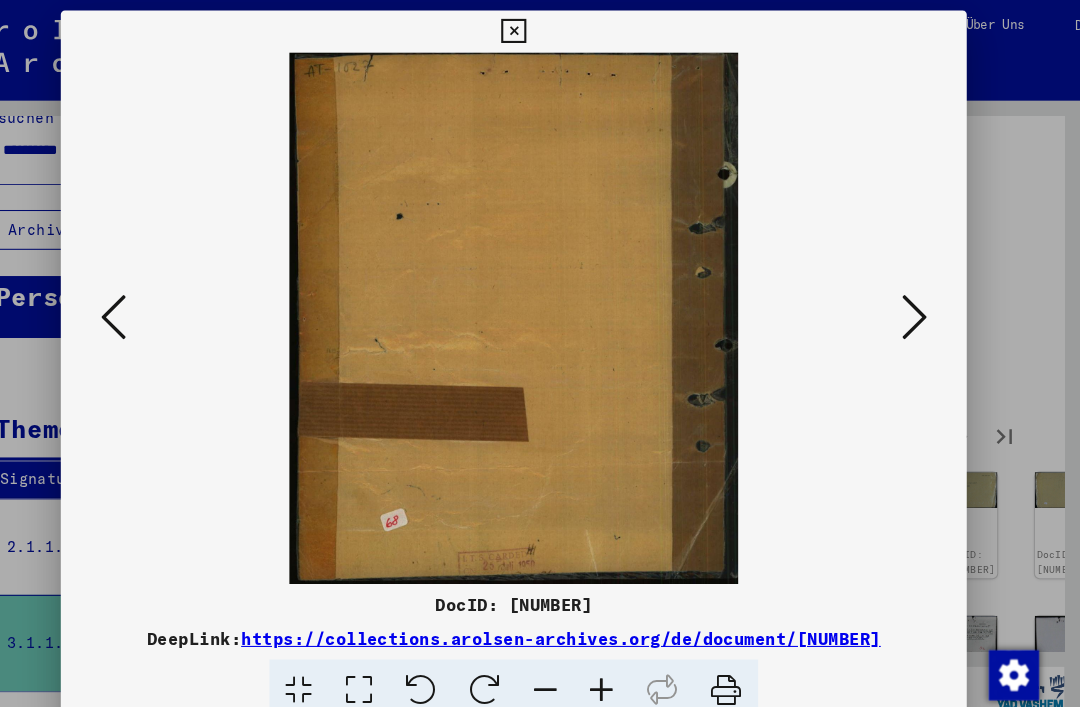 click at bounding box center (922, 302) 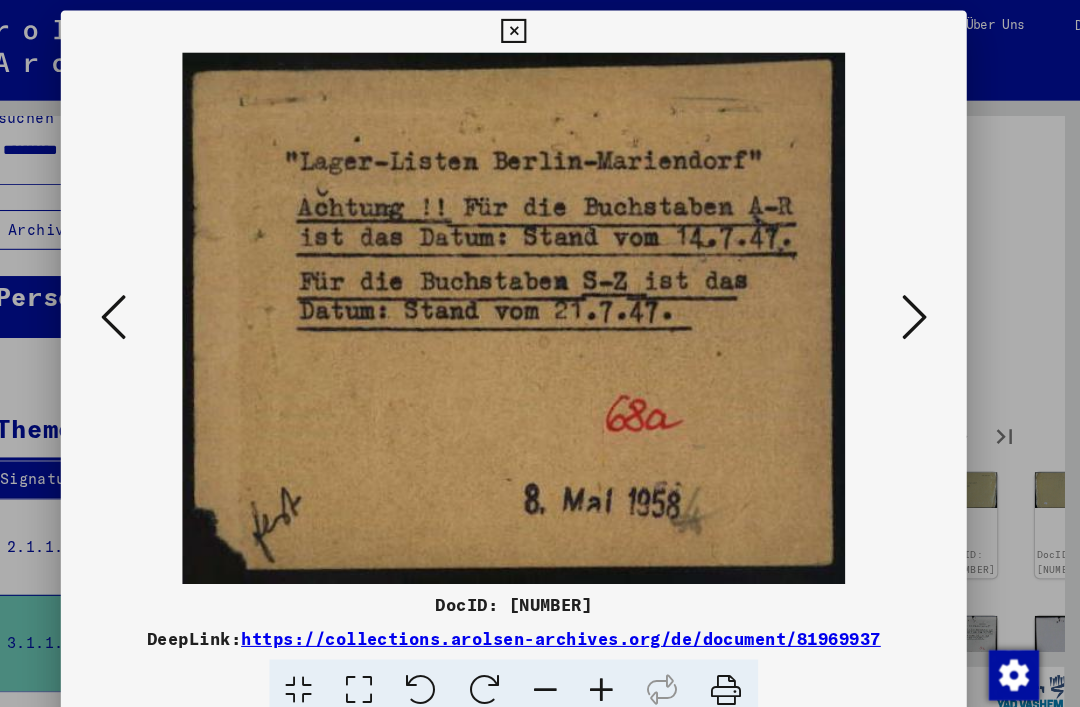 click at bounding box center (922, 302) 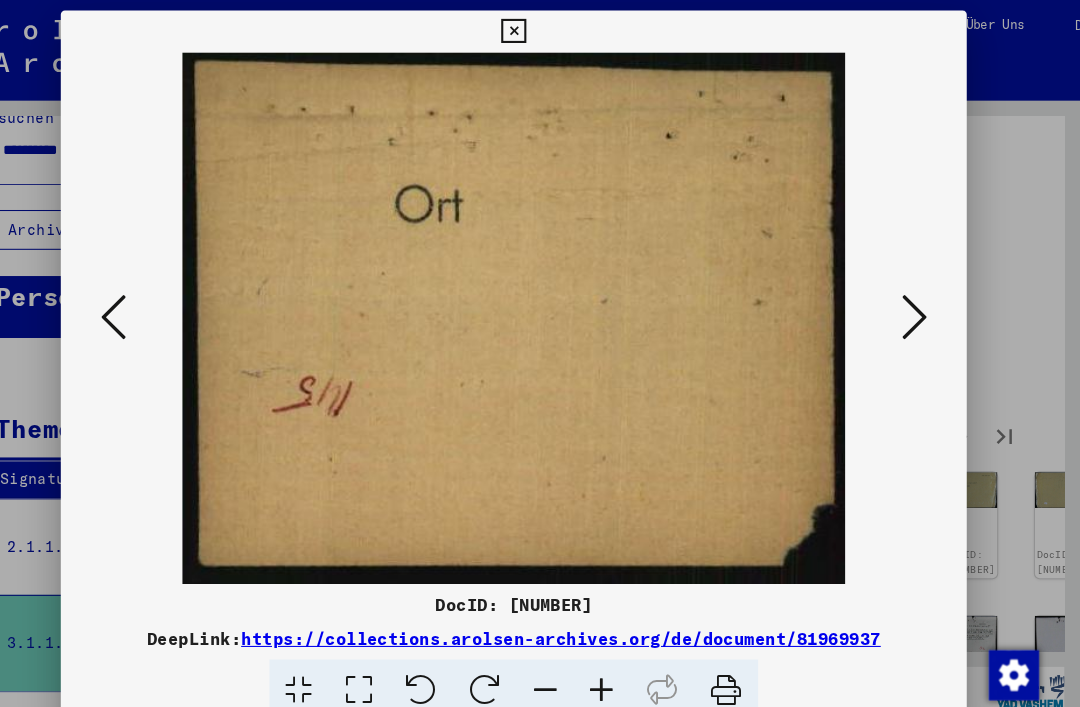 click at bounding box center [922, 302] 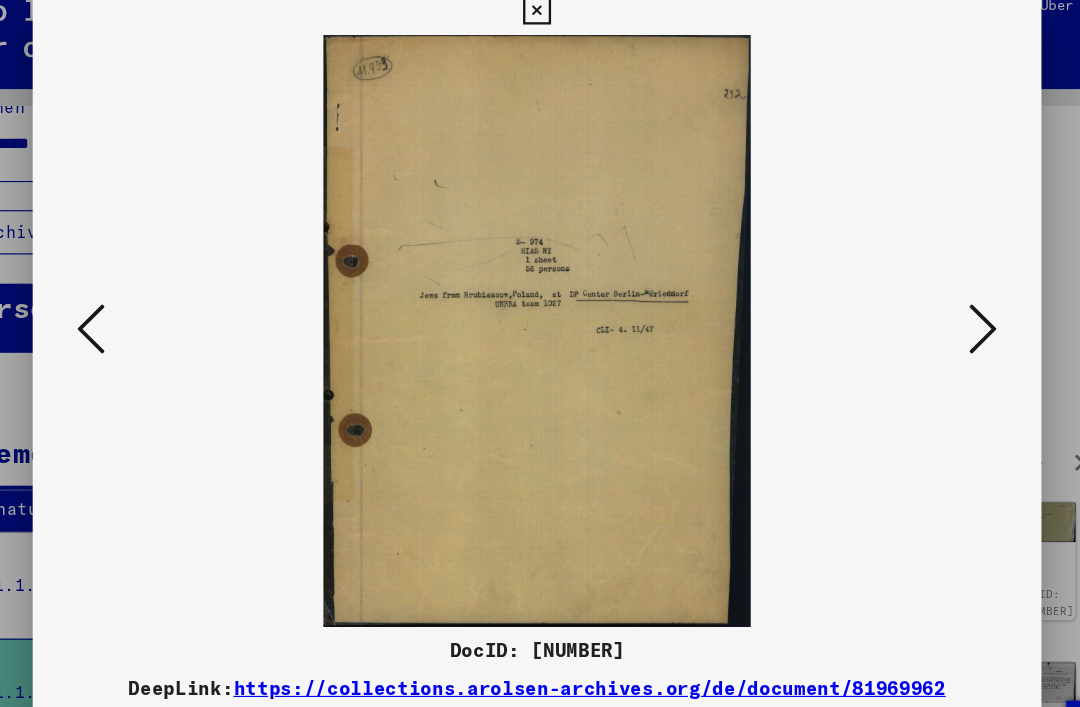 click at bounding box center (922, 302) 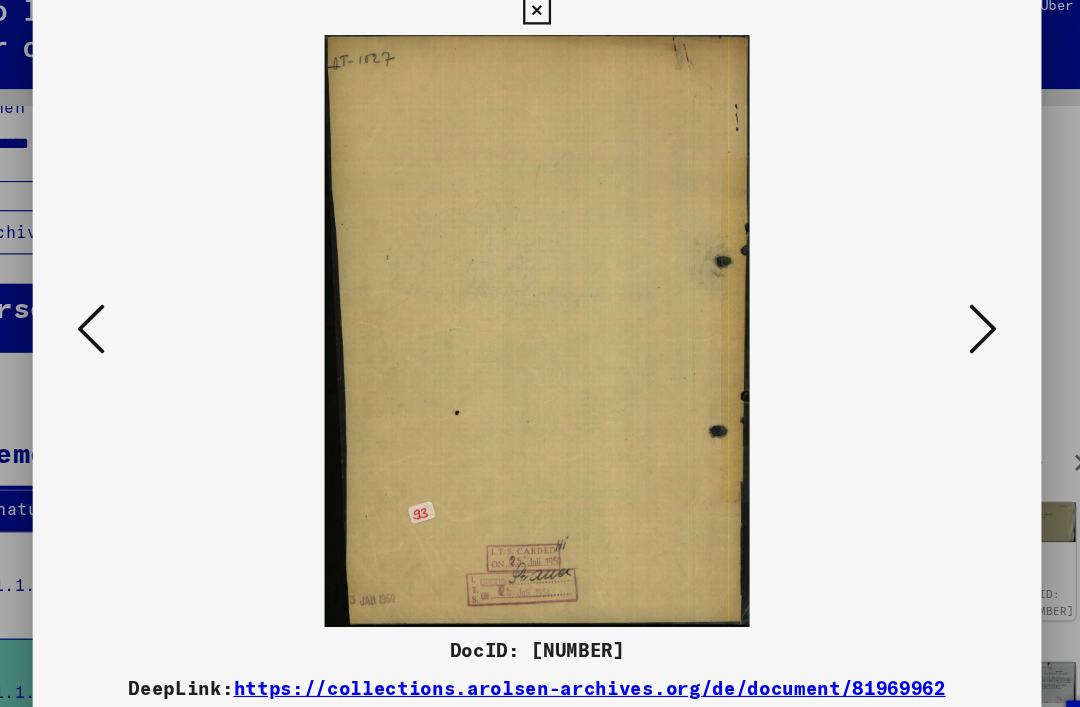 click at bounding box center [922, 302] 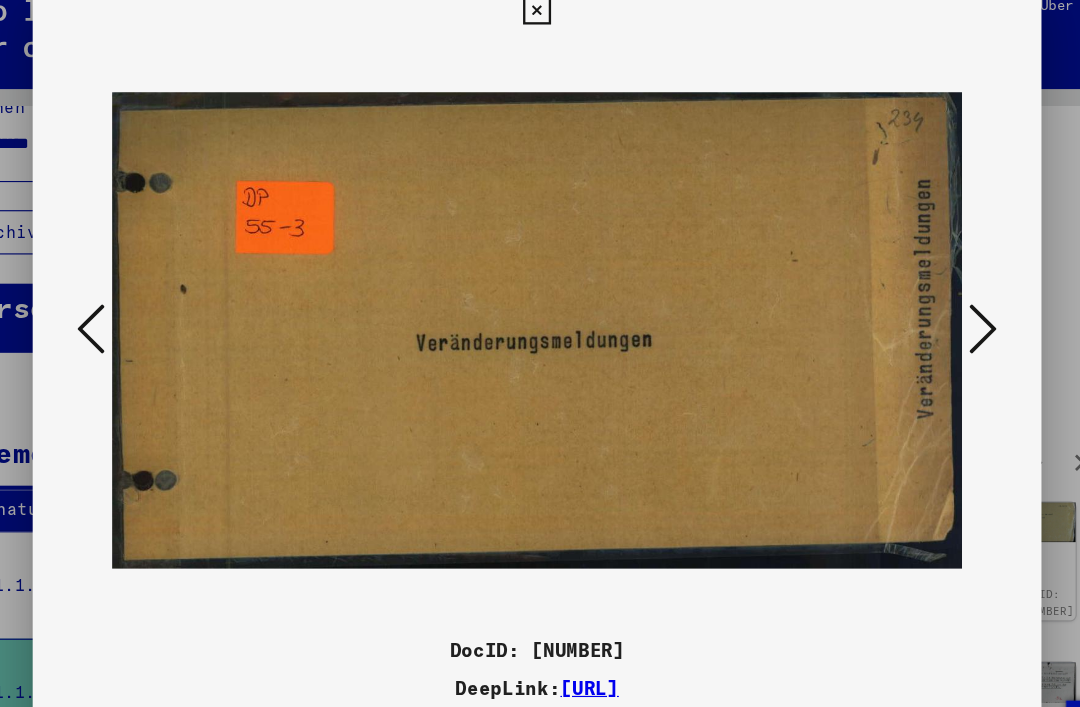 click at bounding box center [922, 302] 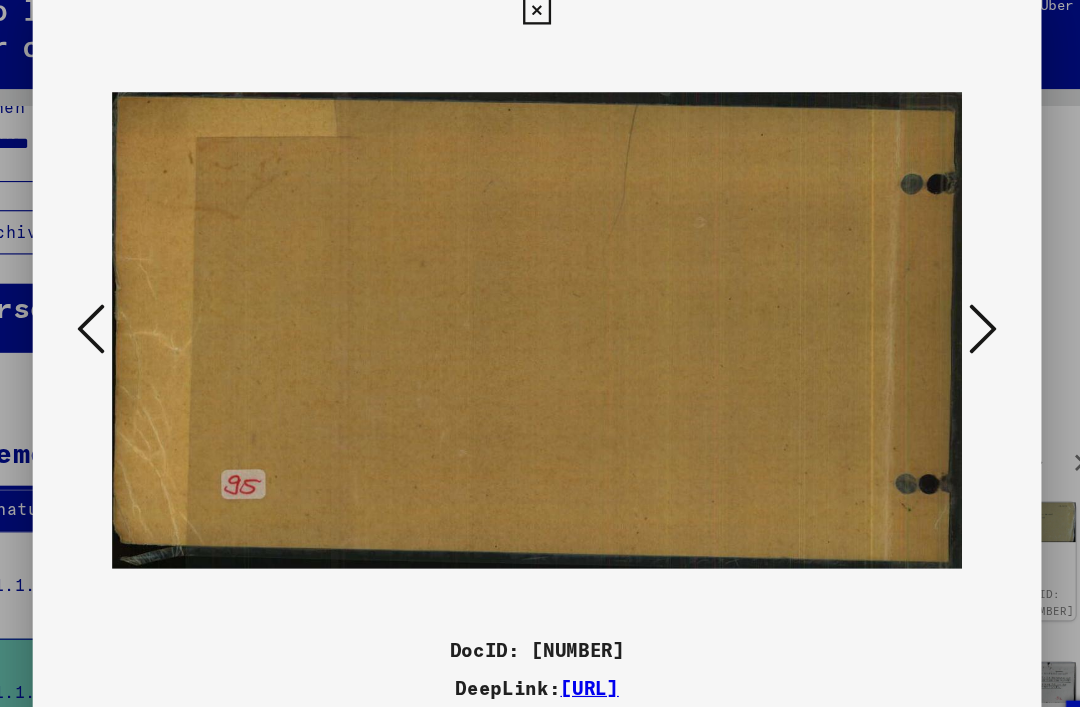 click at bounding box center [922, 302] 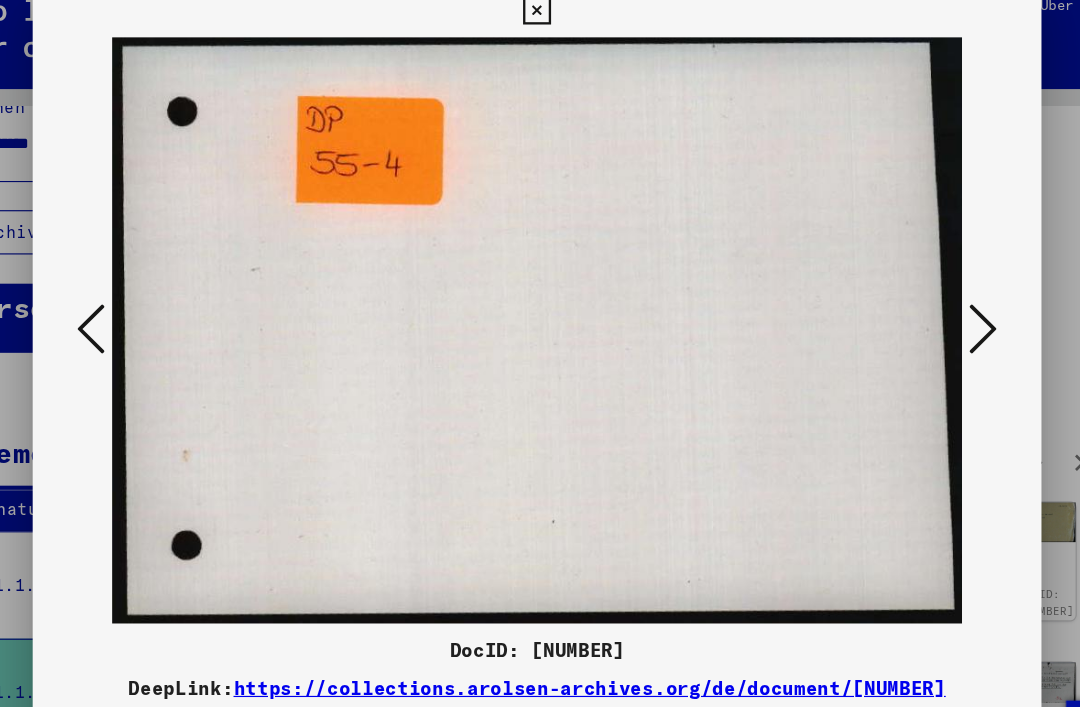 click at bounding box center (922, 302) 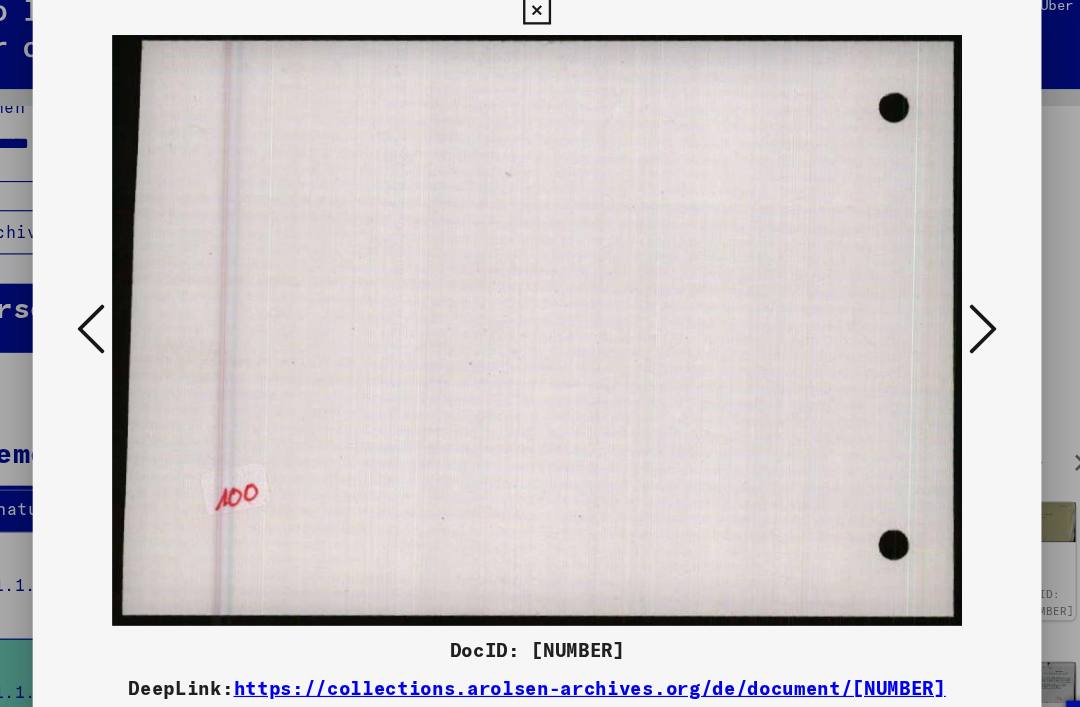 click at bounding box center [922, 302] 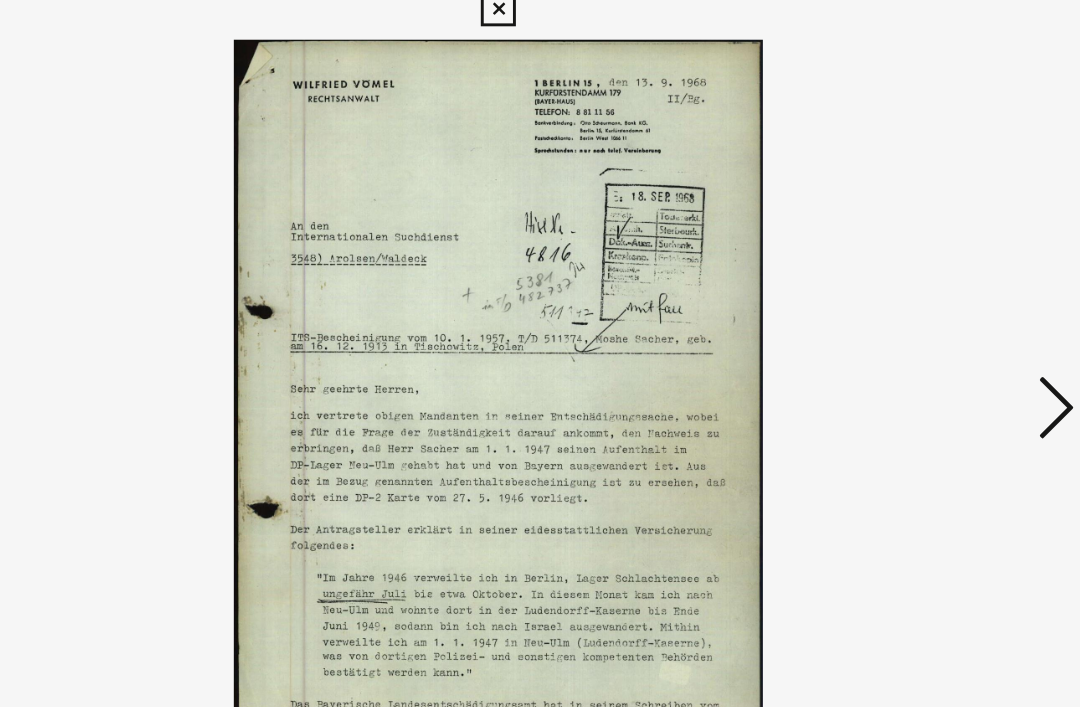 click at bounding box center (922, 302) 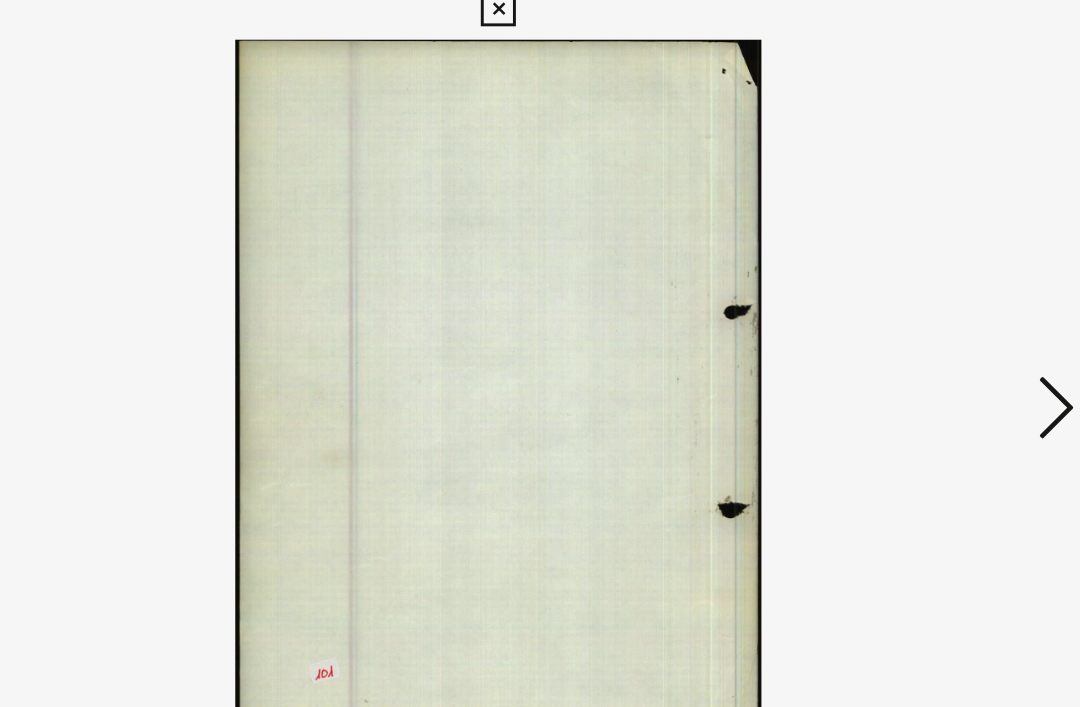 click at bounding box center (922, 302) 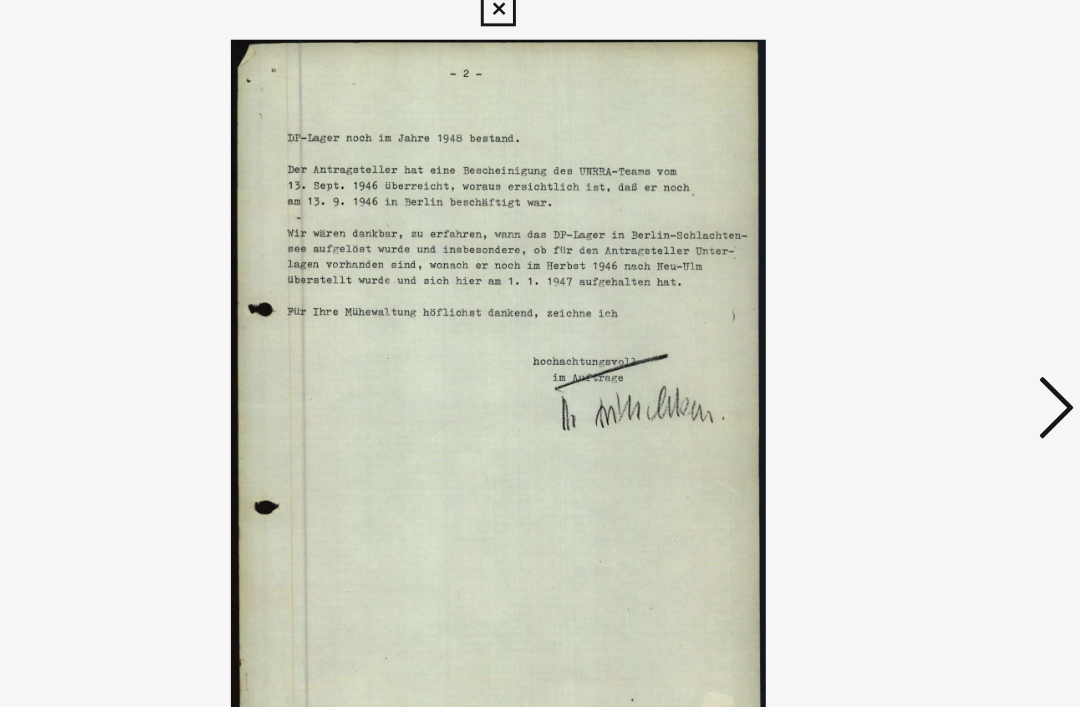 click at bounding box center (922, 302) 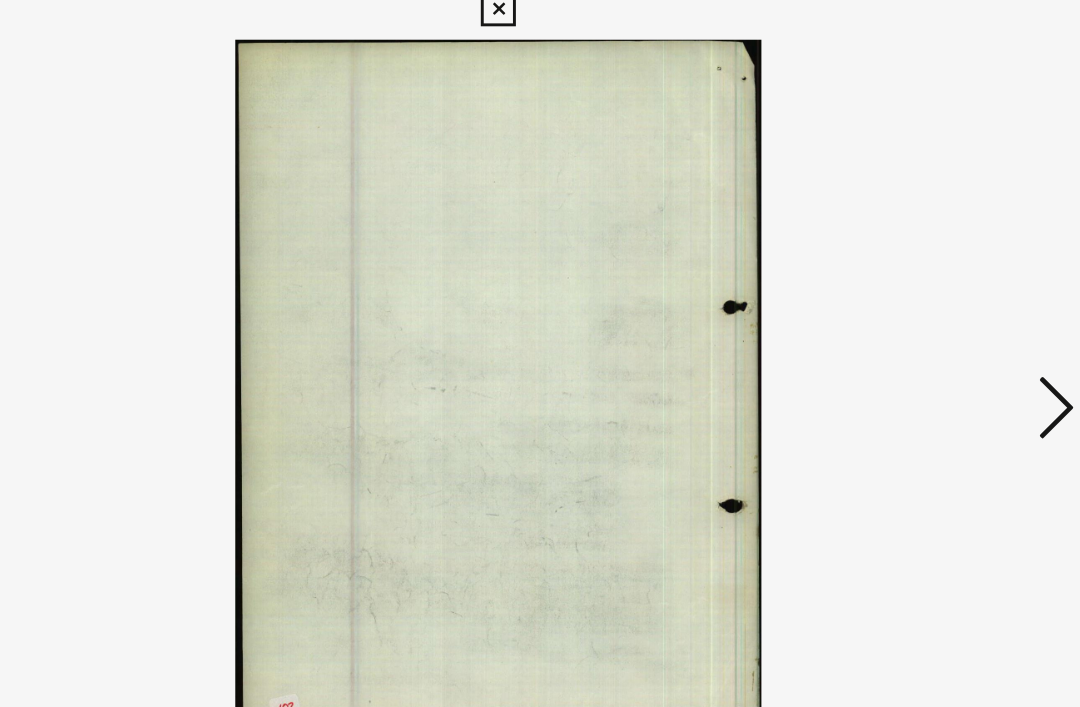 click at bounding box center (922, 302) 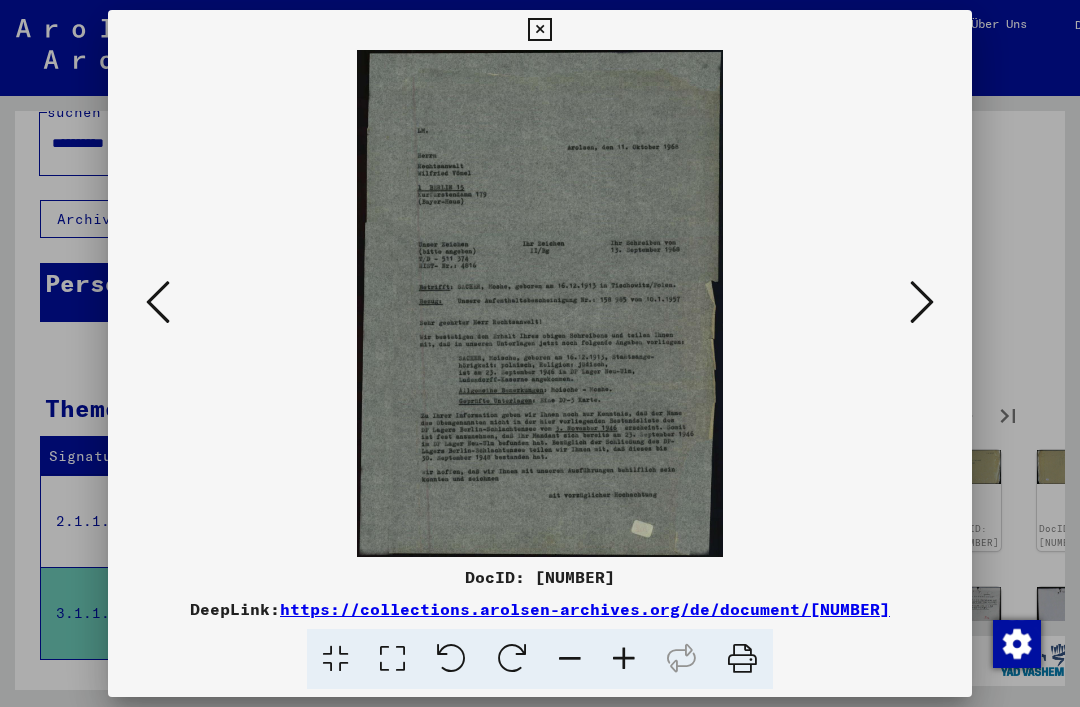 click at bounding box center [922, 302] 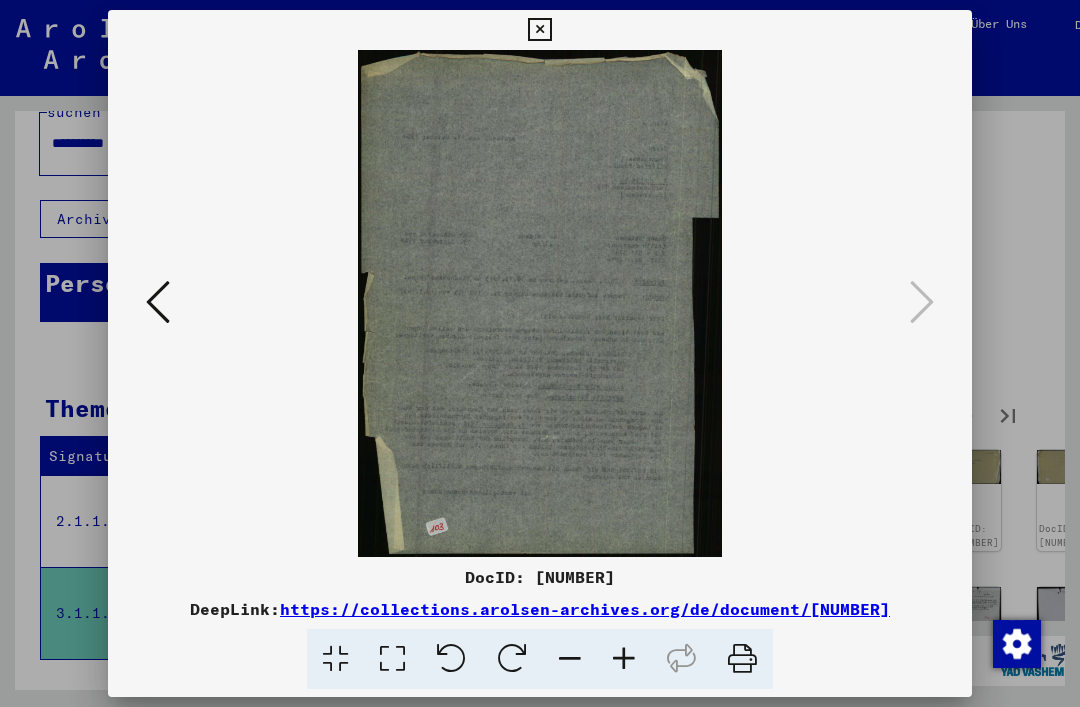 click at bounding box center (539, 30) 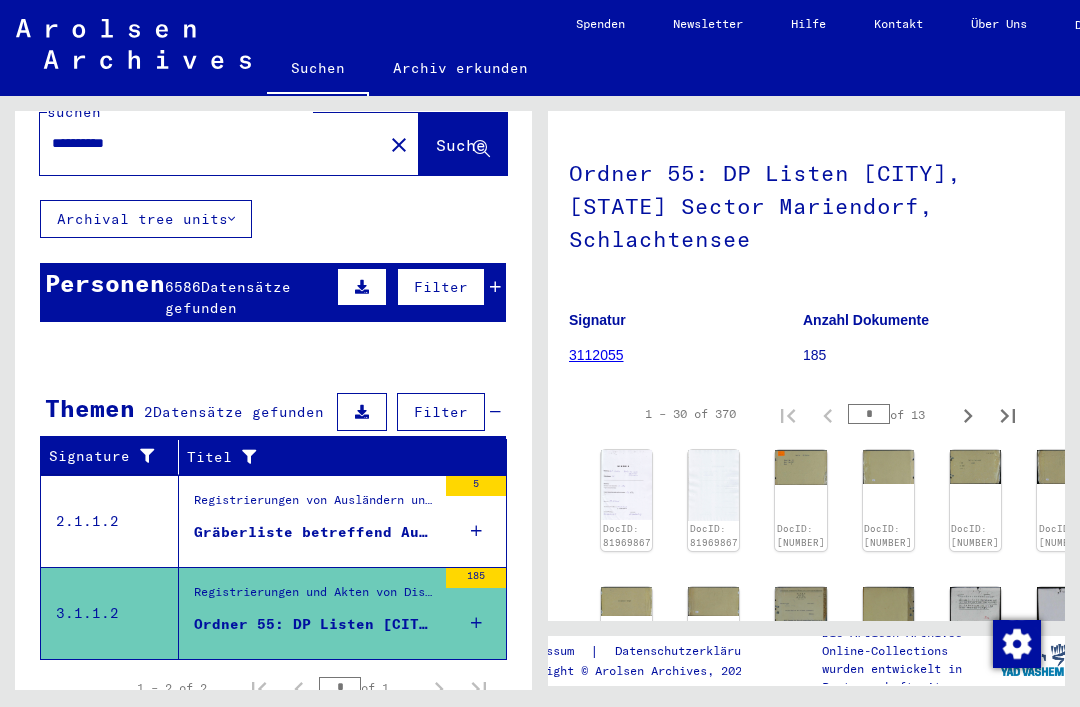 click 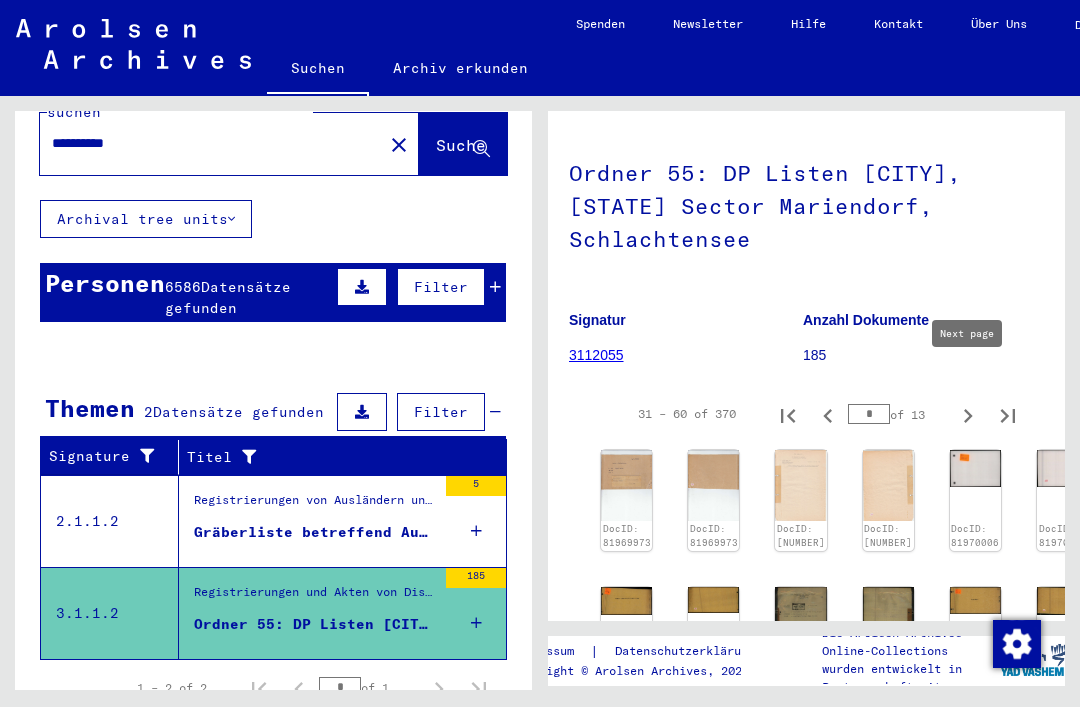 click 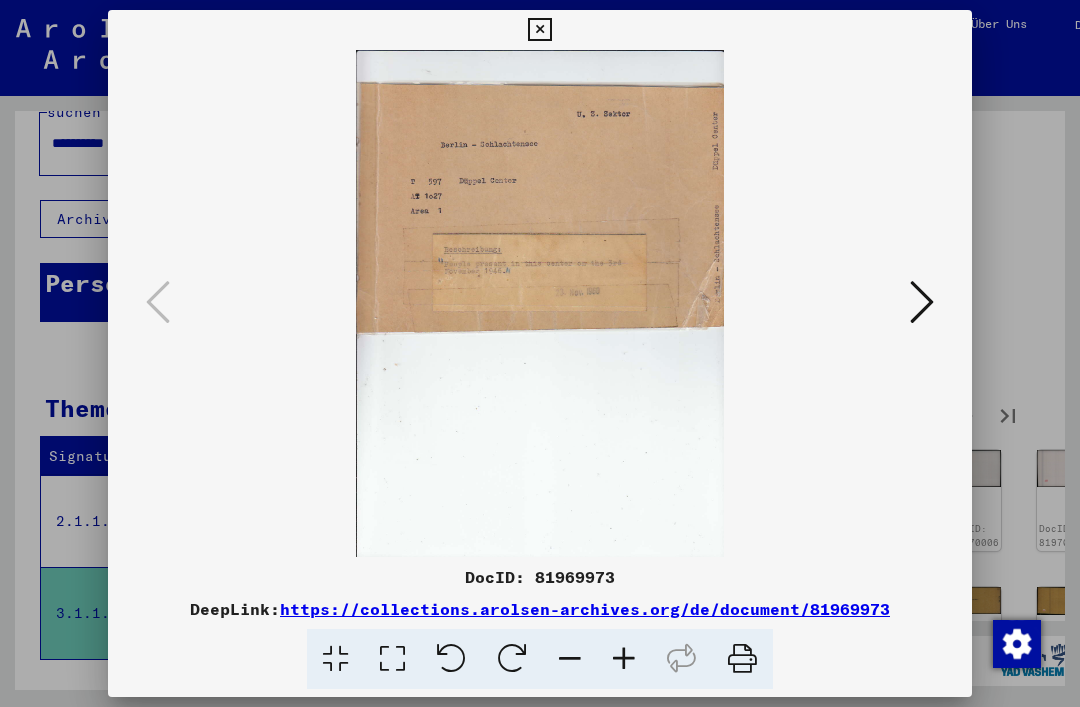 click at bounding box center (922, 302) 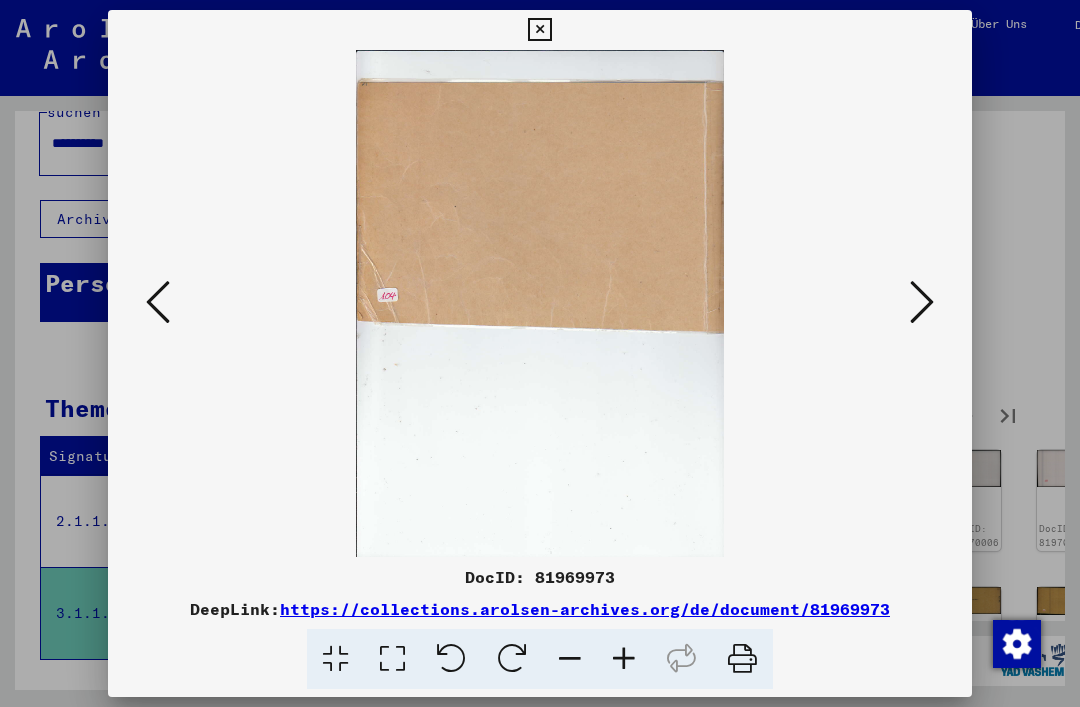 click at bounding box center [922, 302] 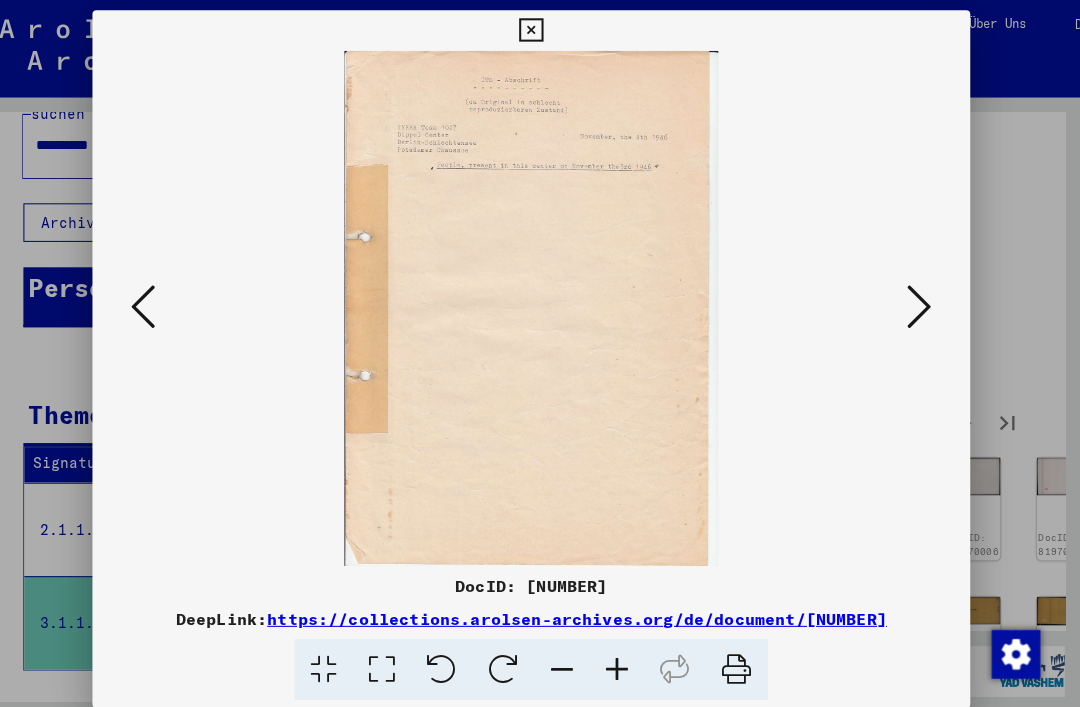 click at bounding box center (922, 302) 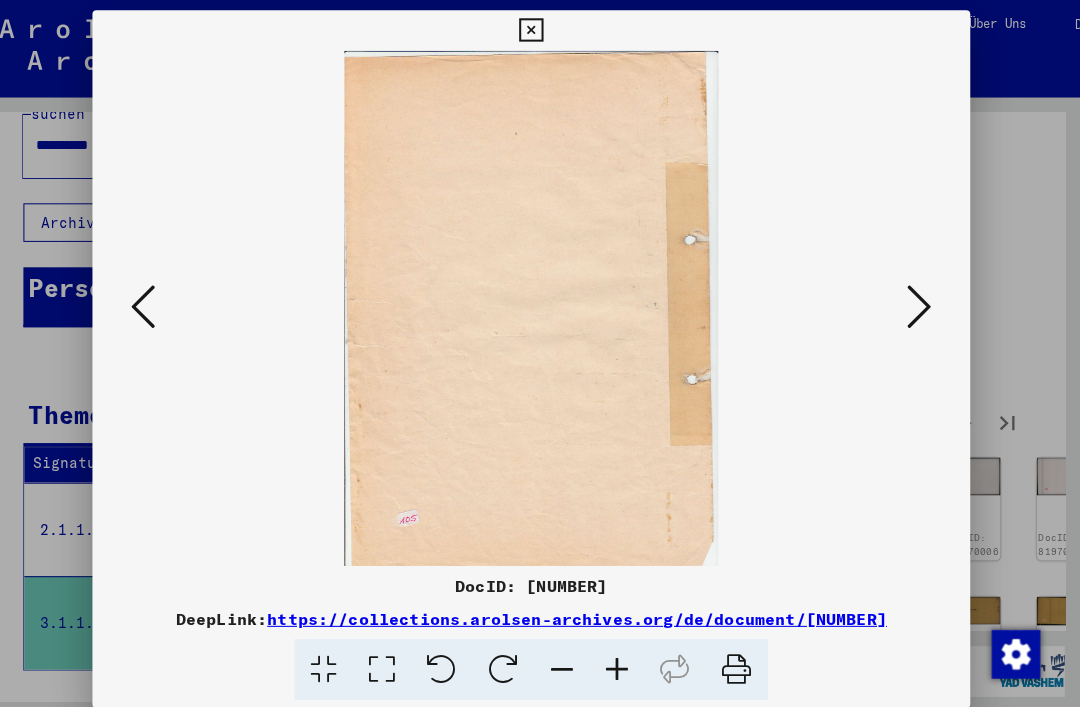click at bounding box center [922, 302] 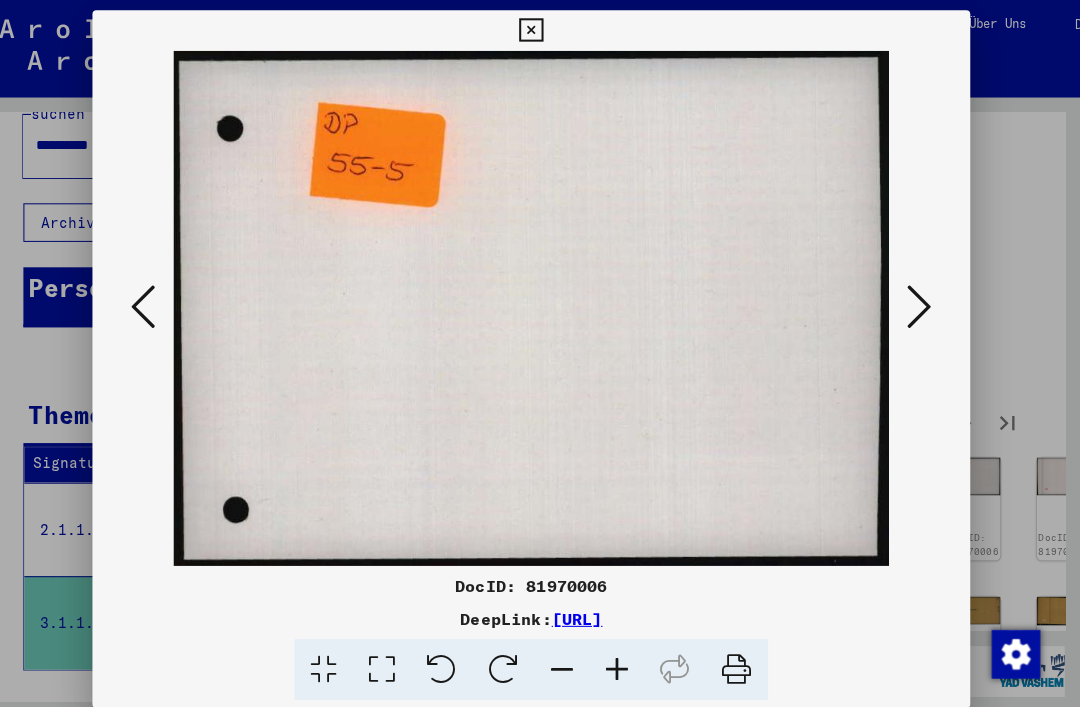 click at bounding box center [922, 302] 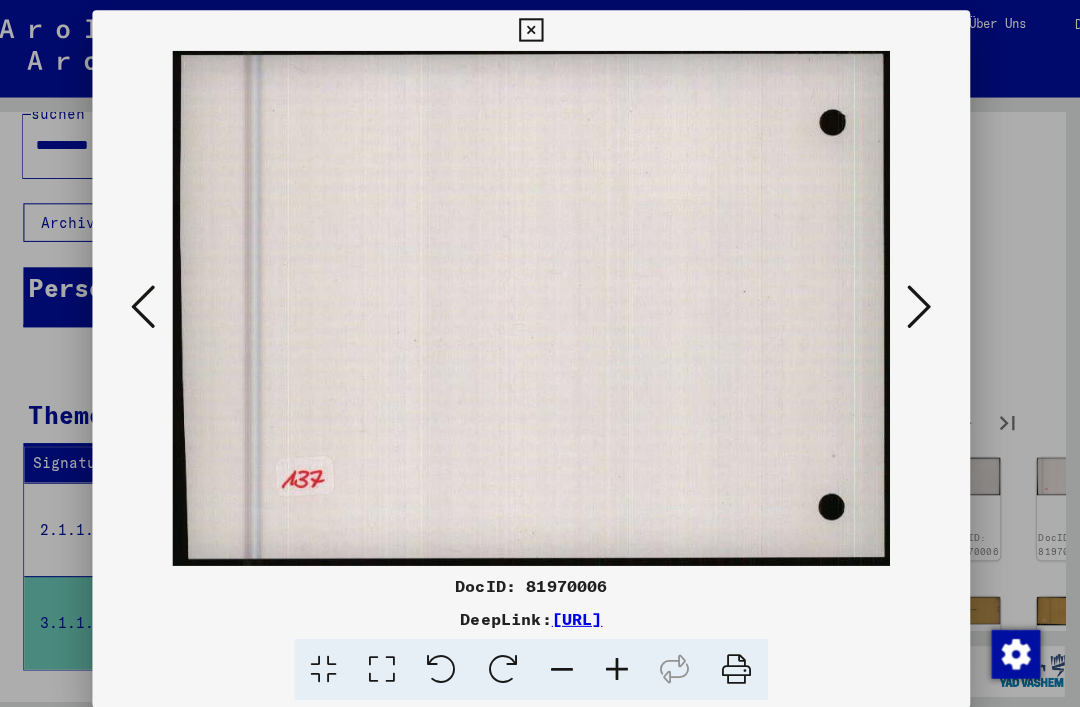 click at bounding box center (922, 302) 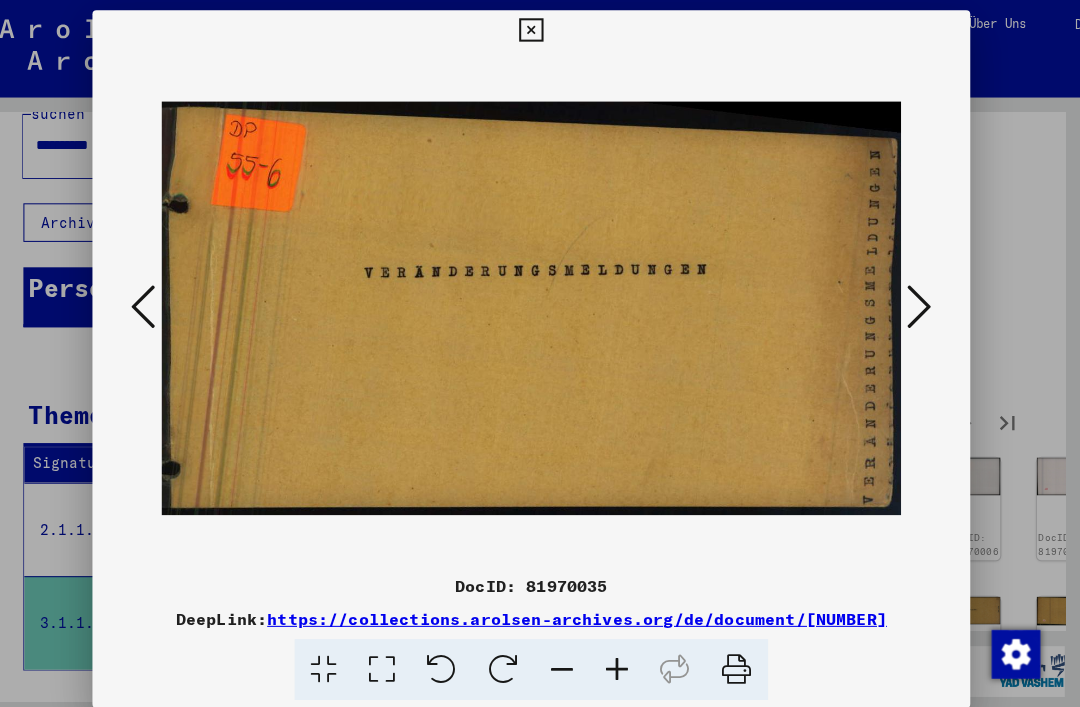 click at bounding box center (922, 302) 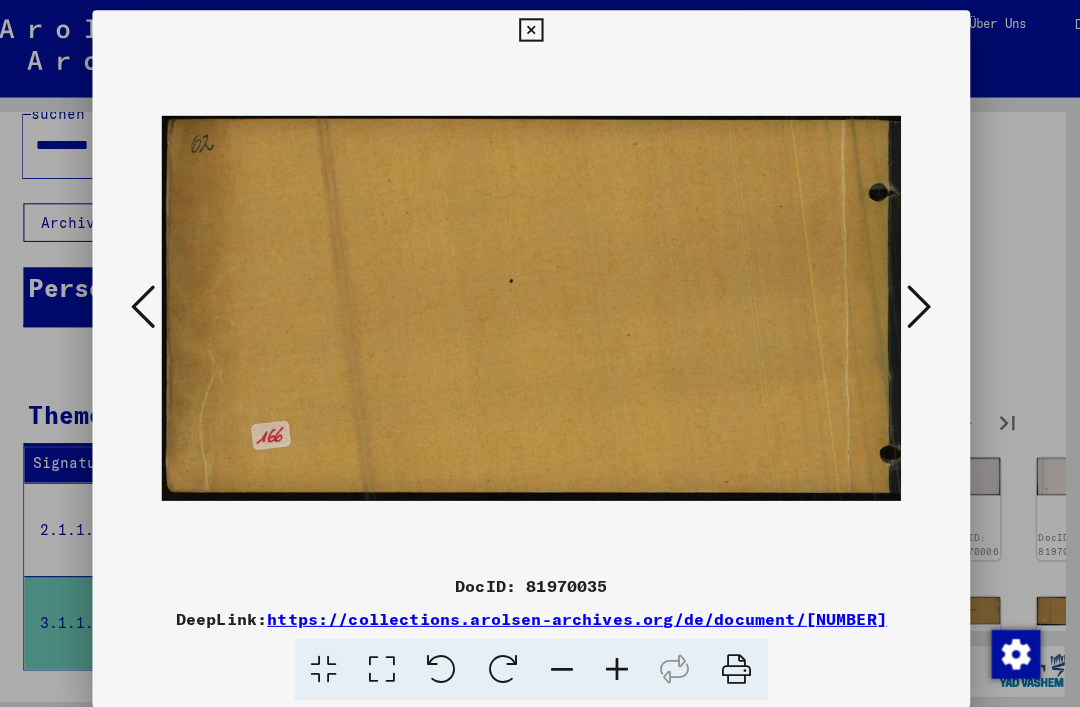 click at bounding box center [922, 302] 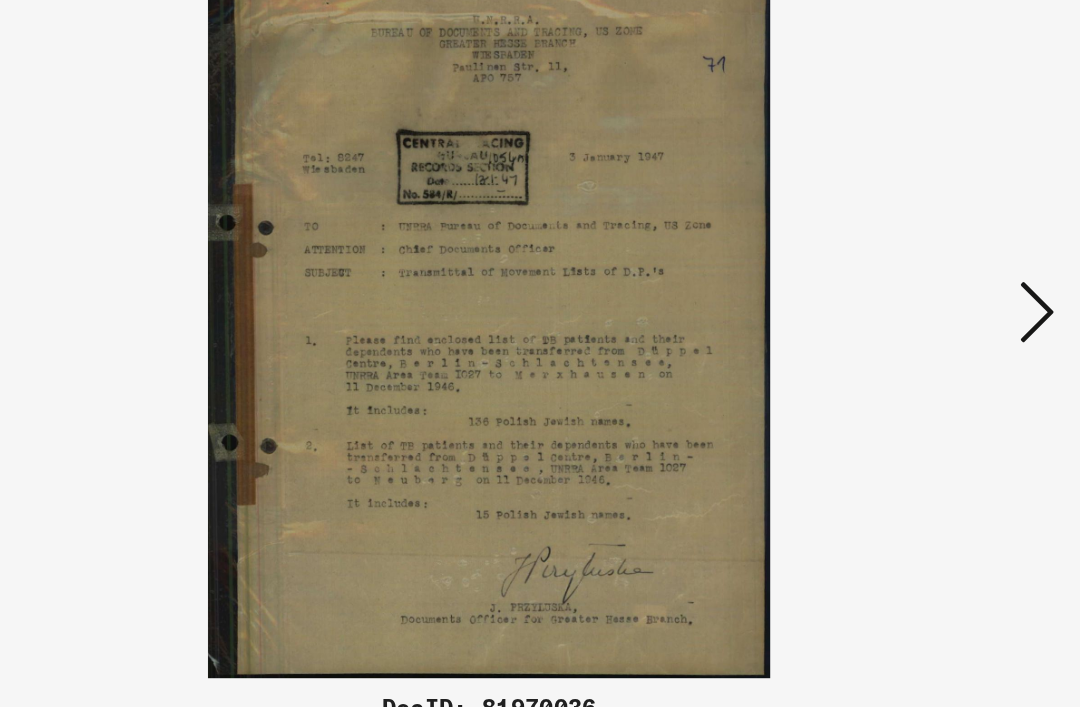 click at bounding box center (922, 302) 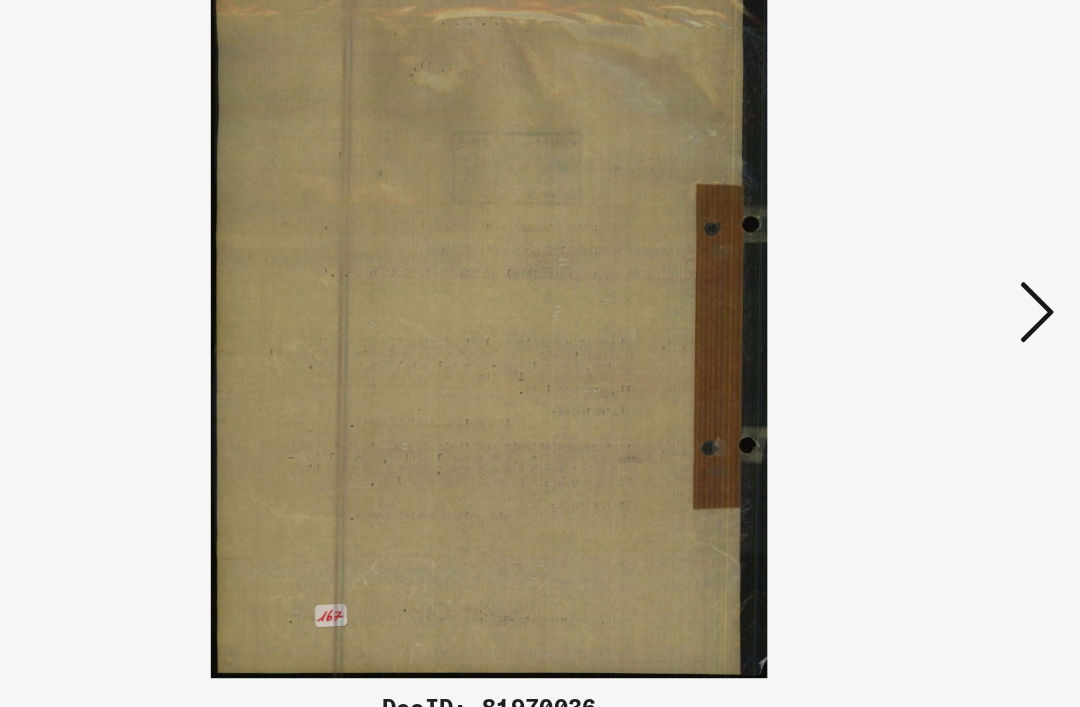 click at bounding box center (922, 302) 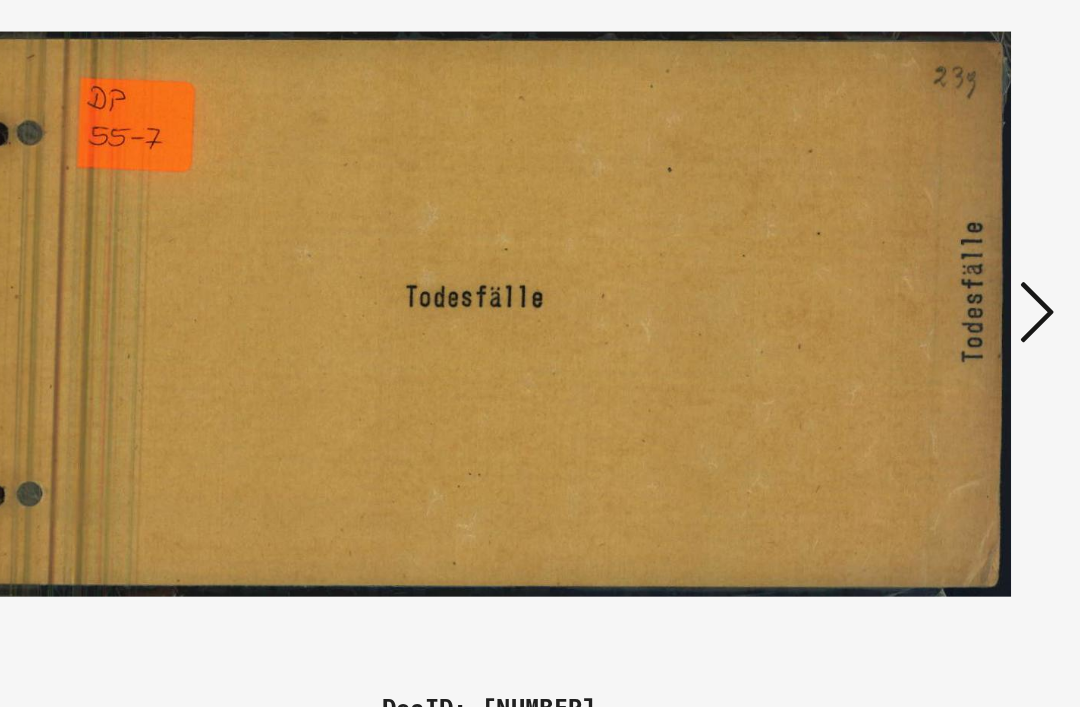 click at bounding box center [922, 302] 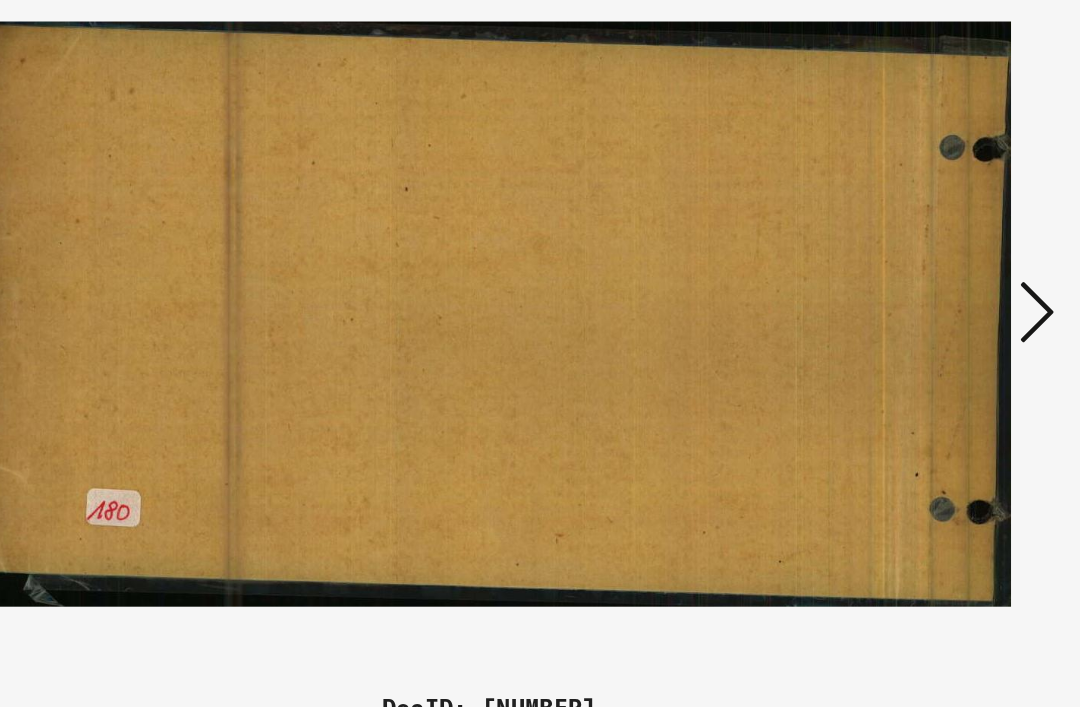 click at bounding box center (922, 302) 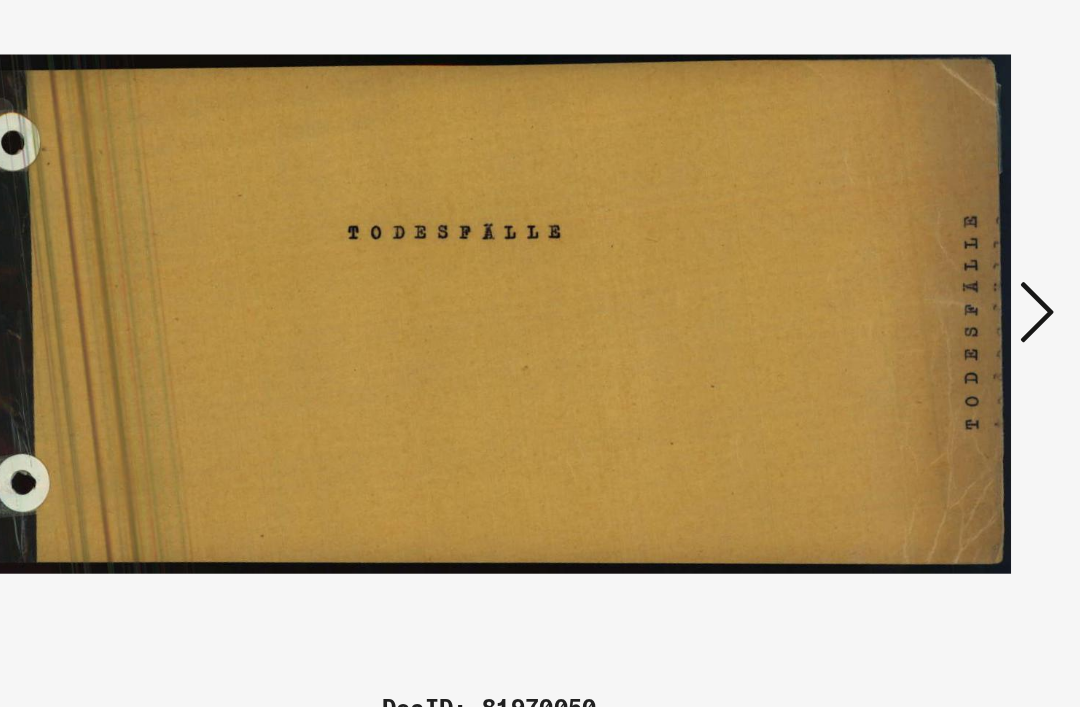click at bounding box center [922, 302] 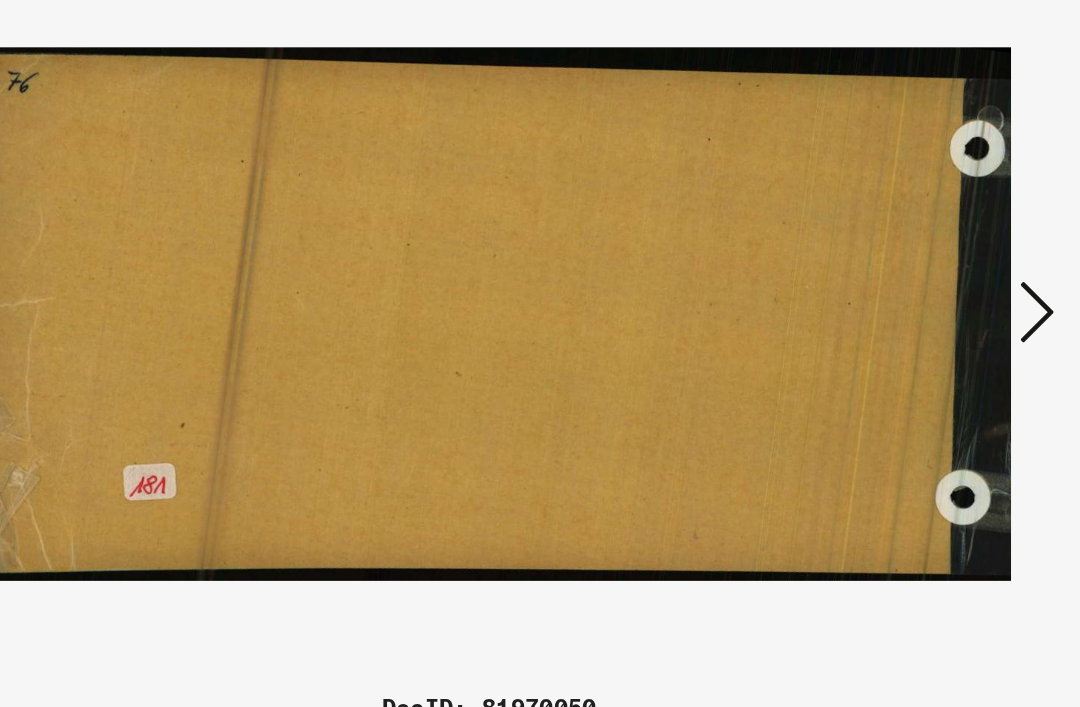 click at bounding box center [922, 302] 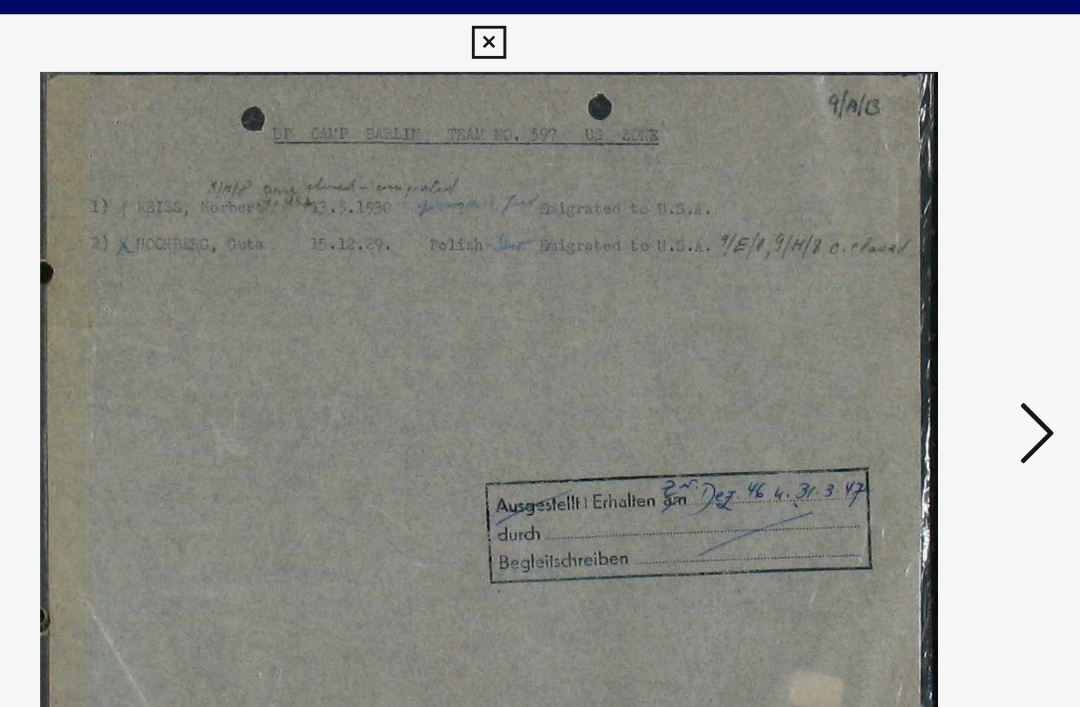 click at bounding box center (922, 302) 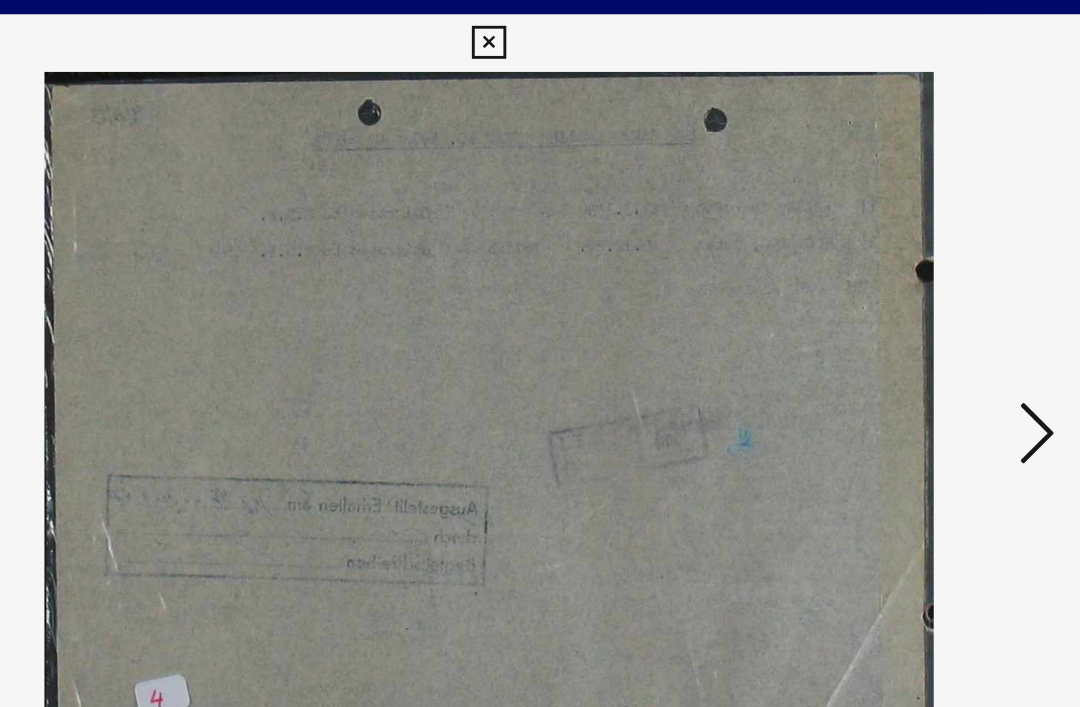 click at bounding box center [922, 302] 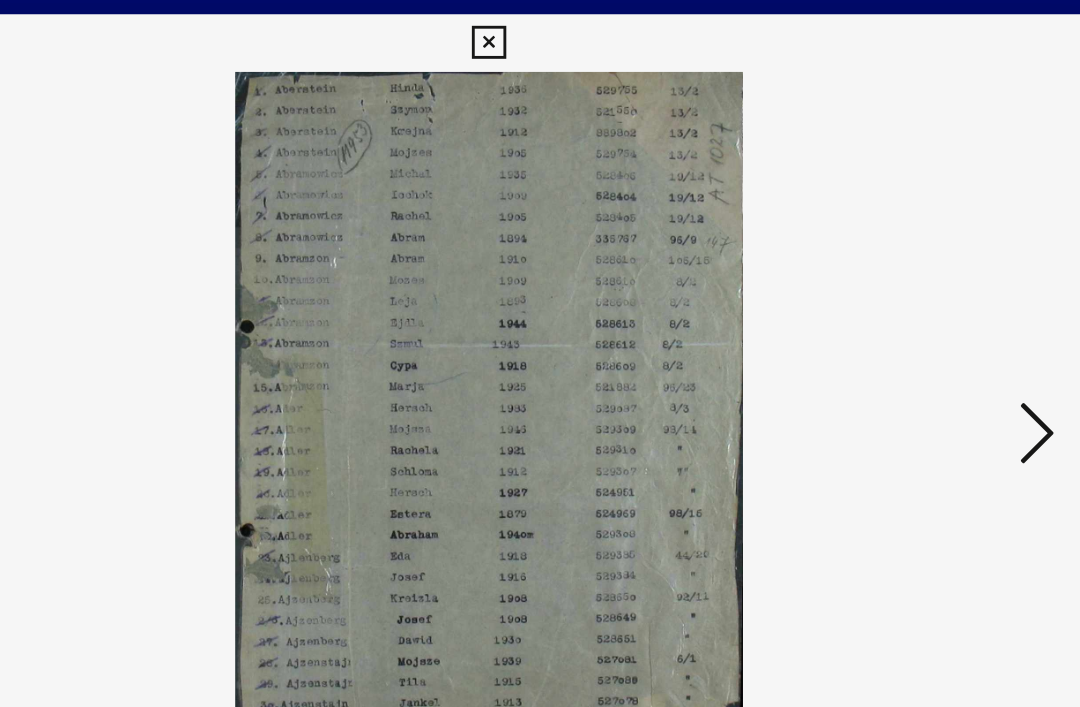 click at bounding box center (922, 302) 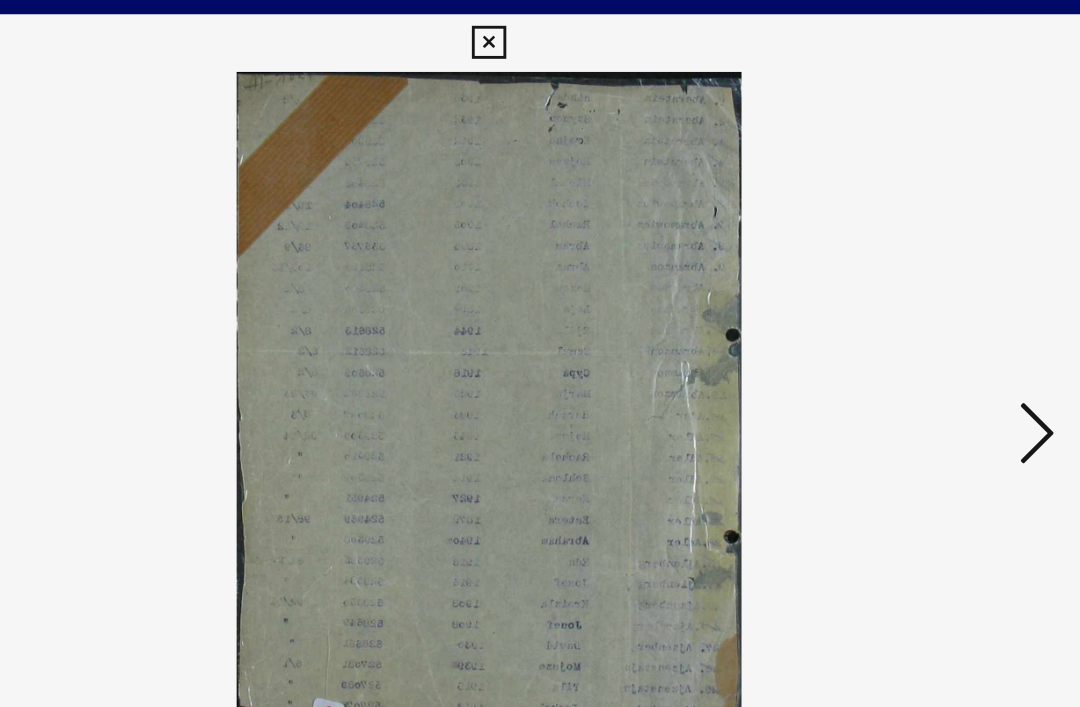 click at bounding box center (922, 302) 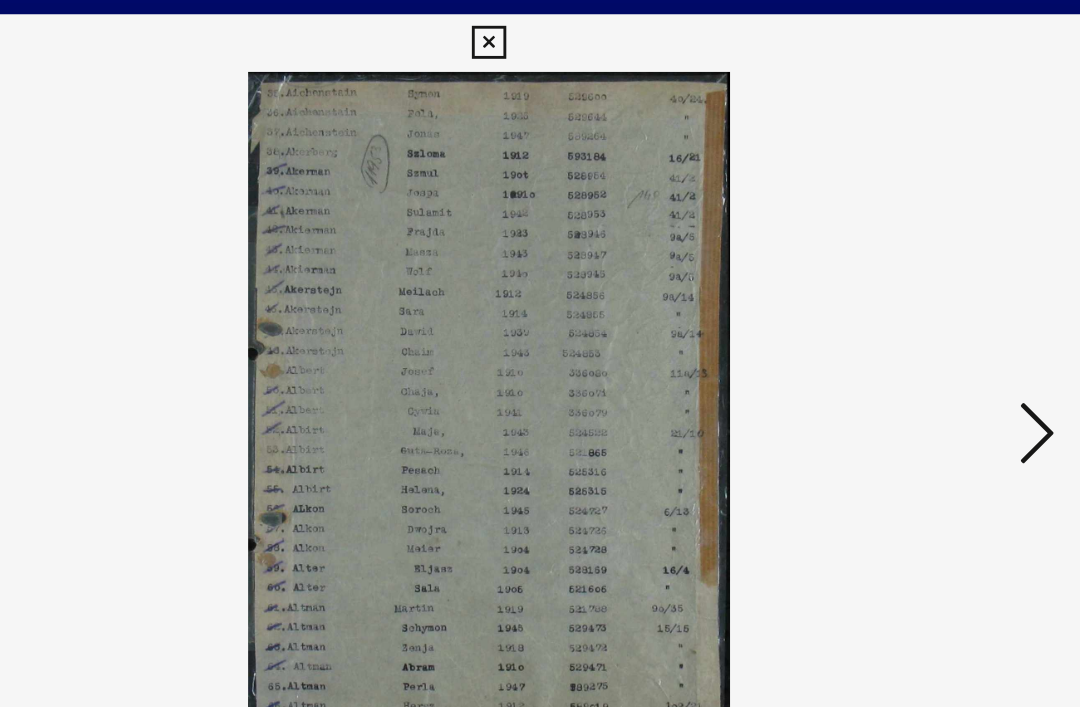 click at bounding box center [922, 302] 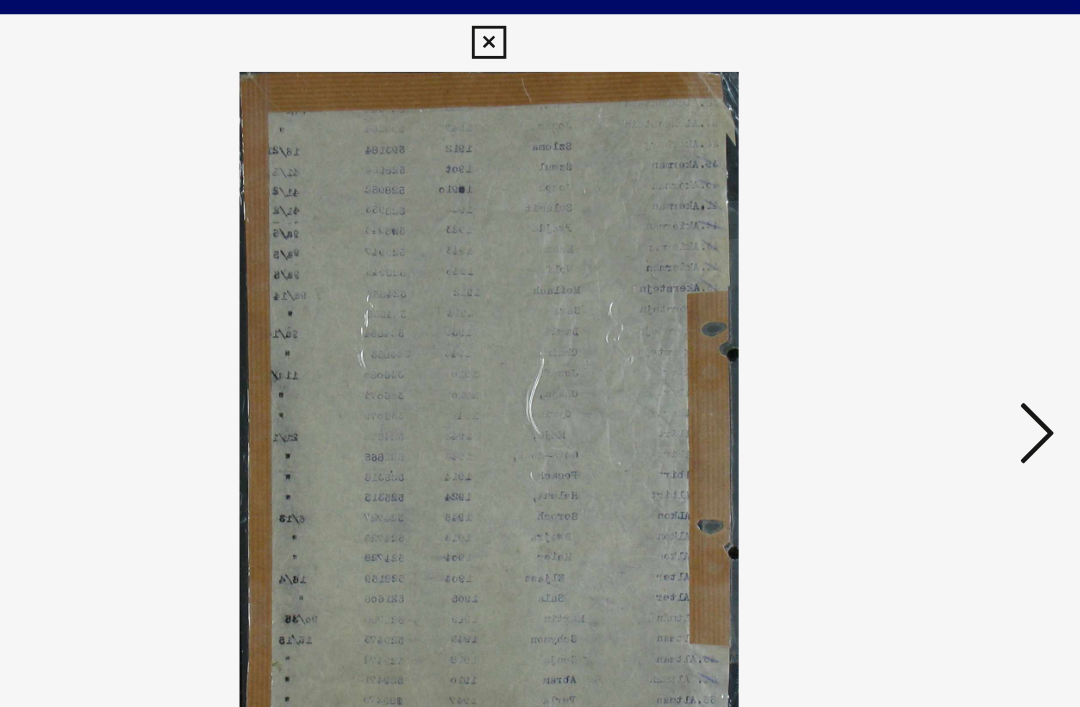 click at bounding box center (922, 302) 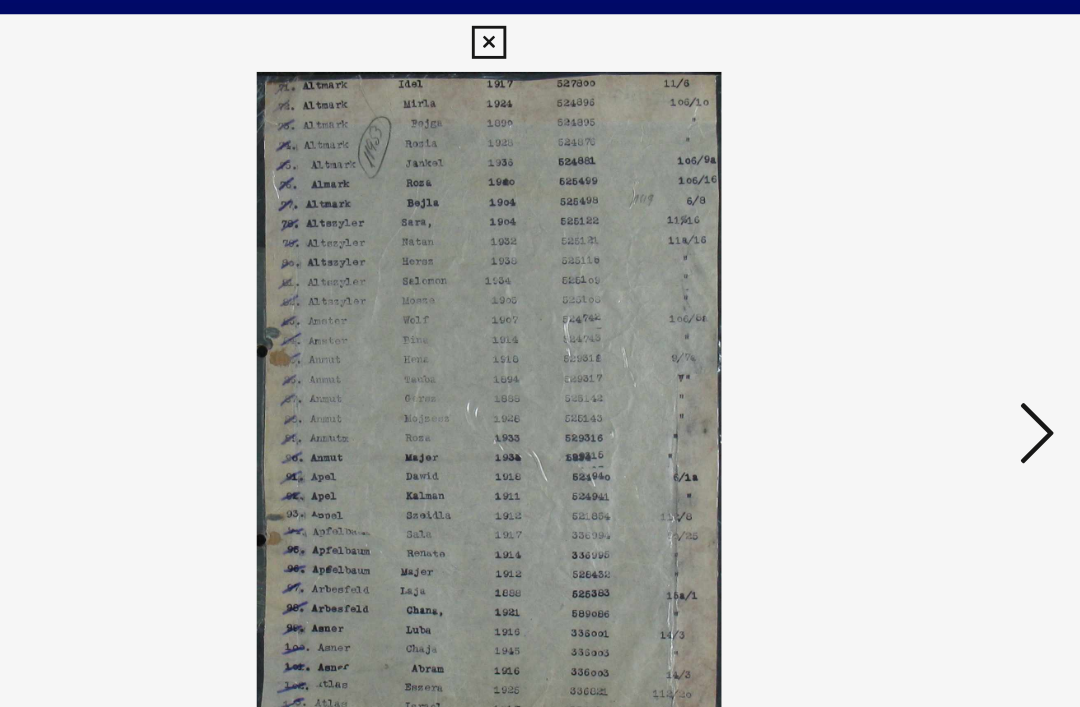 click at bounding box center (922, 302) 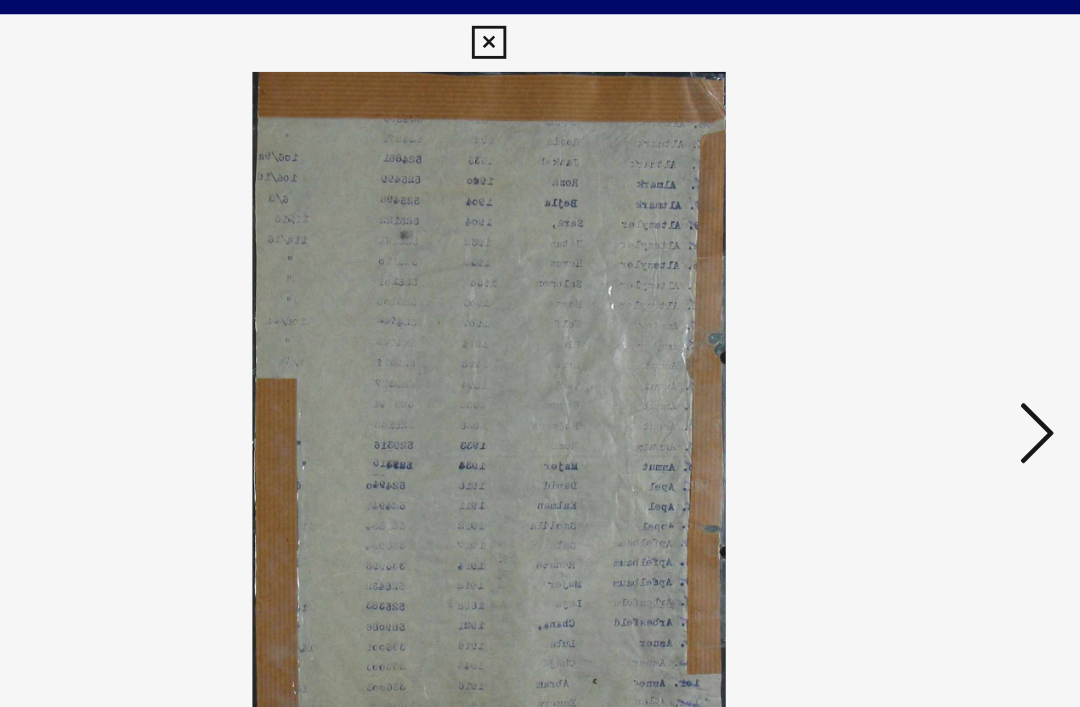click at bounding box center (922, 302) 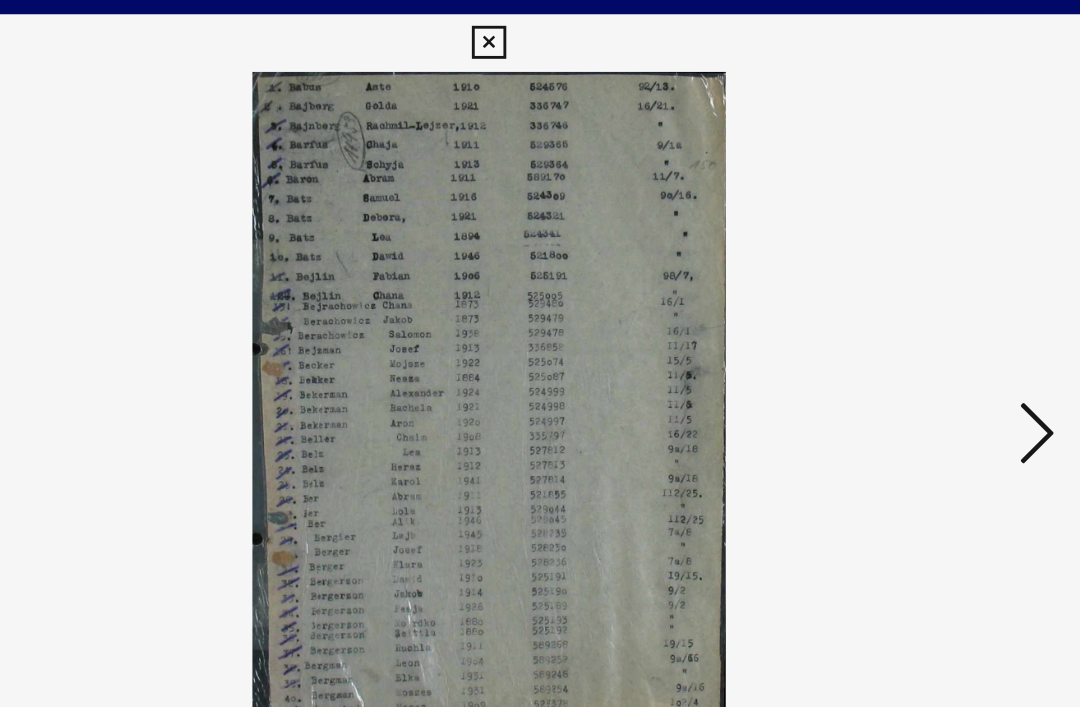 click at bounding box center (922, 302) 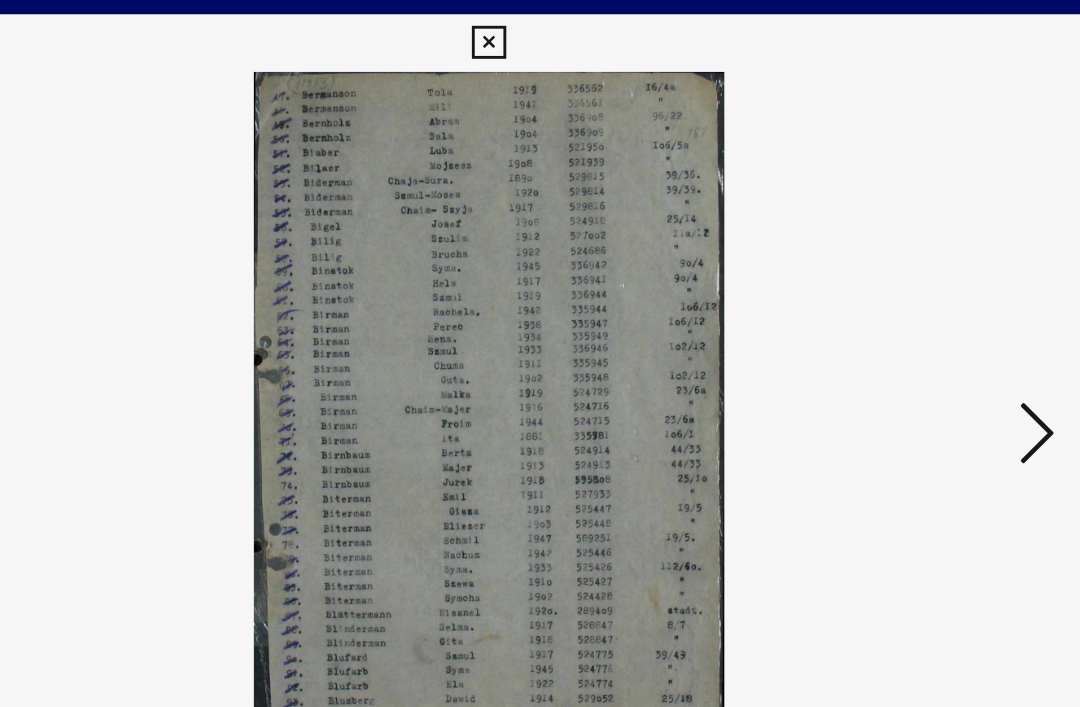 click at bounding box center (922, 302) 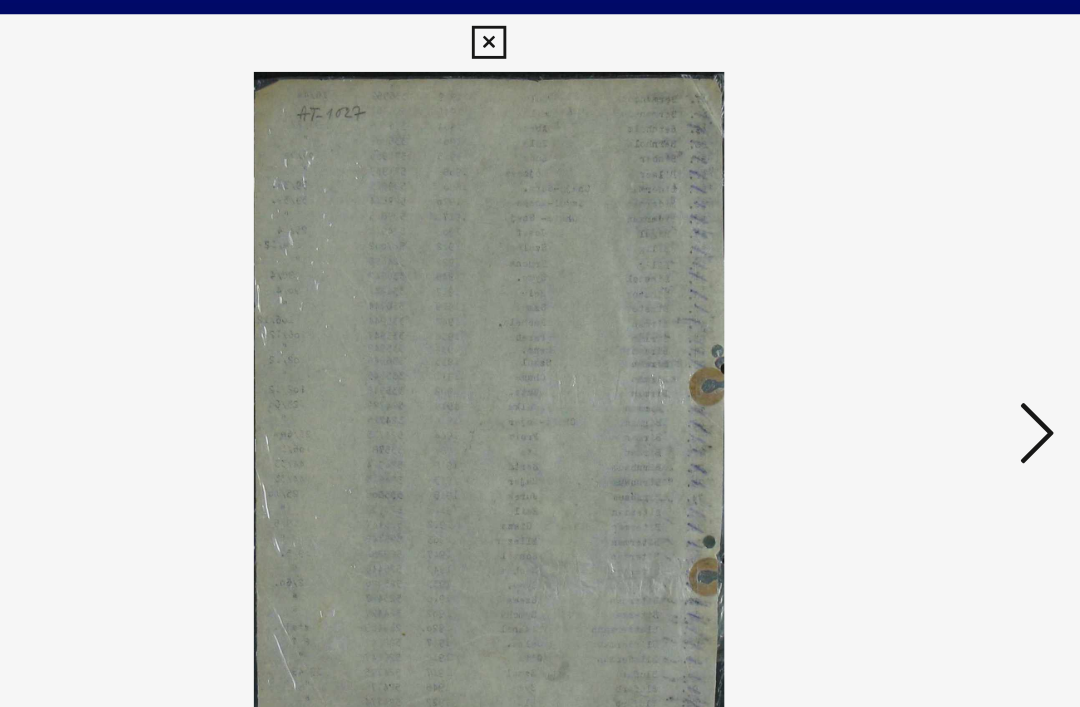 click at bounding box center [922, 302] 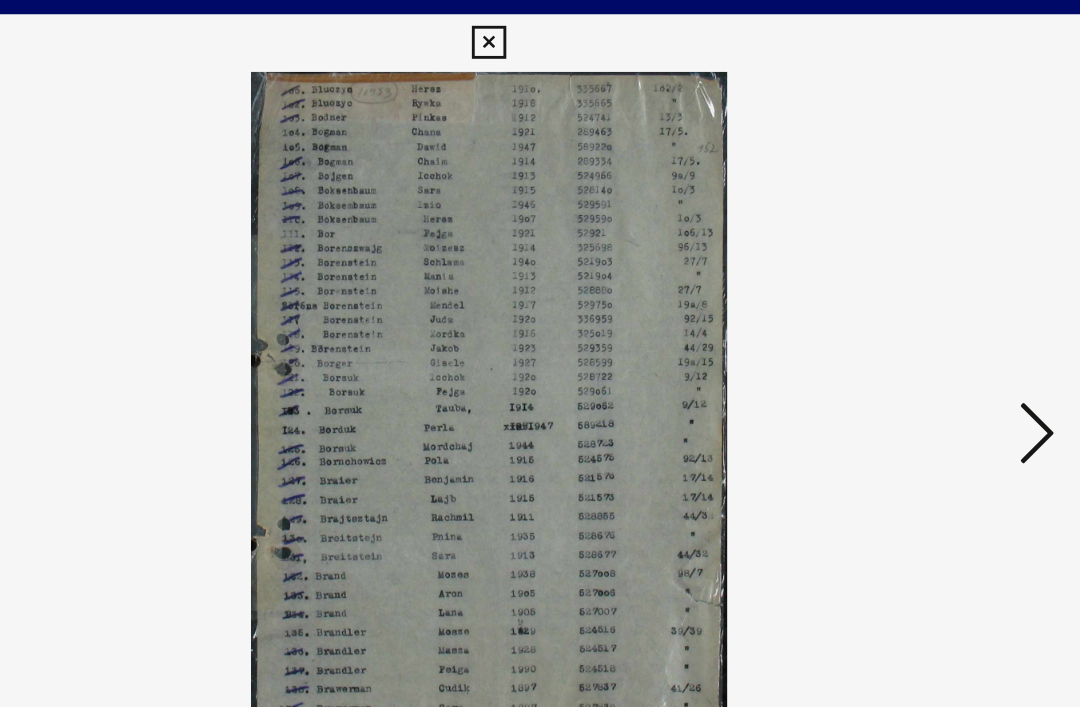 click at bounding box center (922, 302) 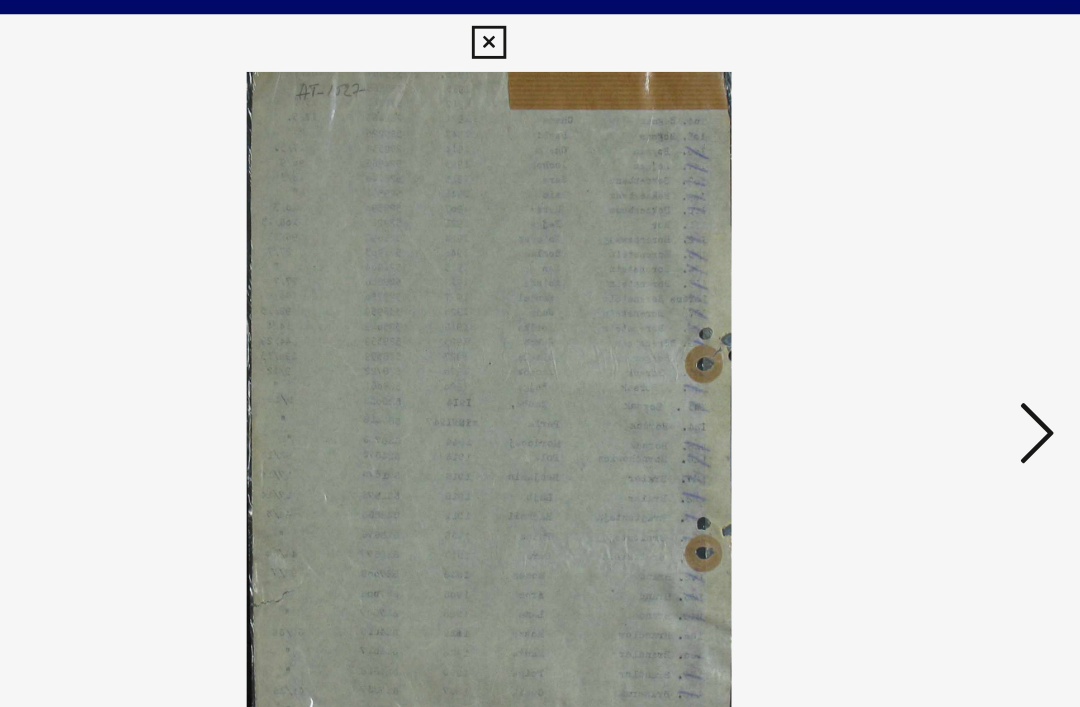 click at bounding box center [922, 302] 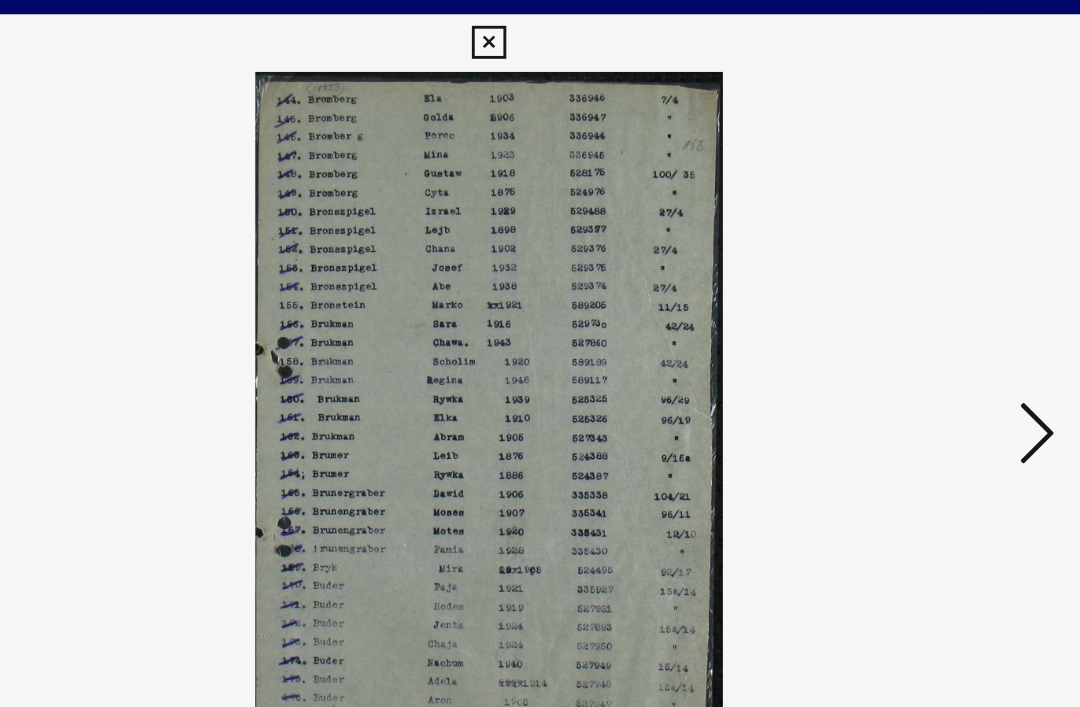 click at bounding box center [922, 302] 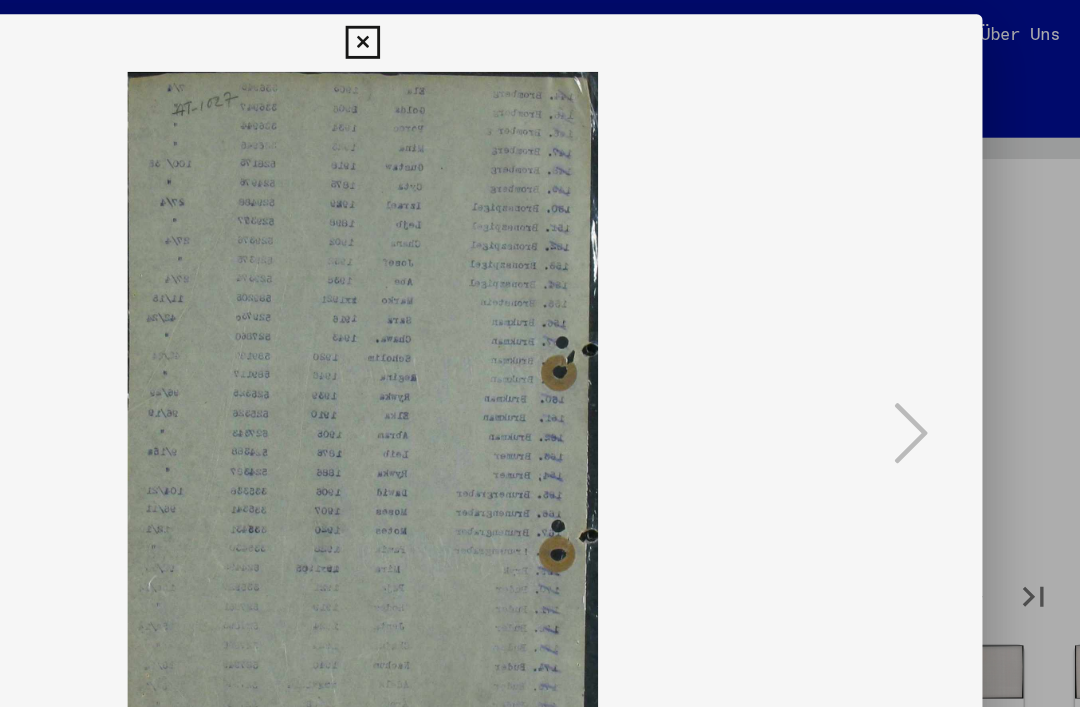 click at bounding box center [539, 30] 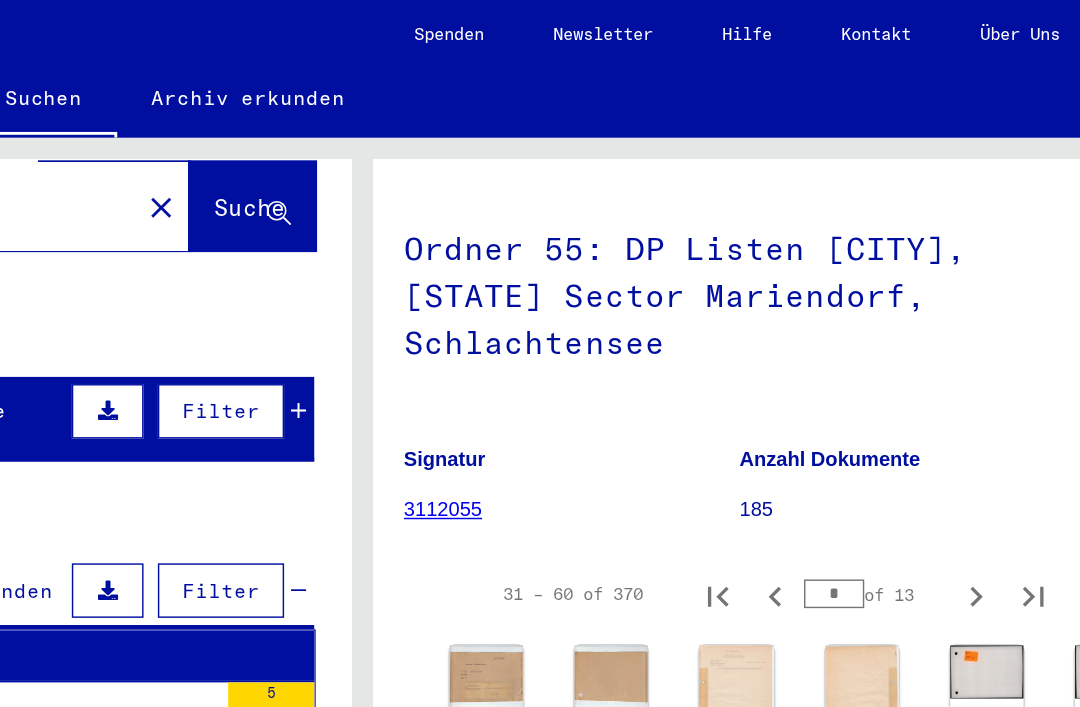click 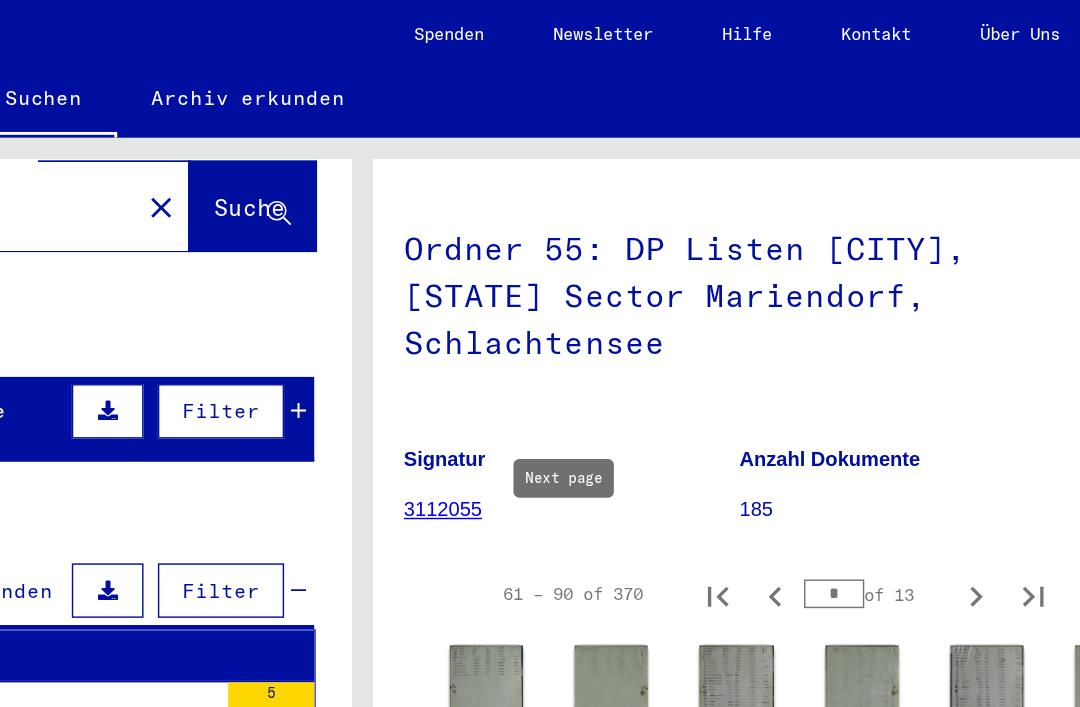 click 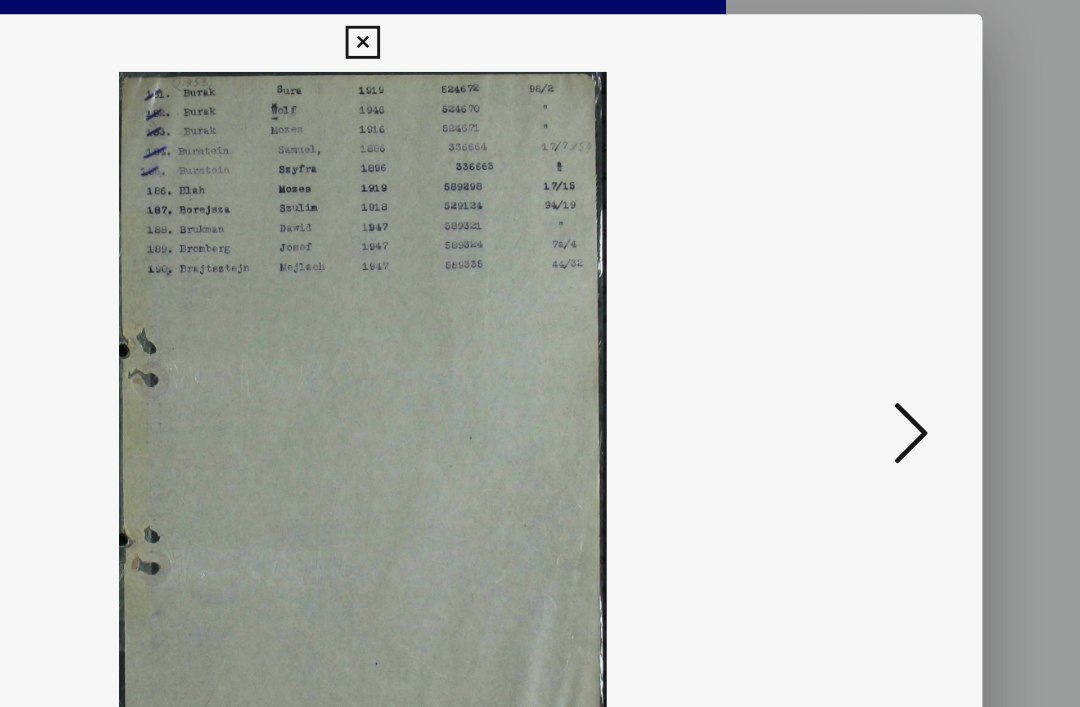 click at bounding box center [922, 302] 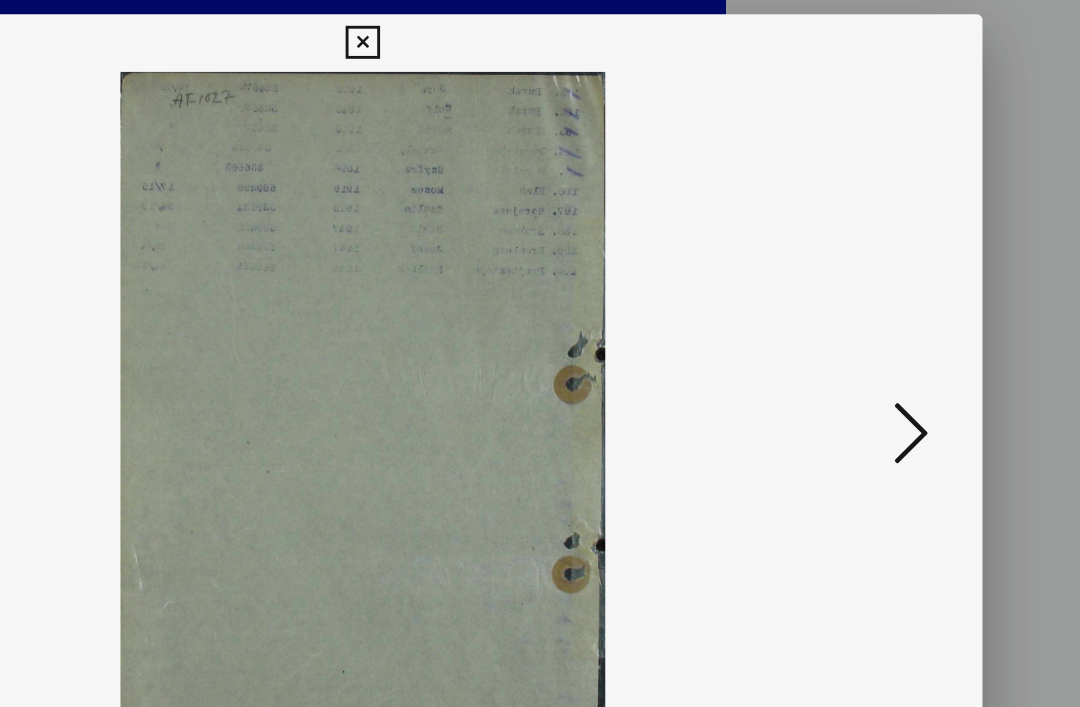 click at bounding box center [922, 302] 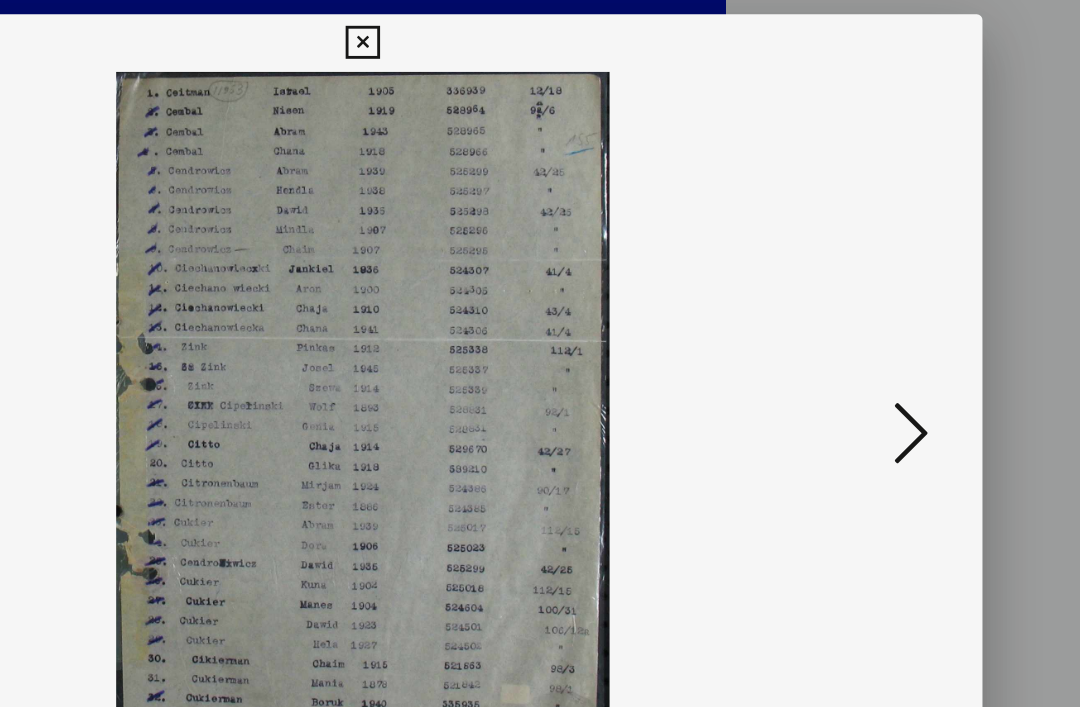 click at bounding box center [922, 302] 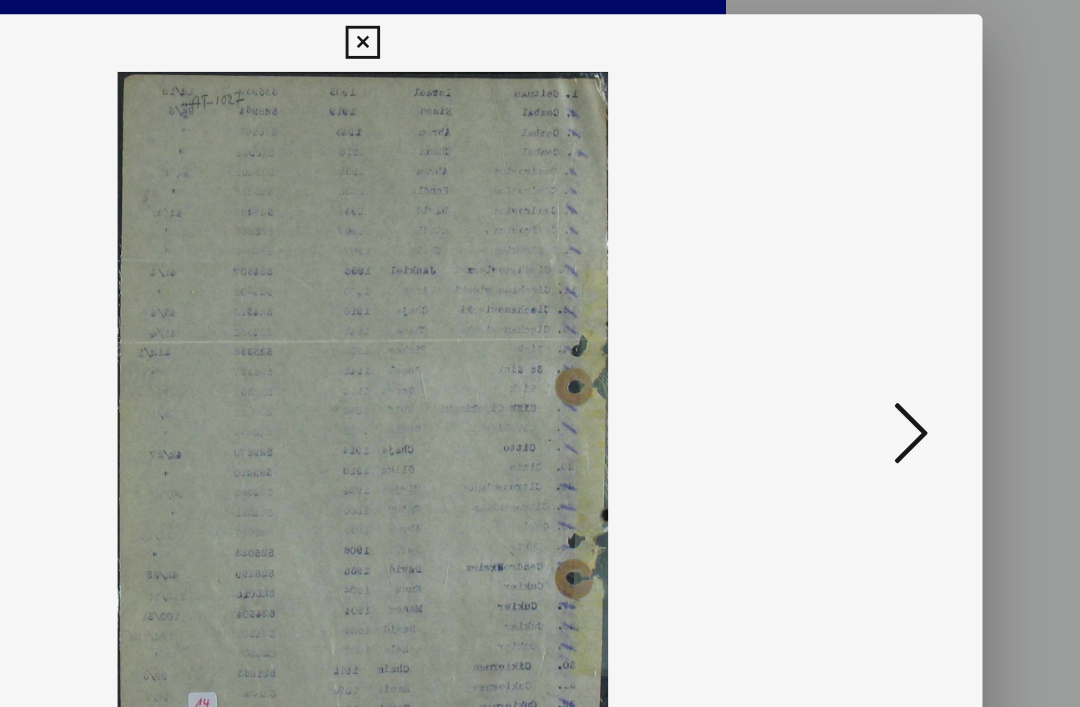 click at bounding box center [922, 303] 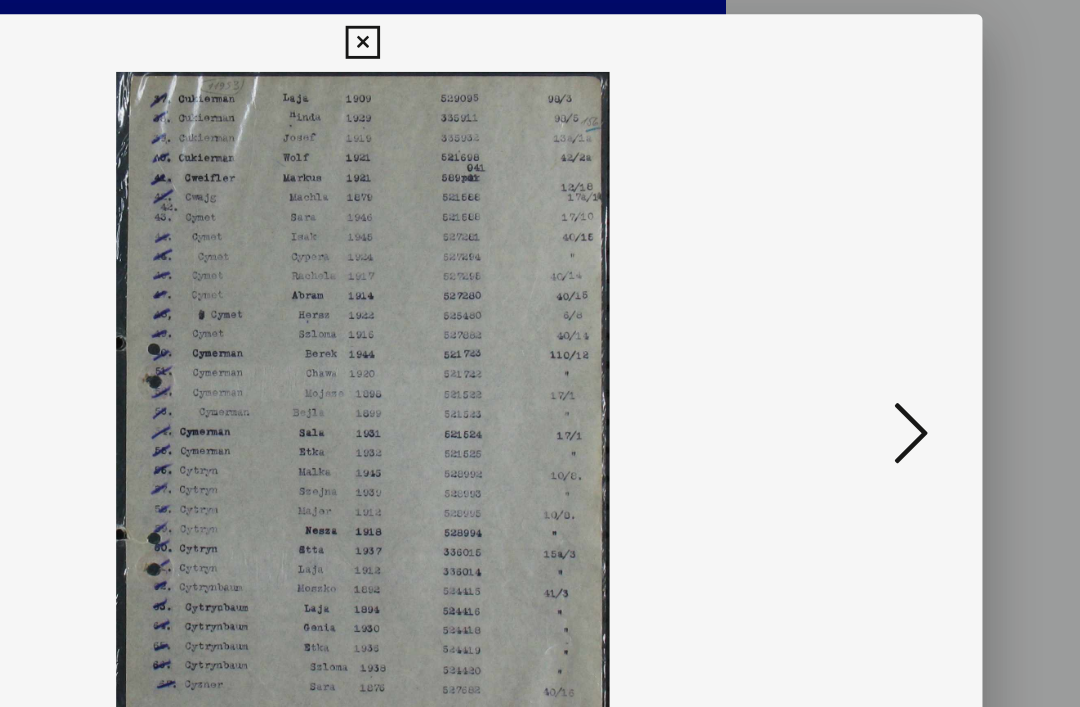 click at bounding box center [922, 302] 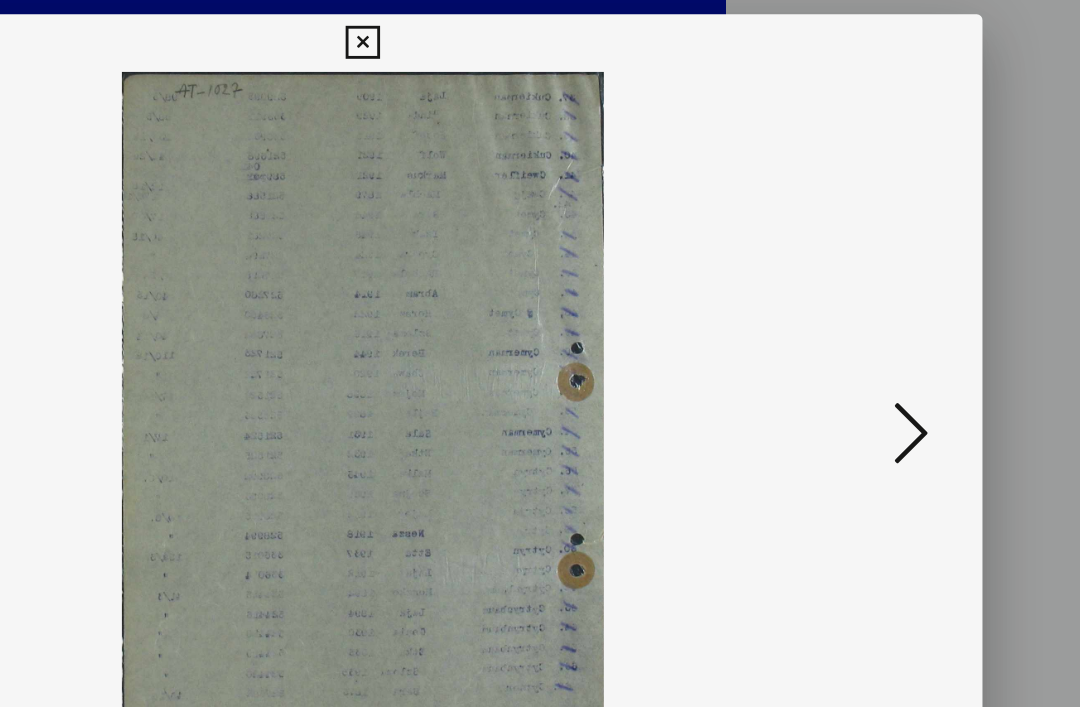 click at bounding box center (922, 302) 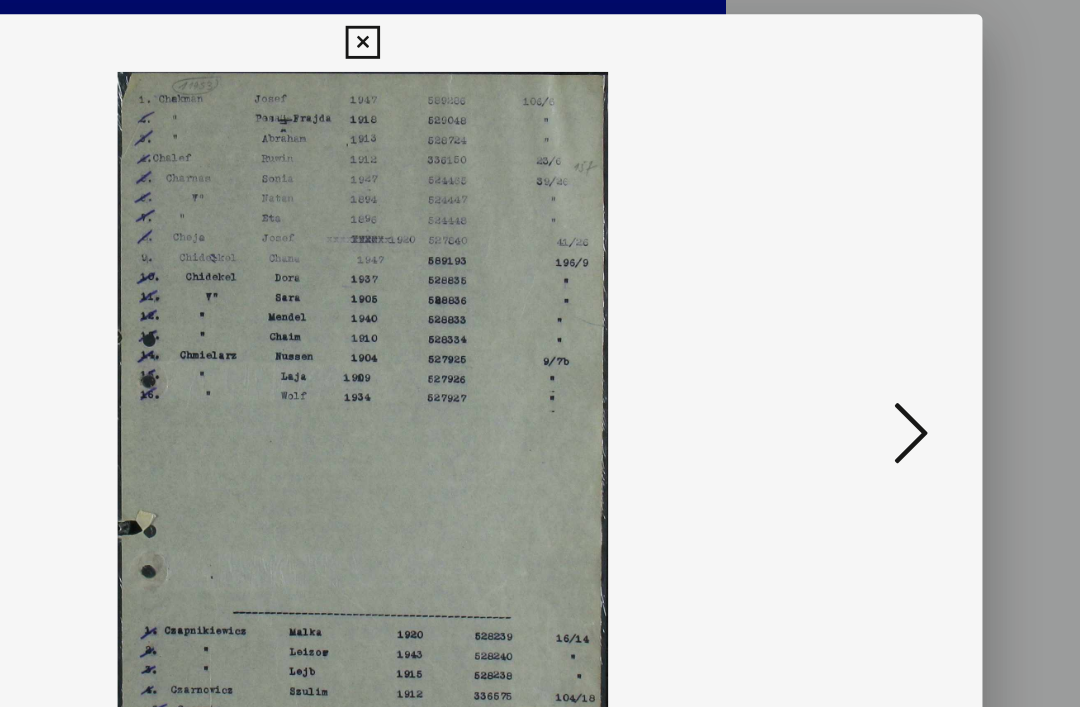 click at bounding box center [922, 302] 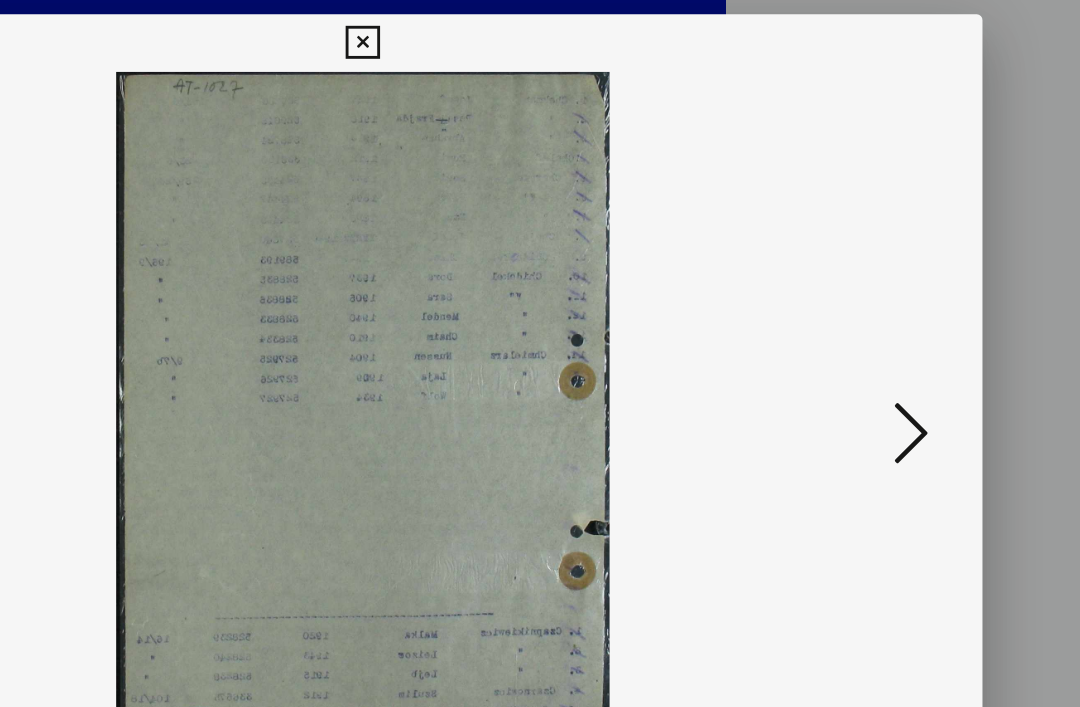 click at bounding box center [922, 302] 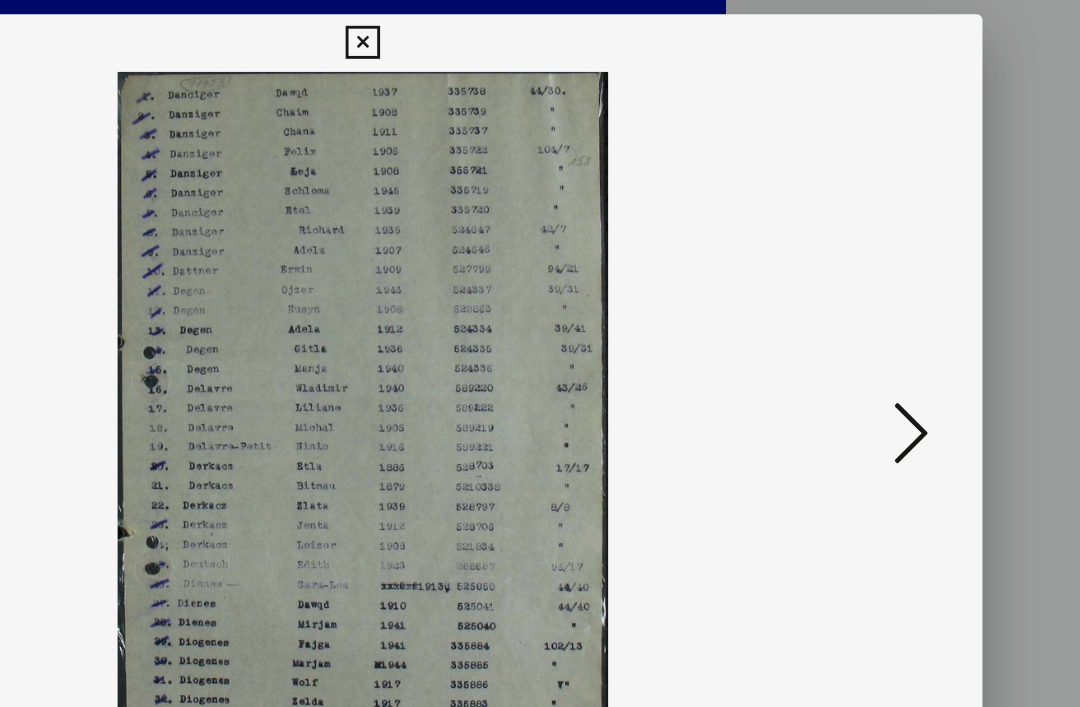click at bounding box center [922, 302] 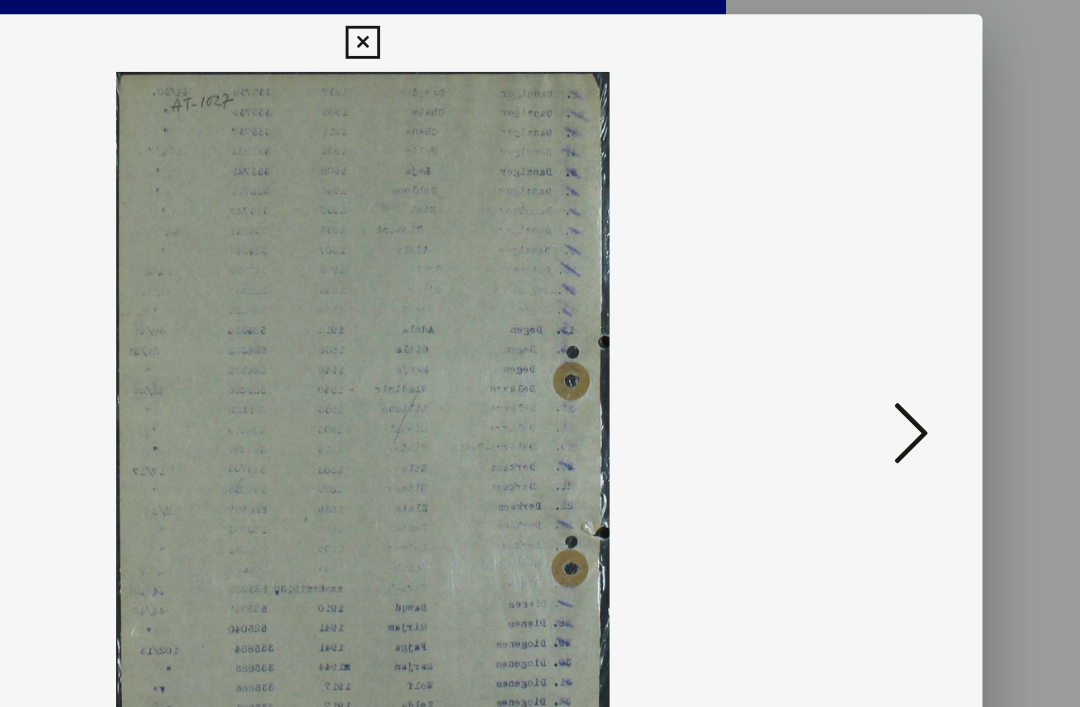 click at bounding box center [922, 302] 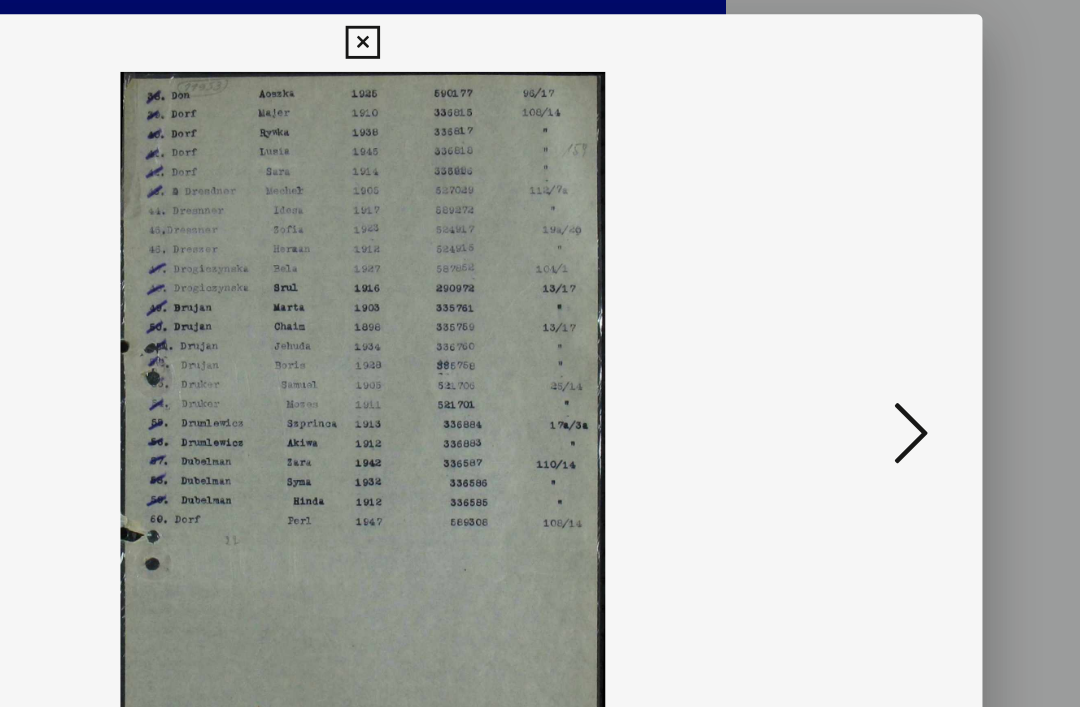 click at bounding box center (922, 302) 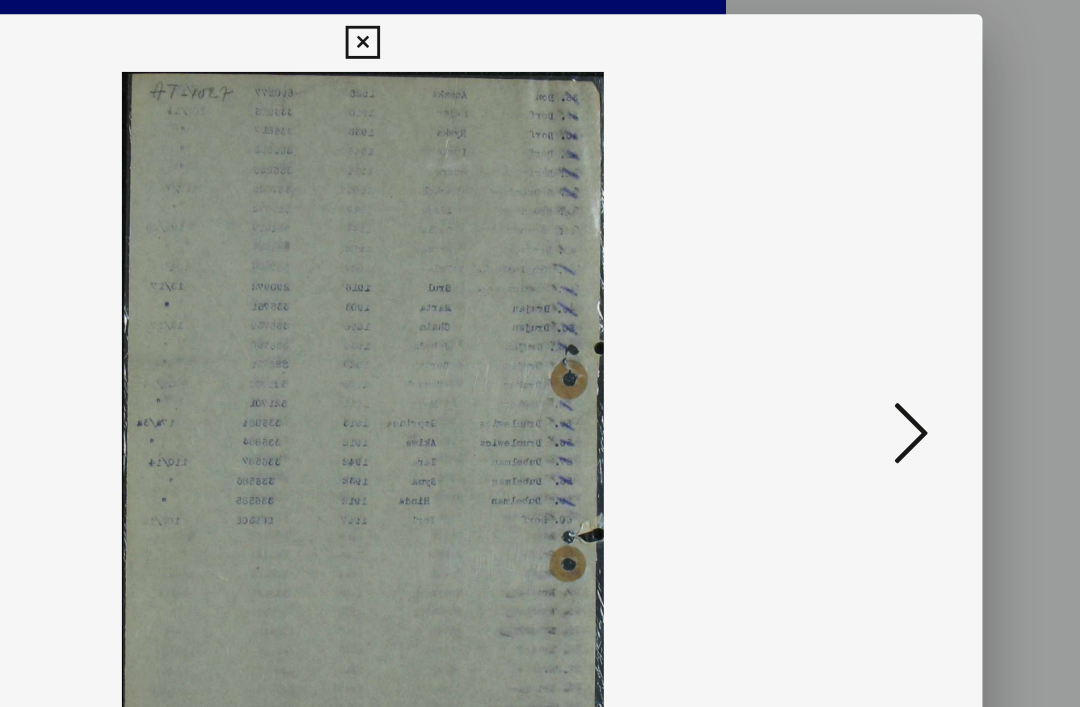 click at bounding box center [922, 302] 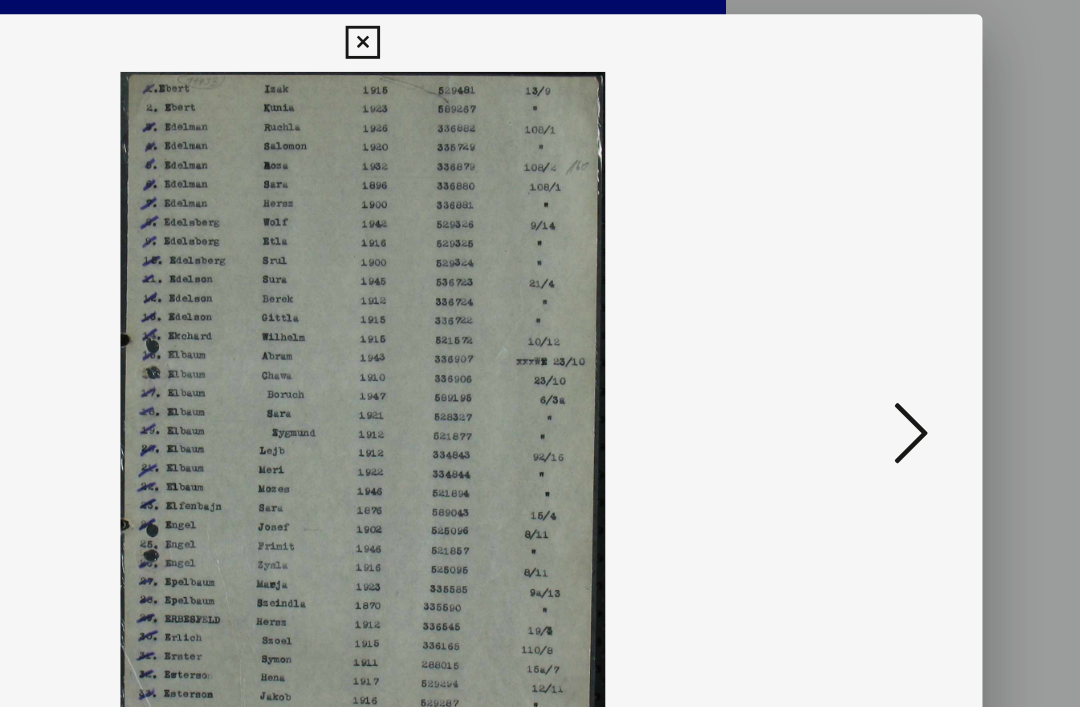 click at bounding box center [922, 302] 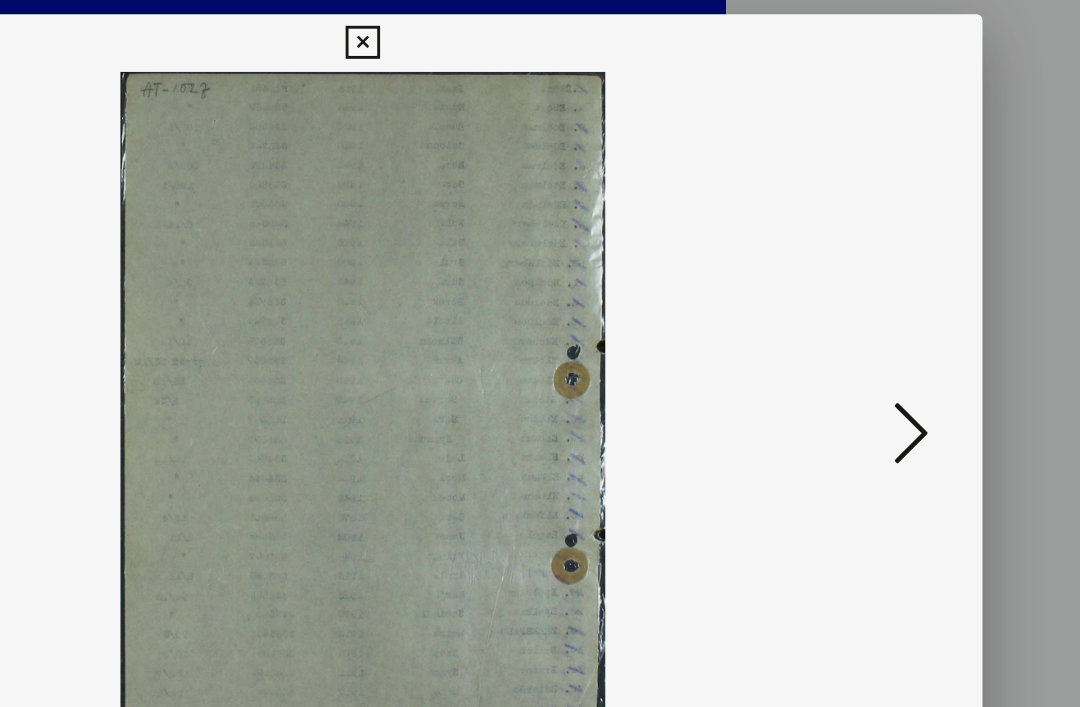 click at bounding box center (922, 302) 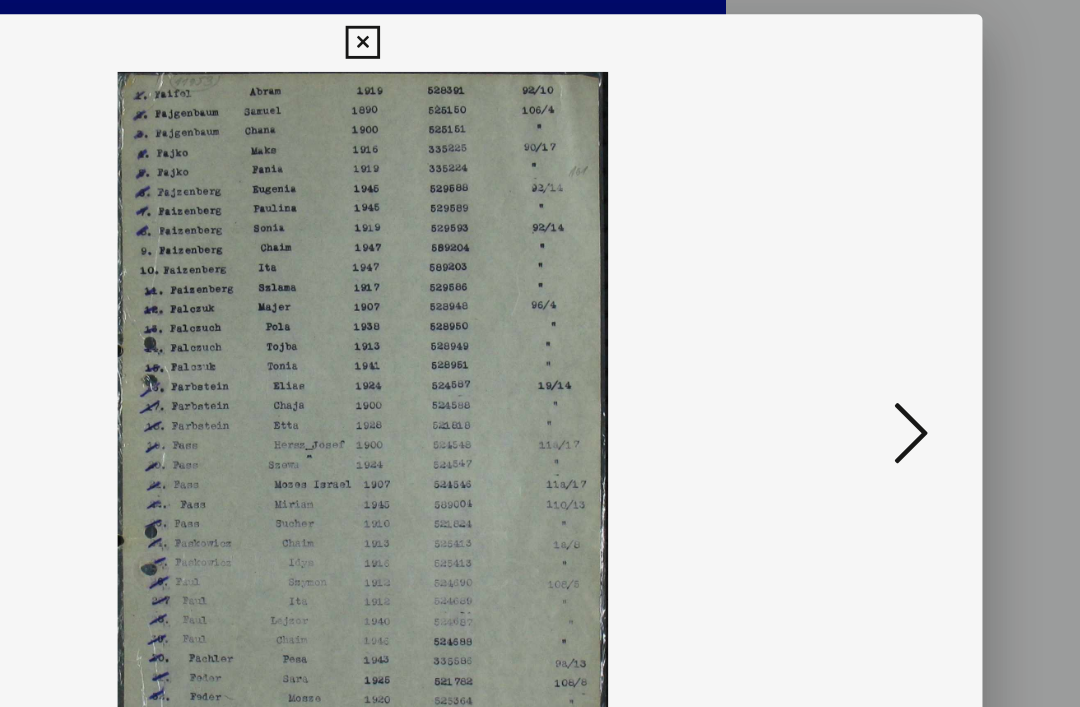 click at bounding box center [922, 302] 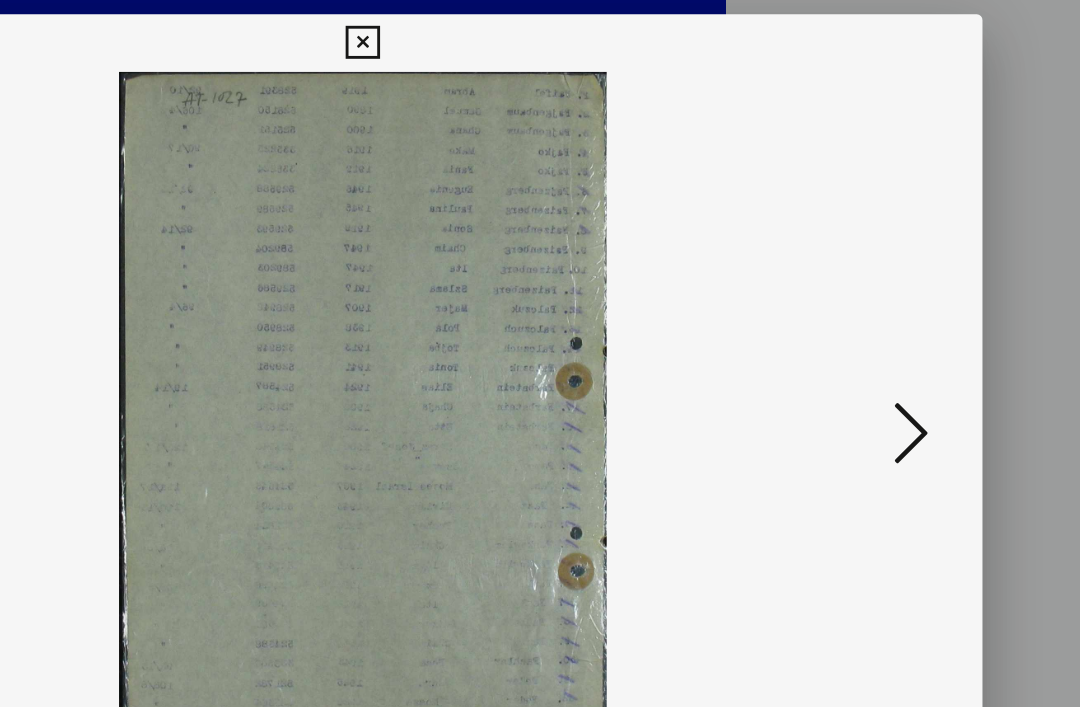 click at bounding box center [922, 302] 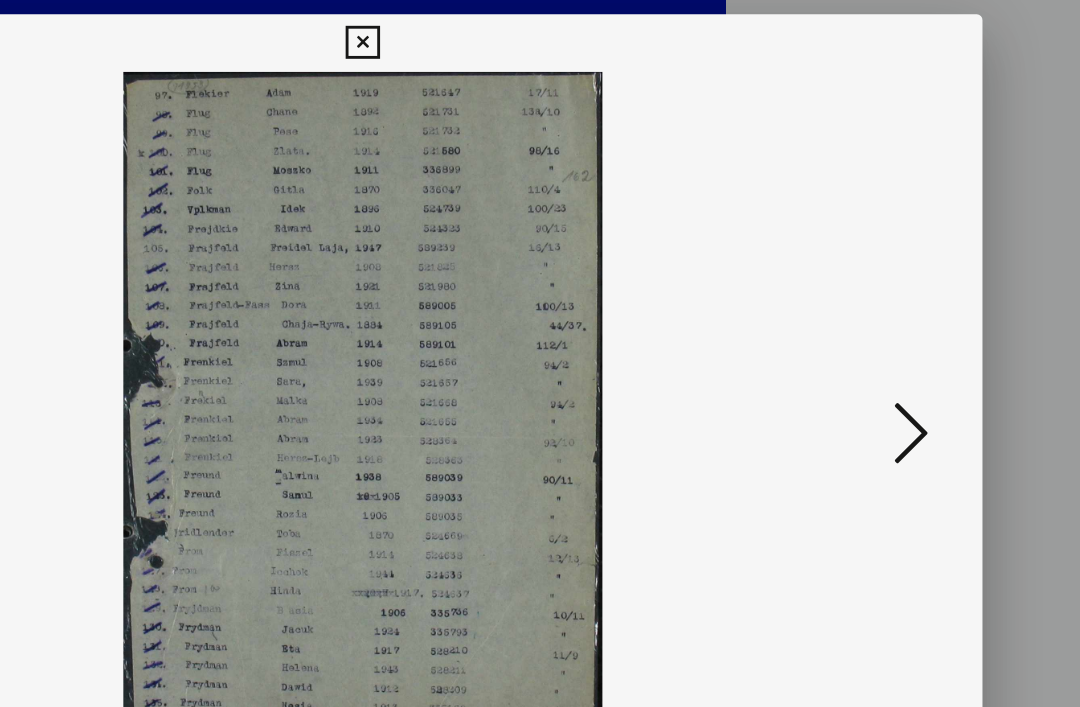 click at bounding box center (922, 302) 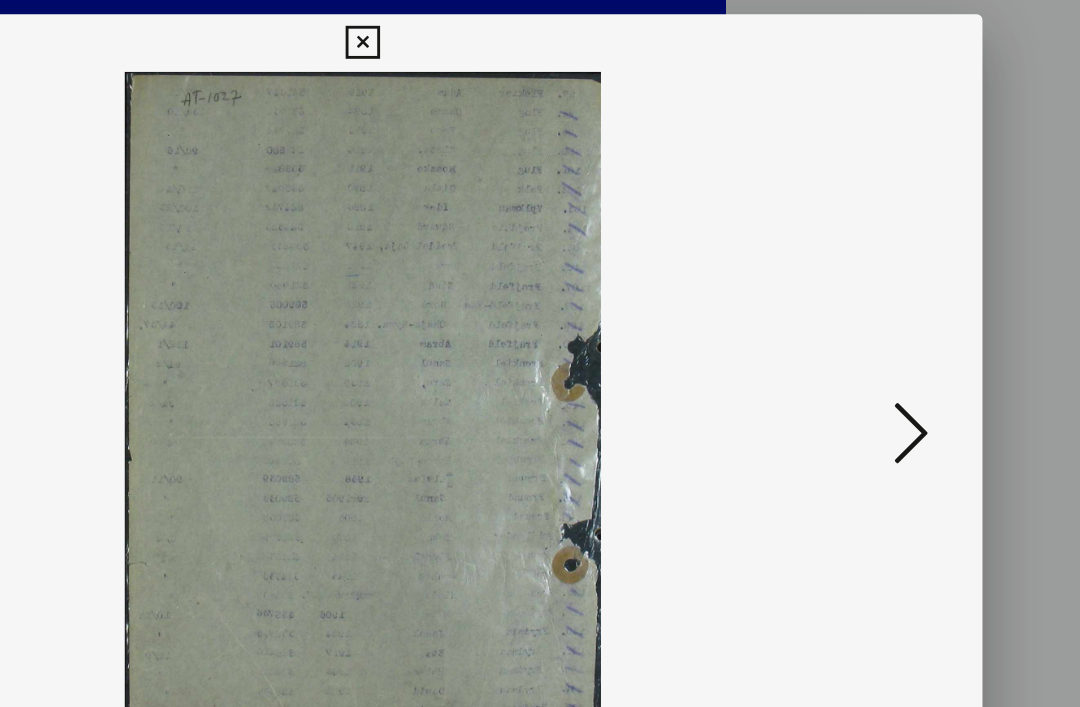 click at bounding box center (922, 302) 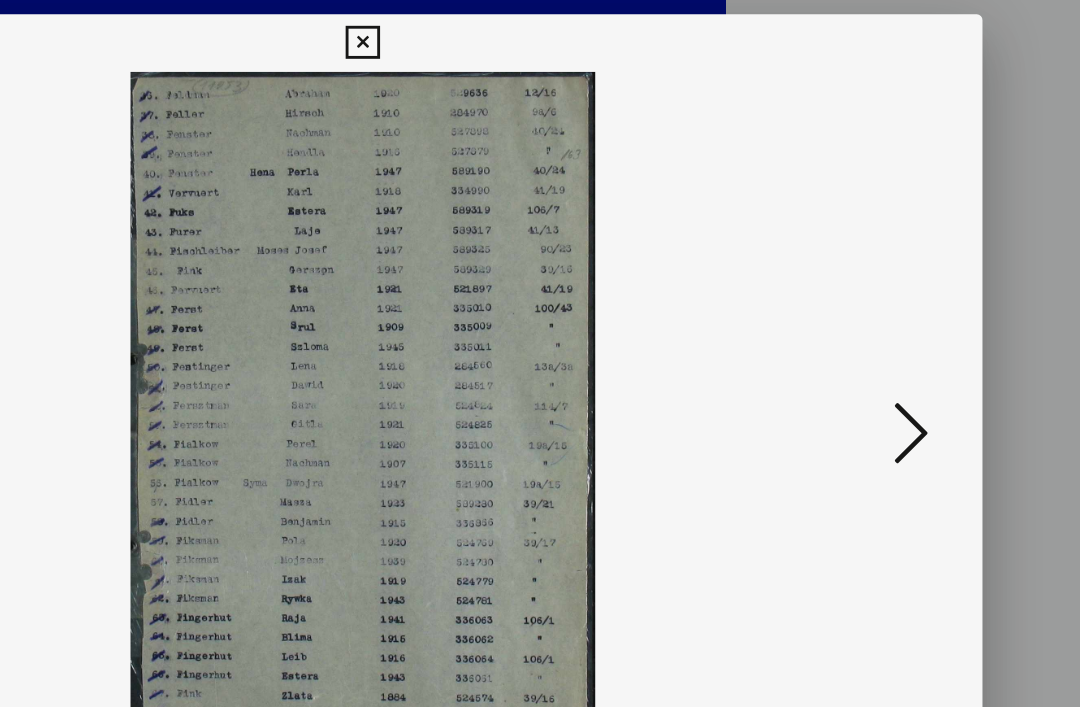 click at bounding box center (922, 302) 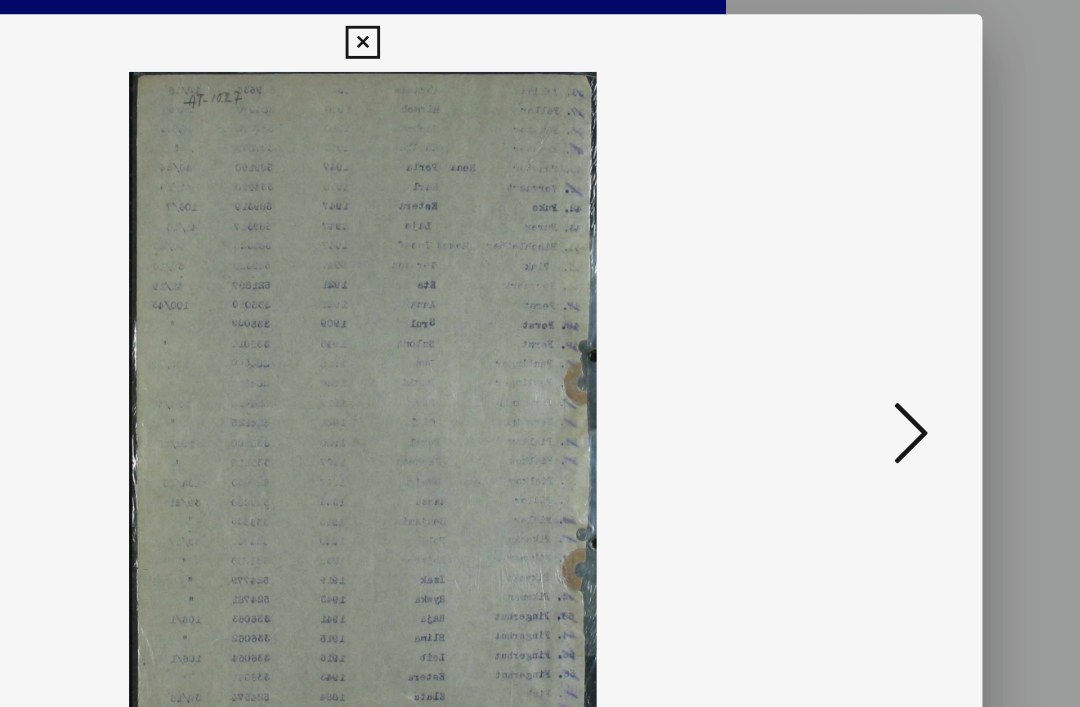 click at bounding box center [922, 302] 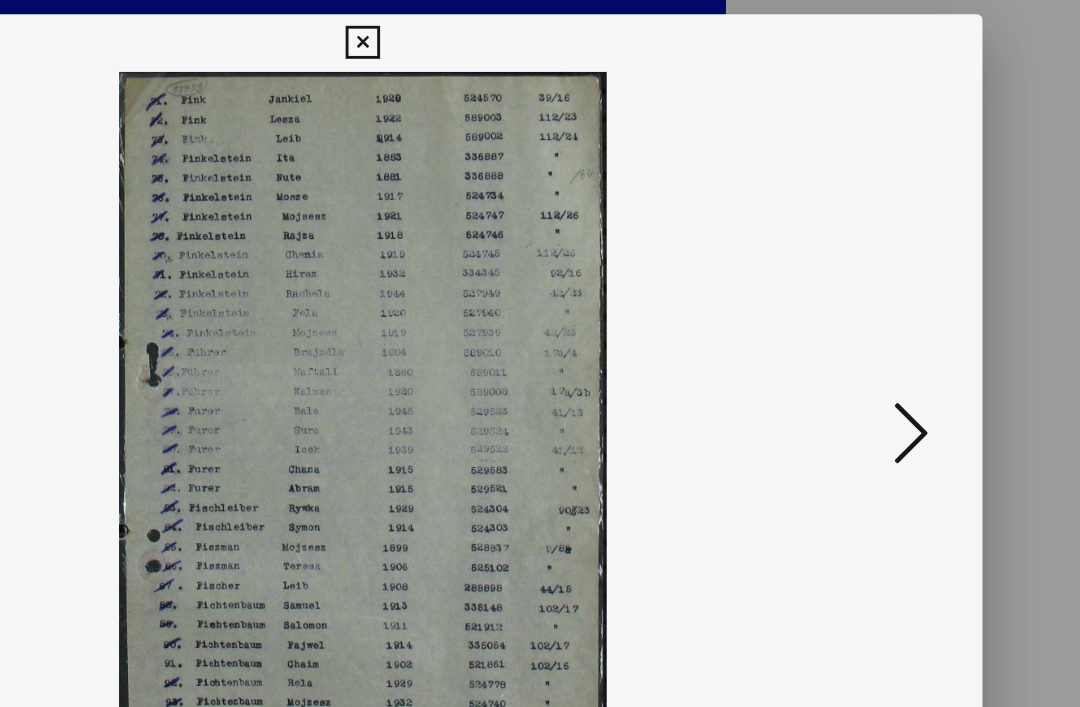 click at bounding box center [922, 302] 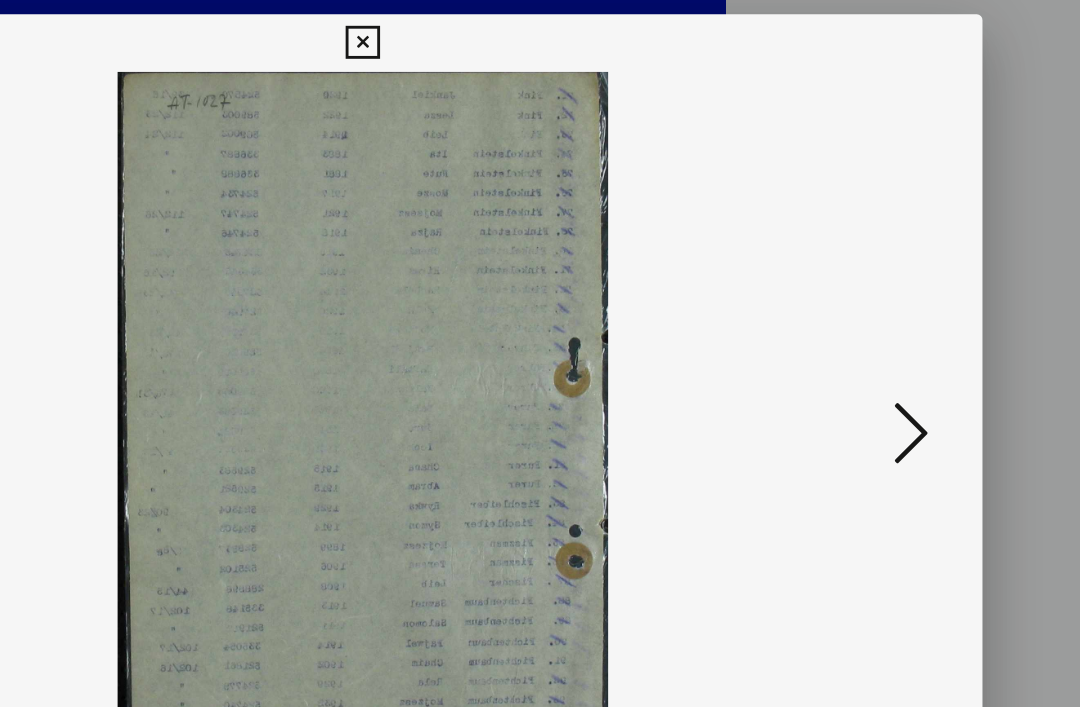 click at bounding box center [922, 302] 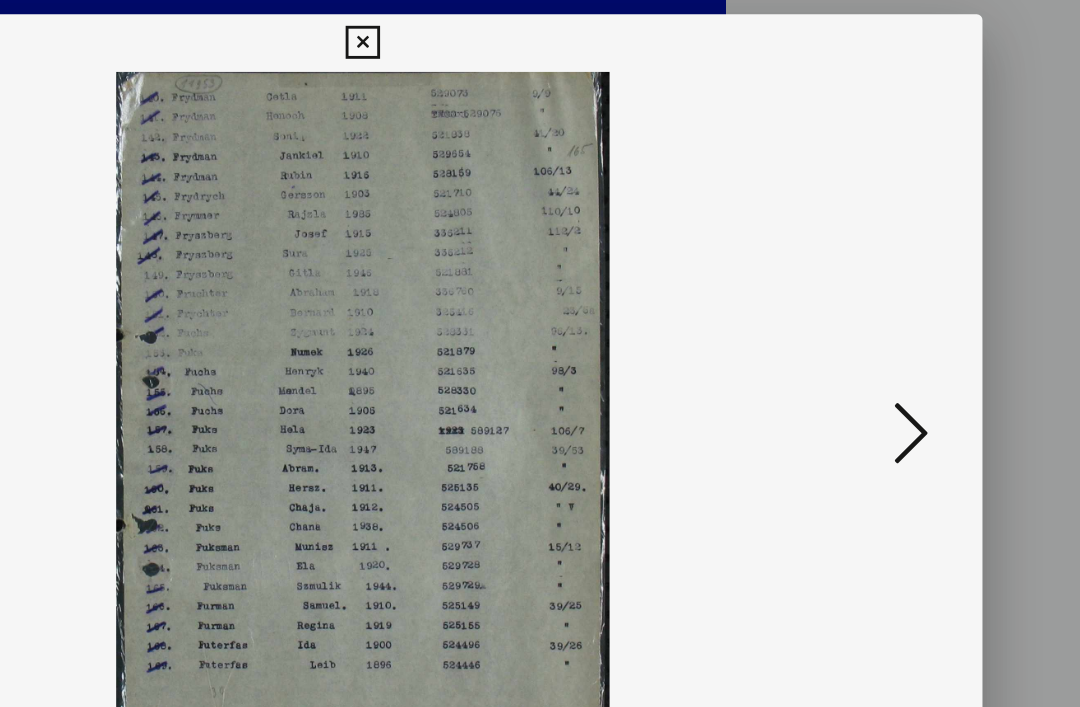 click at bounding box center (922, 302) 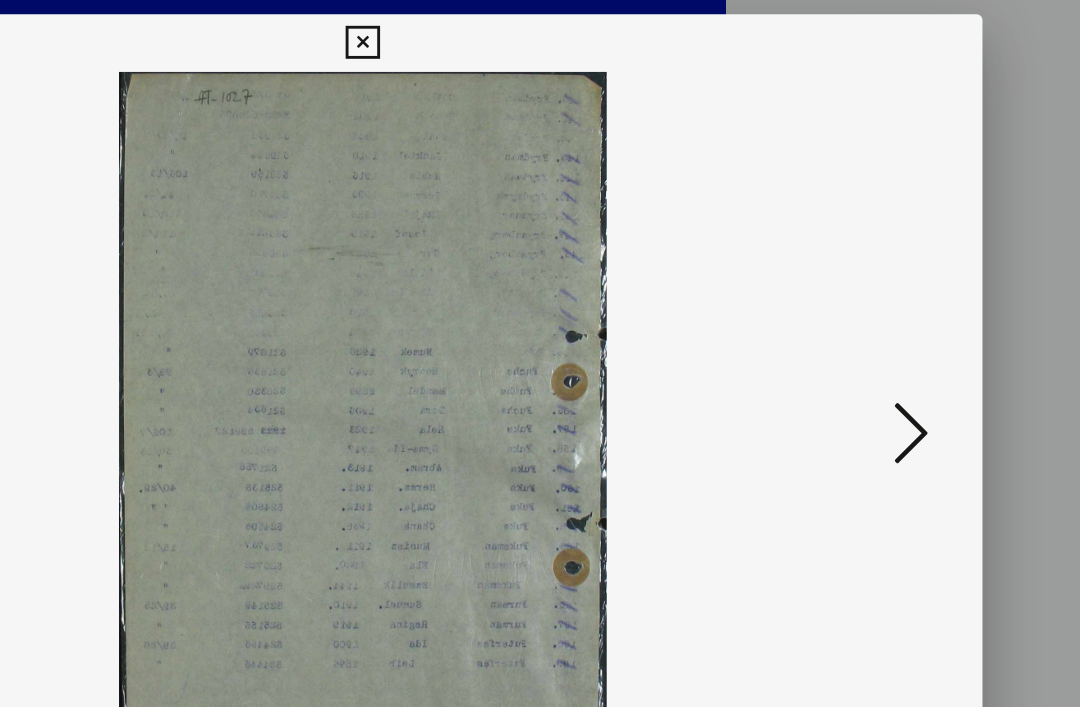 click at bounding box center (922, 302) 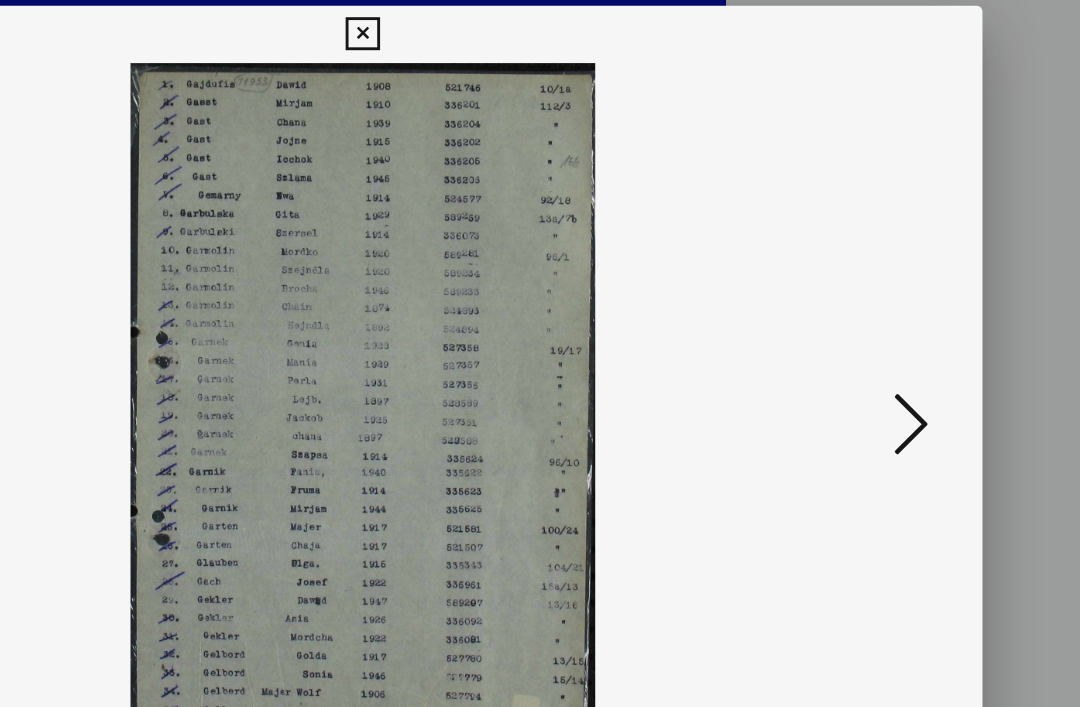 click at bounding box center [922, 302] 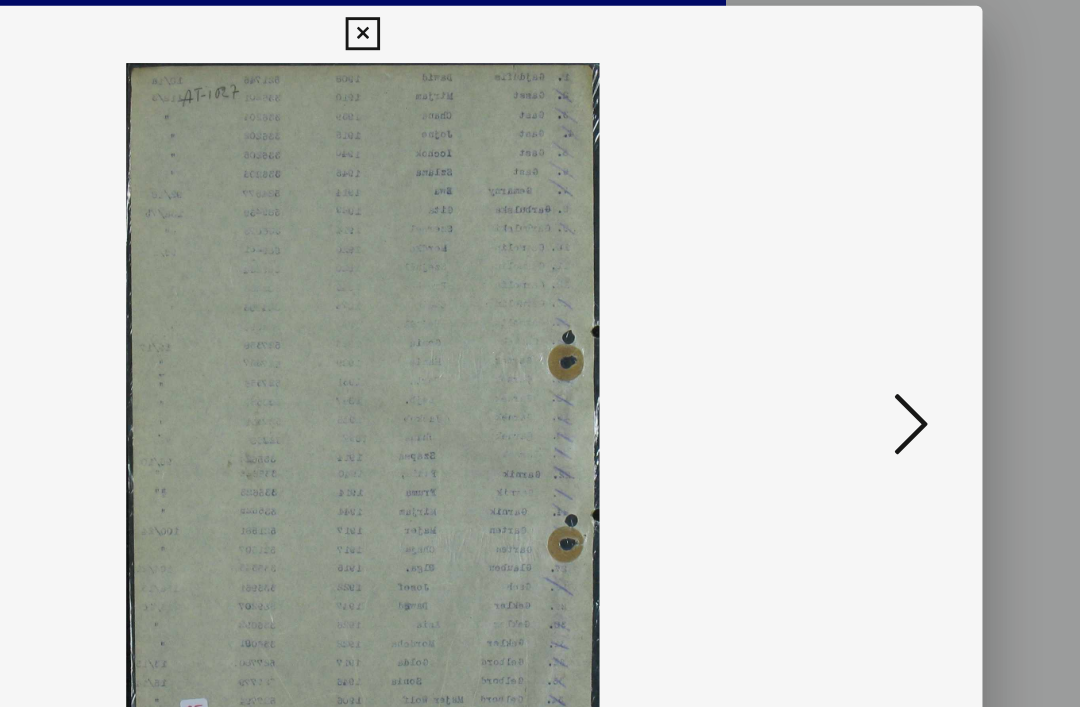 click at bounding box center (922, 302) 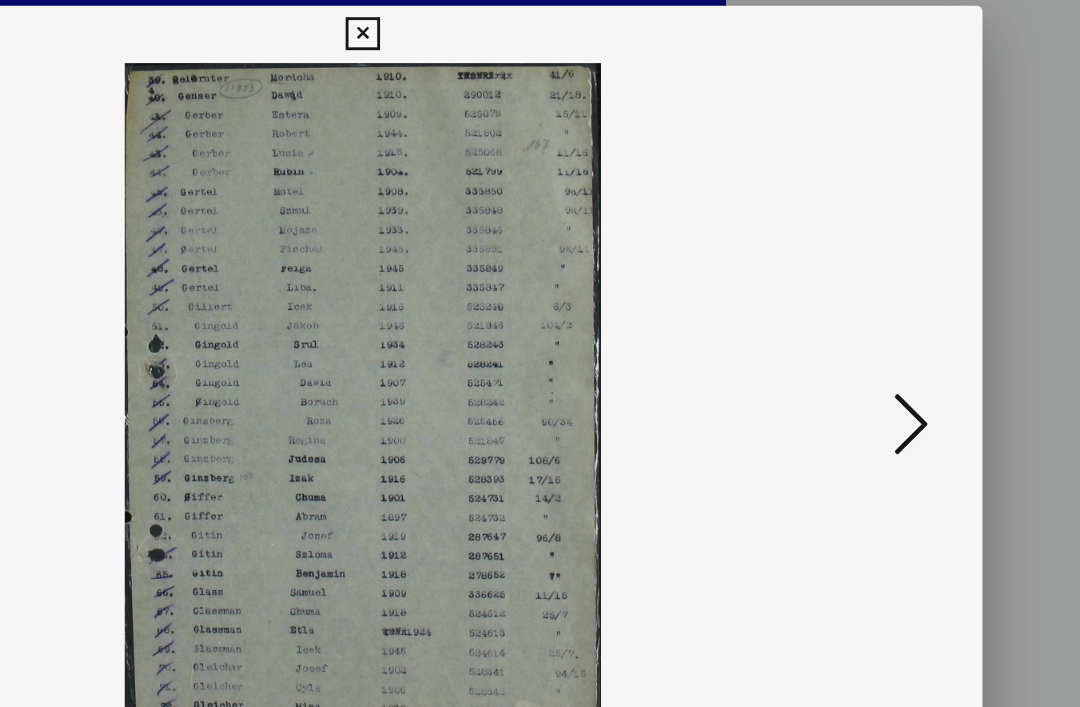 click at bounding box center (922, 302) 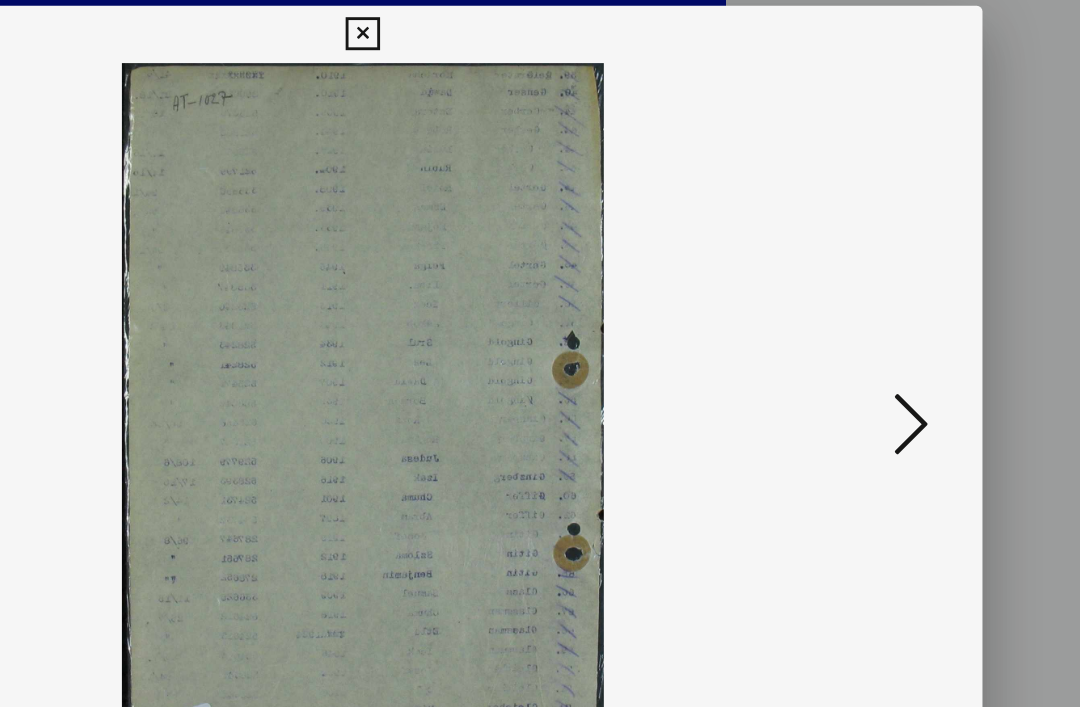 click at bounding box center (922, 302) 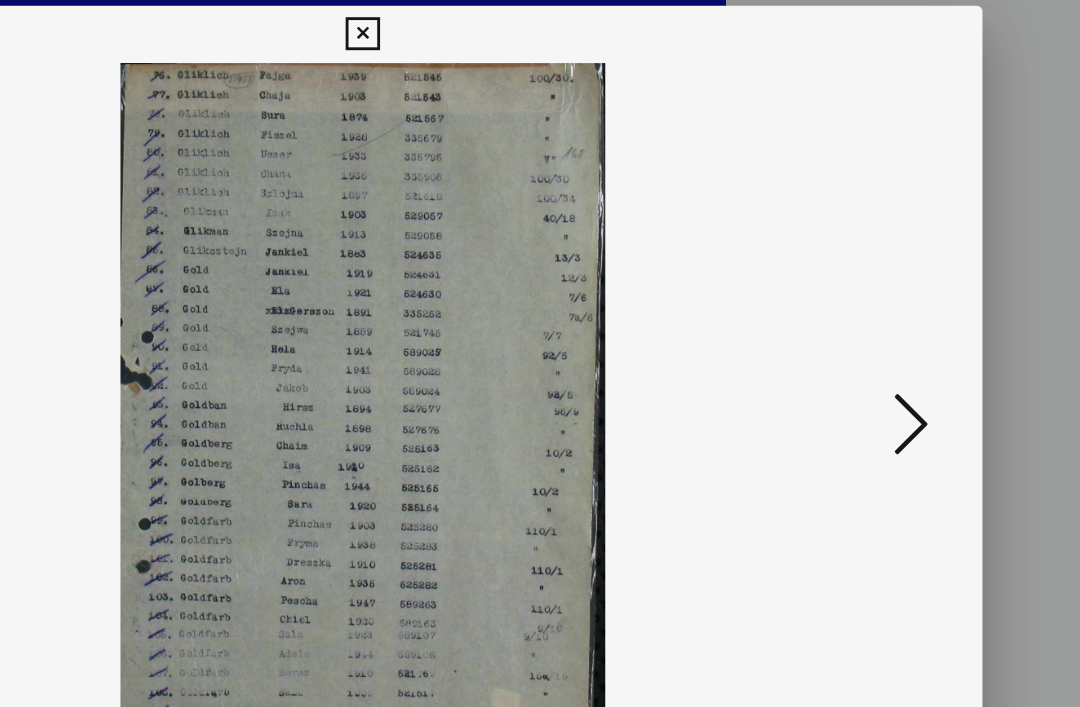 click at bounding box center [922, 302] 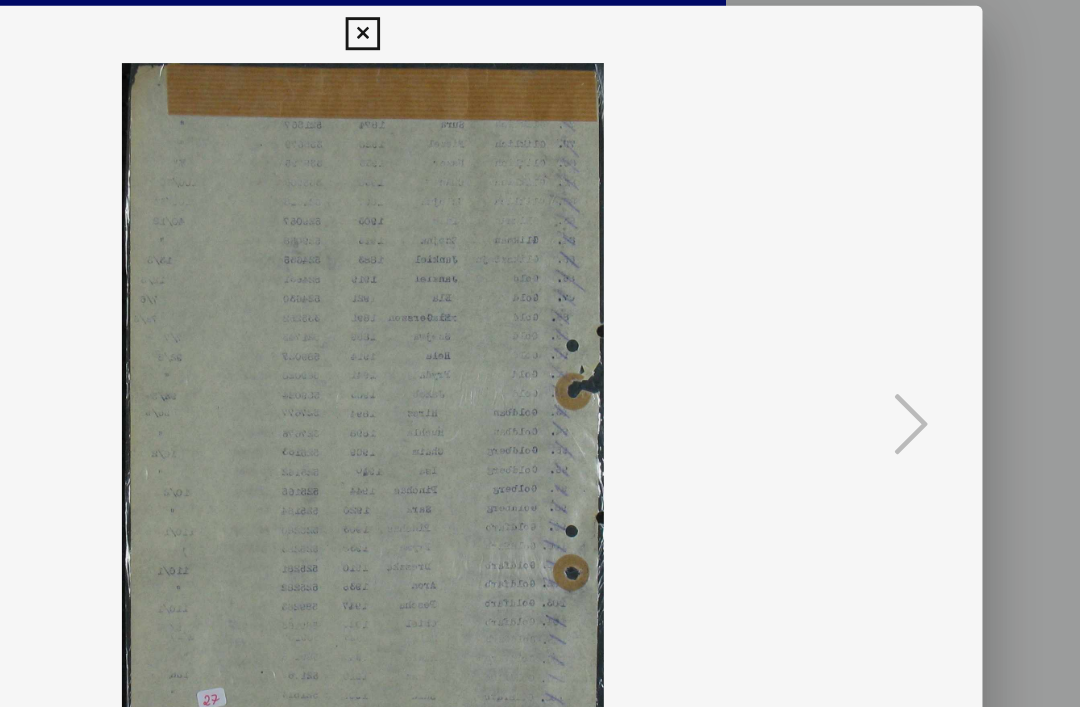 click at bounding box center [539, 30] 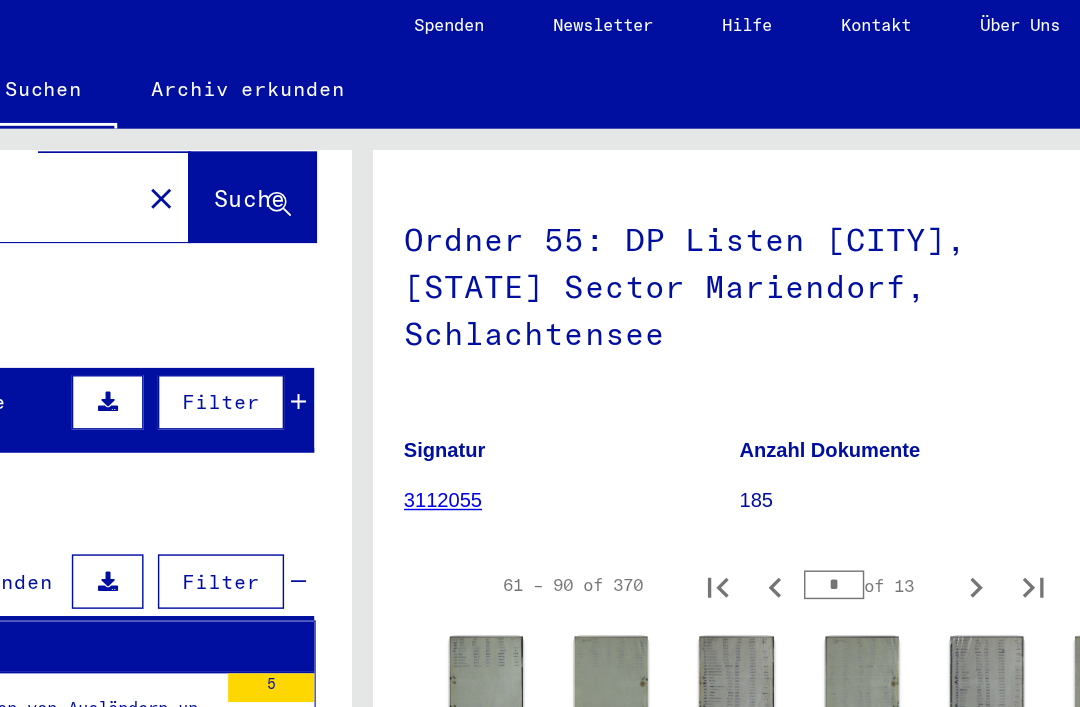 click 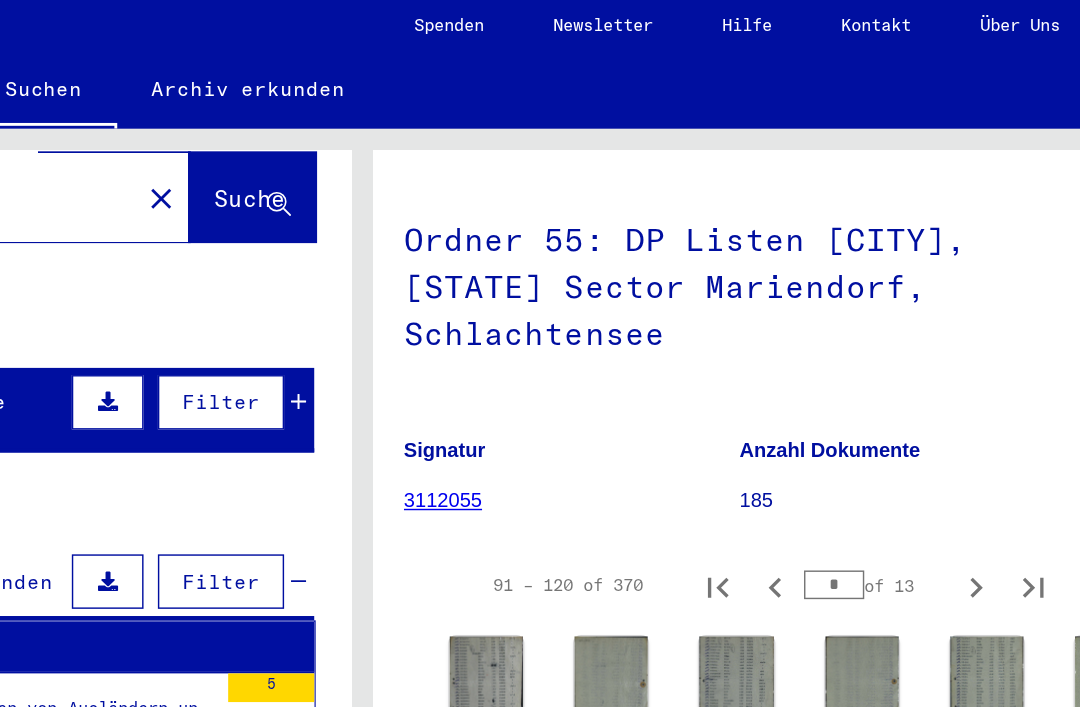 click 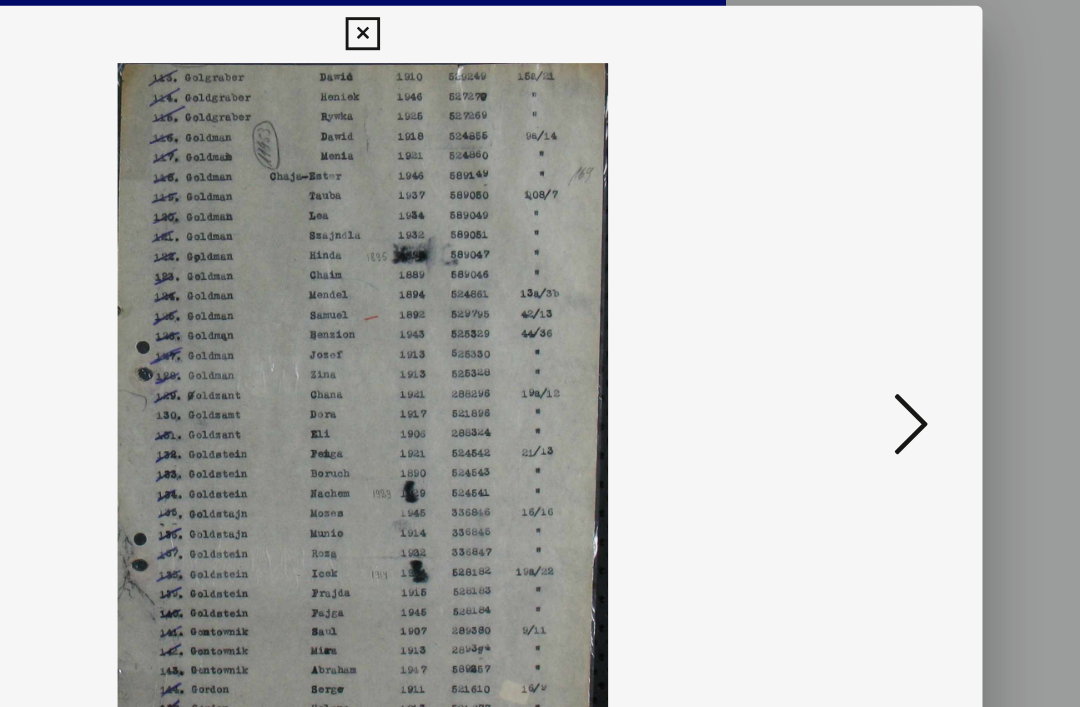 click at bounding box center (922, 302) 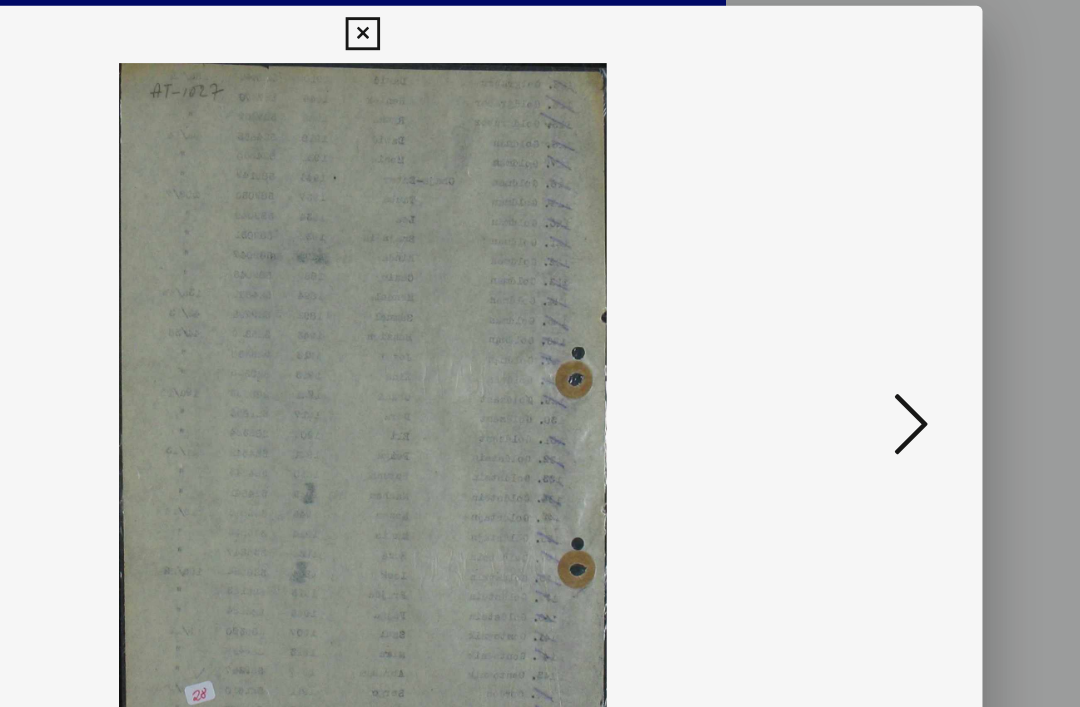 click at bounding box center [922, 302] 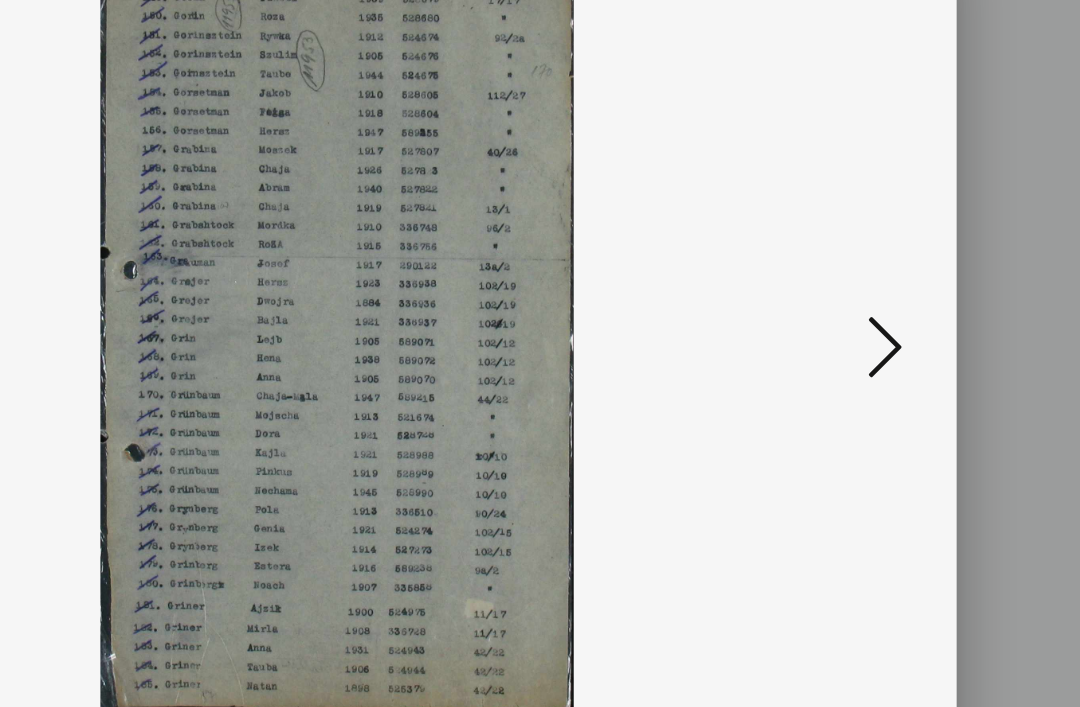 click at bounding box center [922, 302] 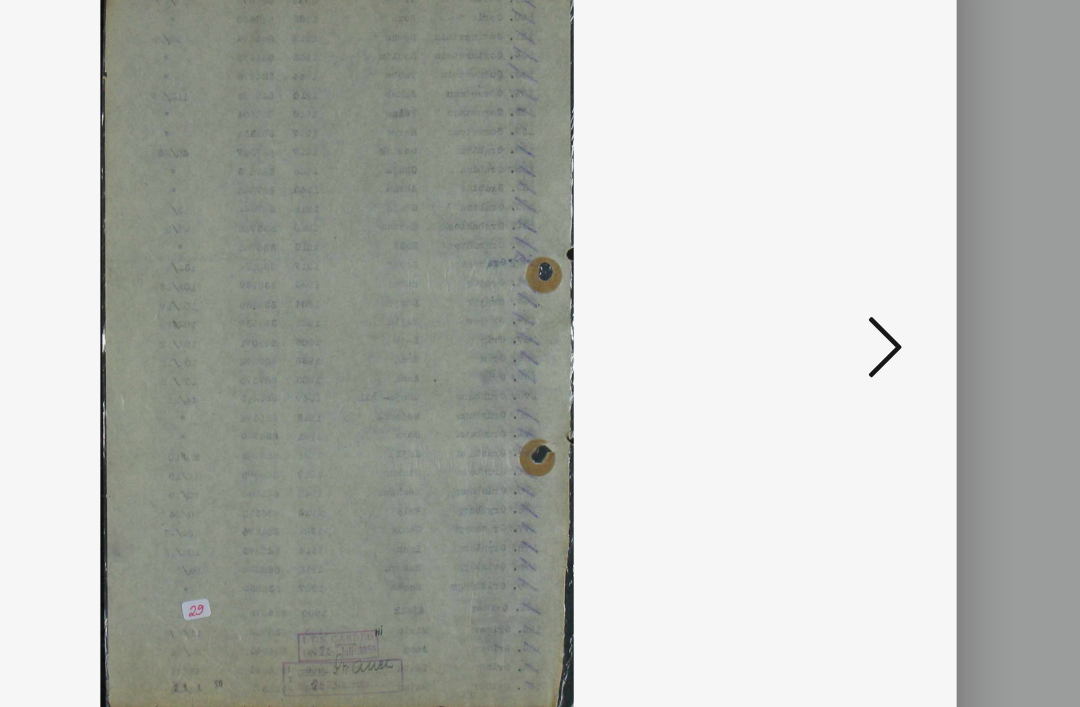 click at bounding box center (922, 302) 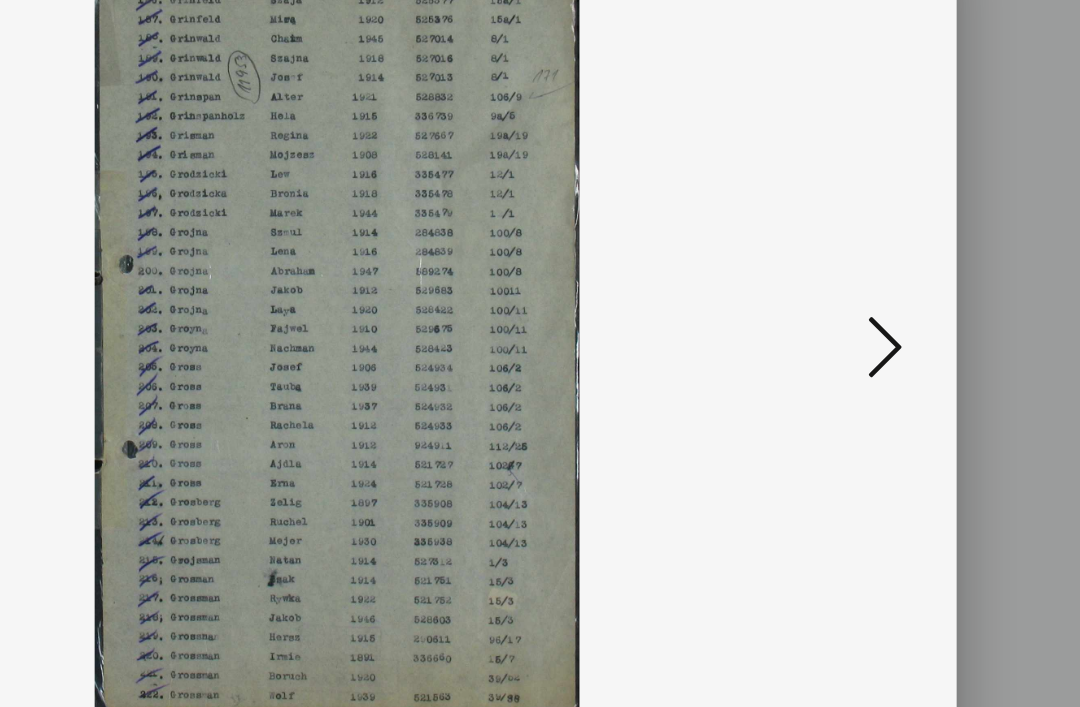 click at bounding box center (922, 302) 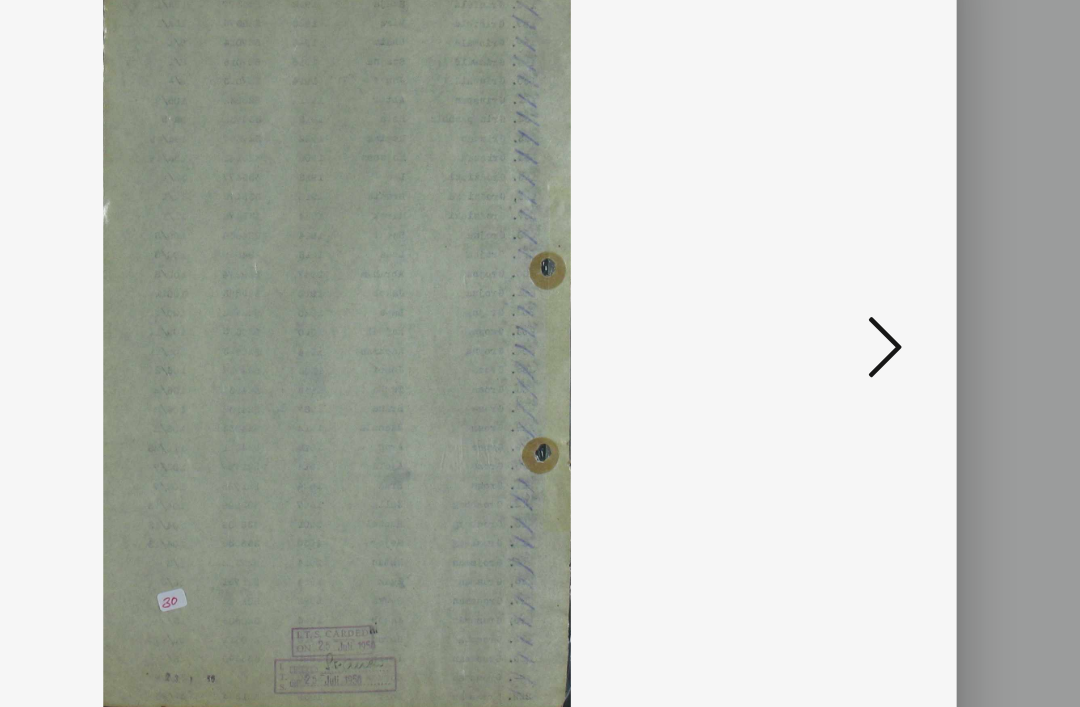click at bounding box center (922, 302) 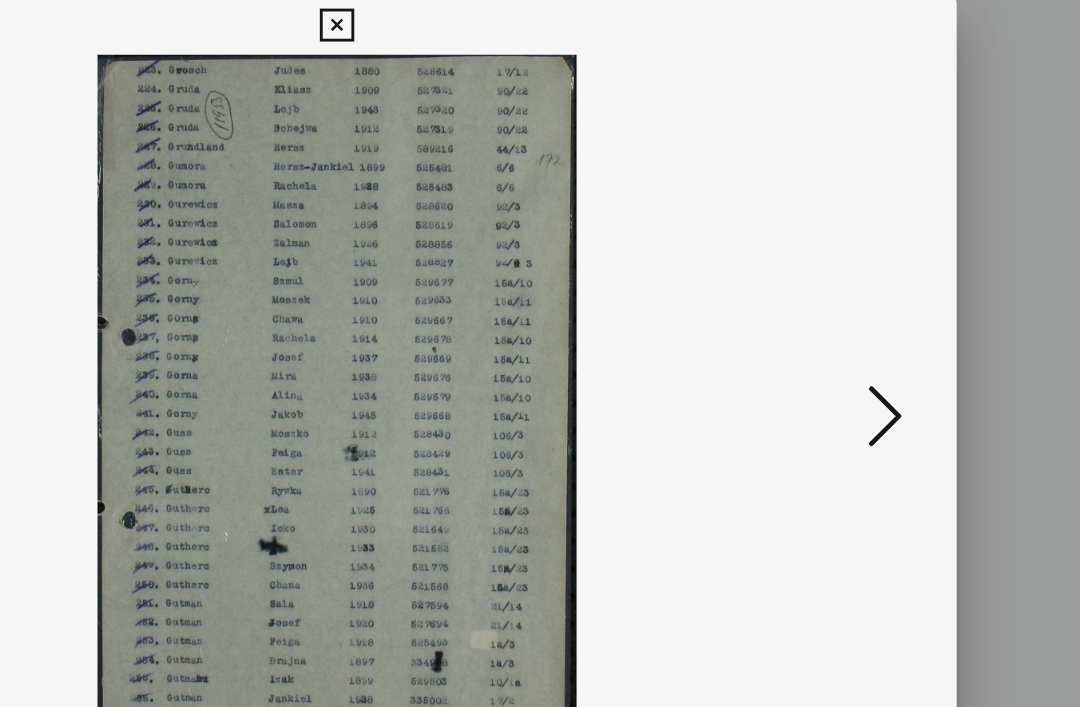 click at bounding box center [539, 30] 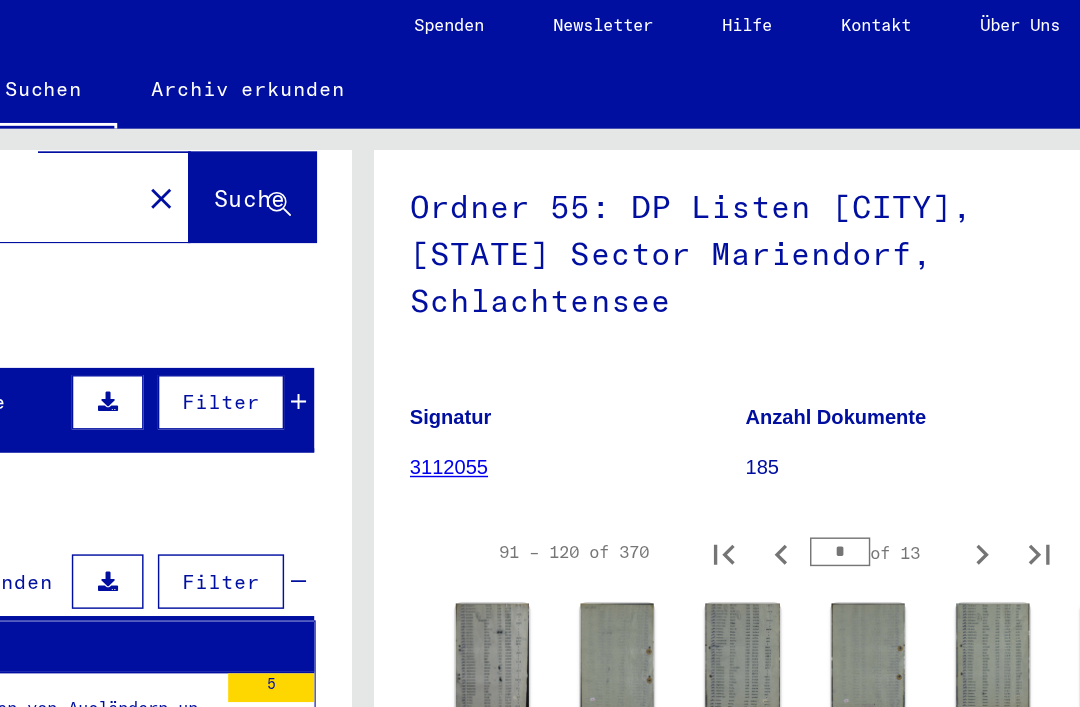 scroll, scrollTop: 150, scrollLeft: 17, axis: both 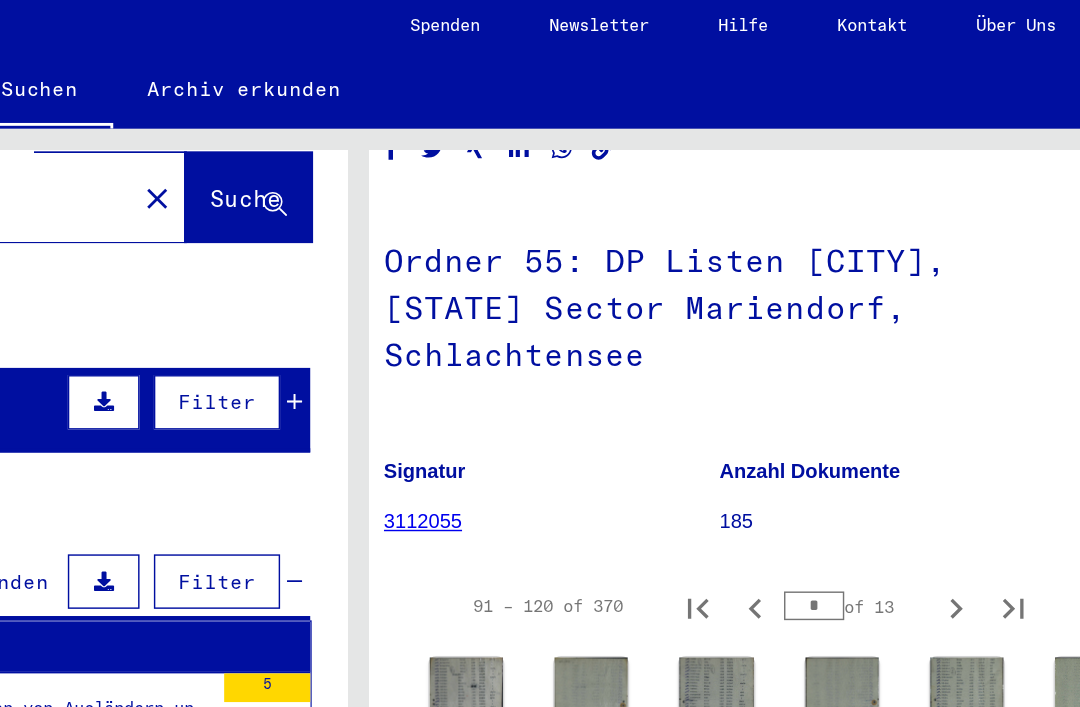 click on "Gräberliste betreffend Ausländer, die in den Gemeinden Immenhausen und Mariendorf auf dem Gemeindefriedhof beerdigt wurden, Todesdaten: 05.03.45-23.10.45" at bounding box center (312, 532) 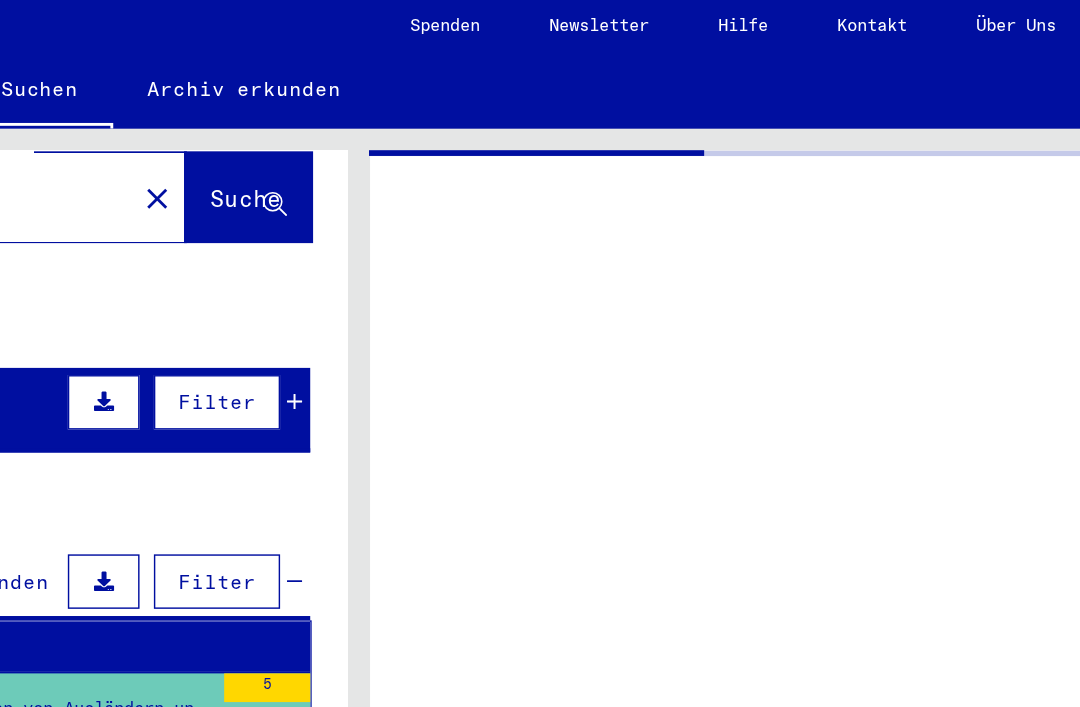 scroll, scrollTop: 0, scrollLeft: 0, axis: both 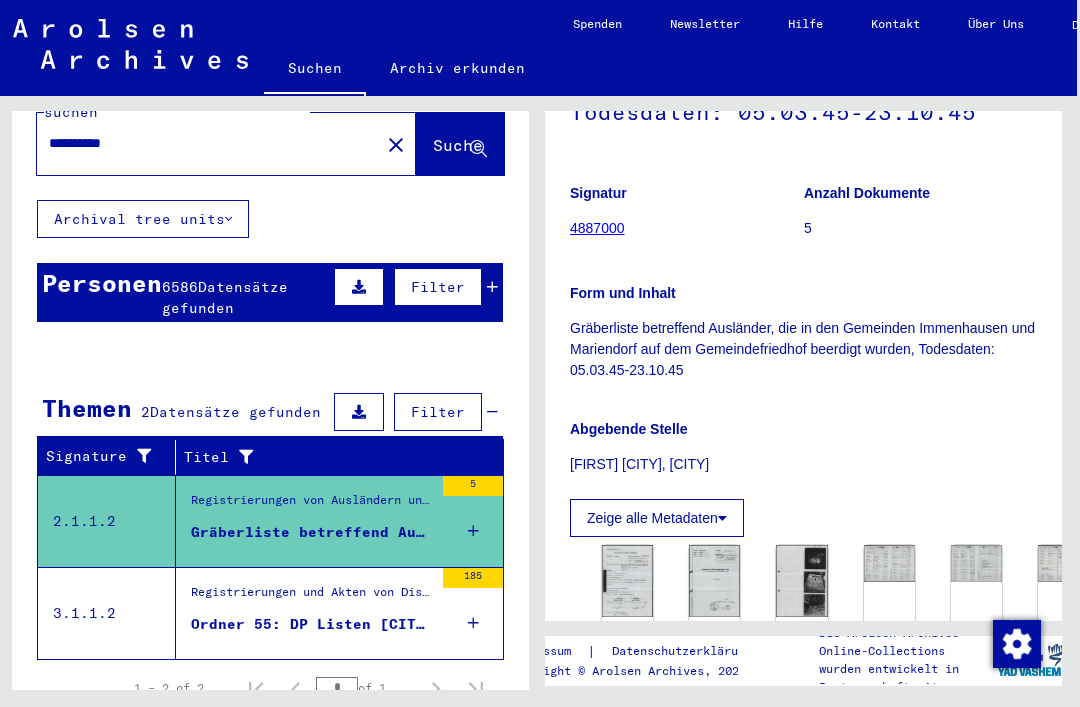 click on "Registrierungen und Akten von Displaced Persons, Kindern und Vermissten > Aufenthalts- und Emigrationsnachweise > Registrierung und Betreuung von DPs innerhalb und außerhalb von Lagern > Listenmäßige Erfassung von DPs in DP-Lagern > Nicht verzeichnete Dokumente nach Ordnern mit Ortsangabe" at bounding box center [312, 597] 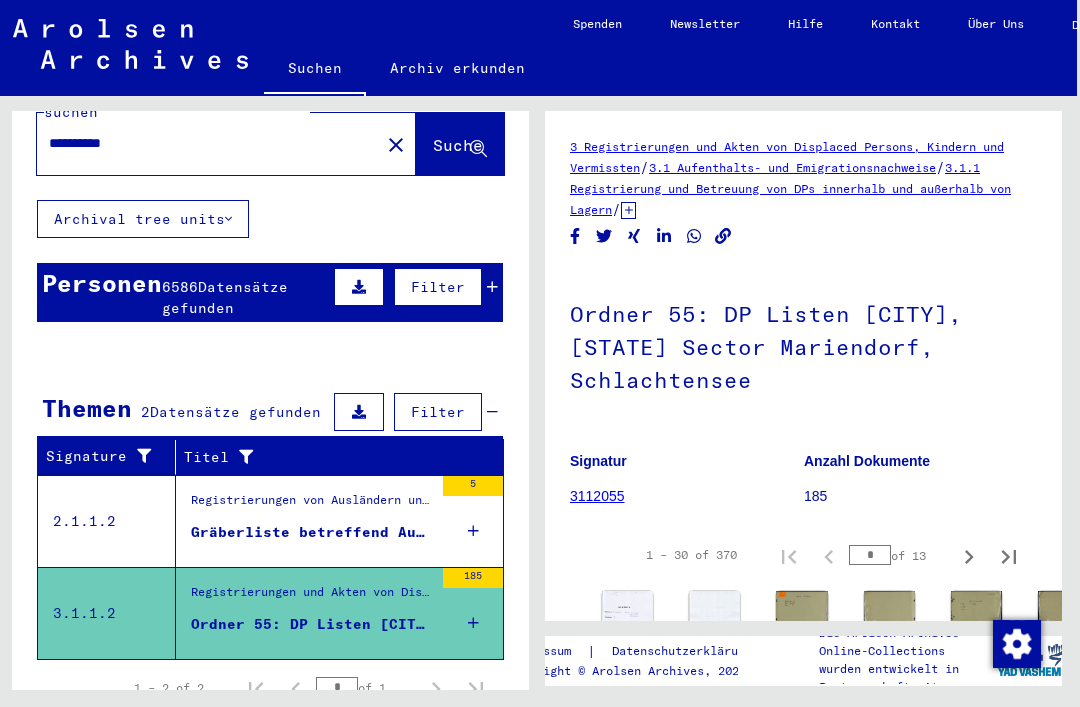 click 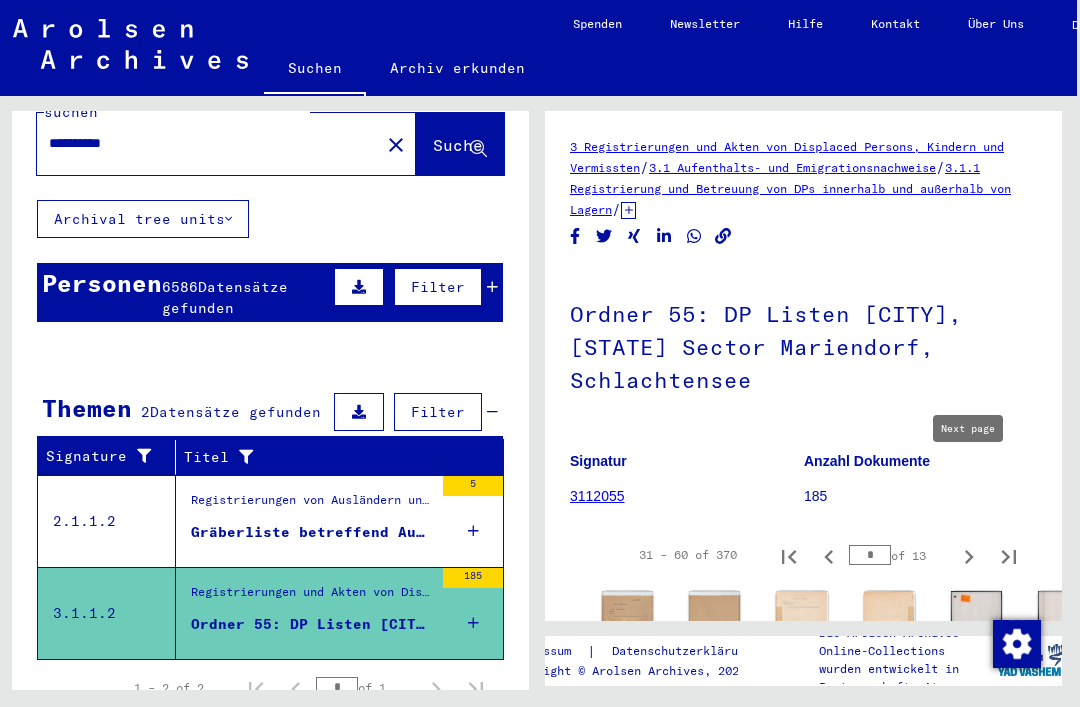 click 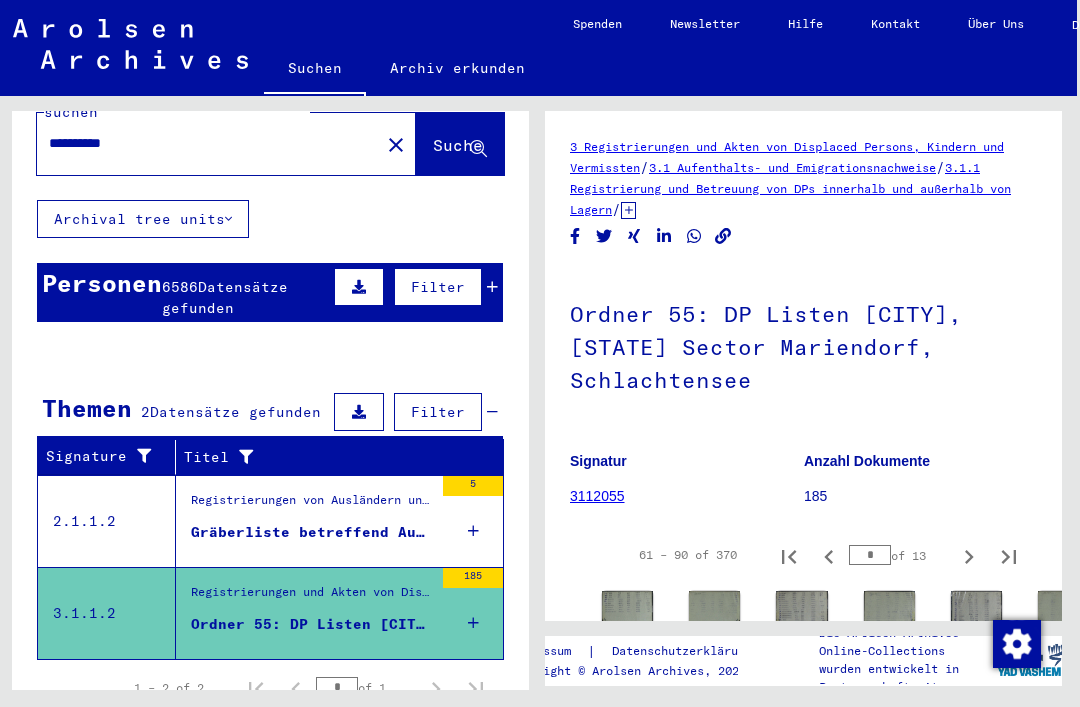 click 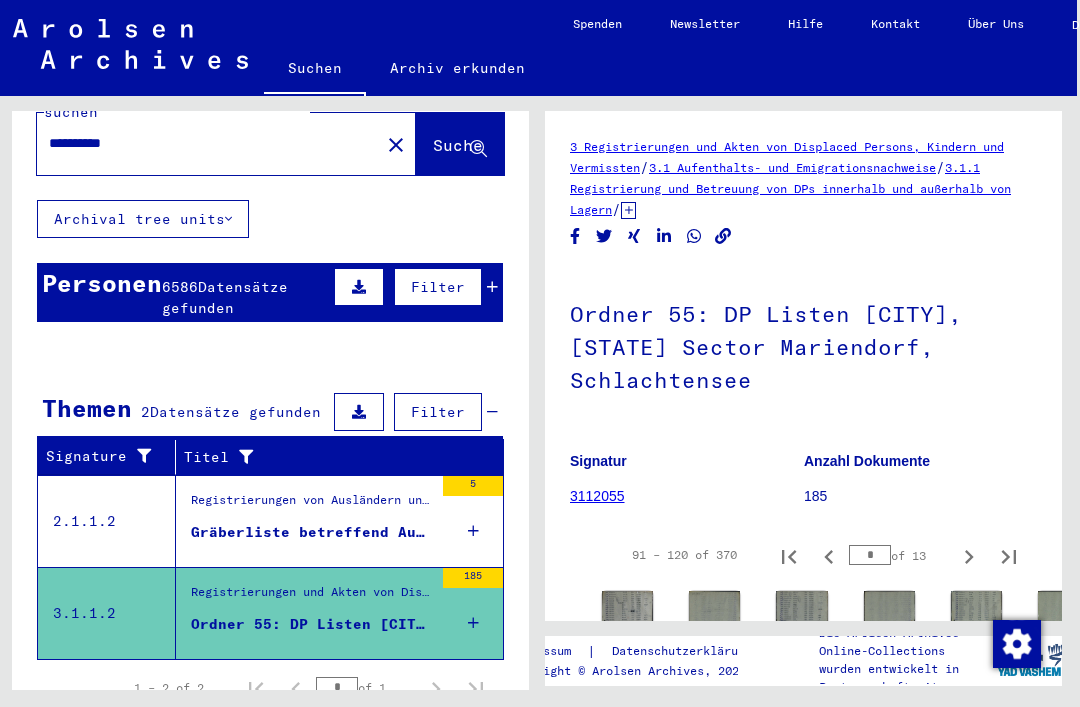 click 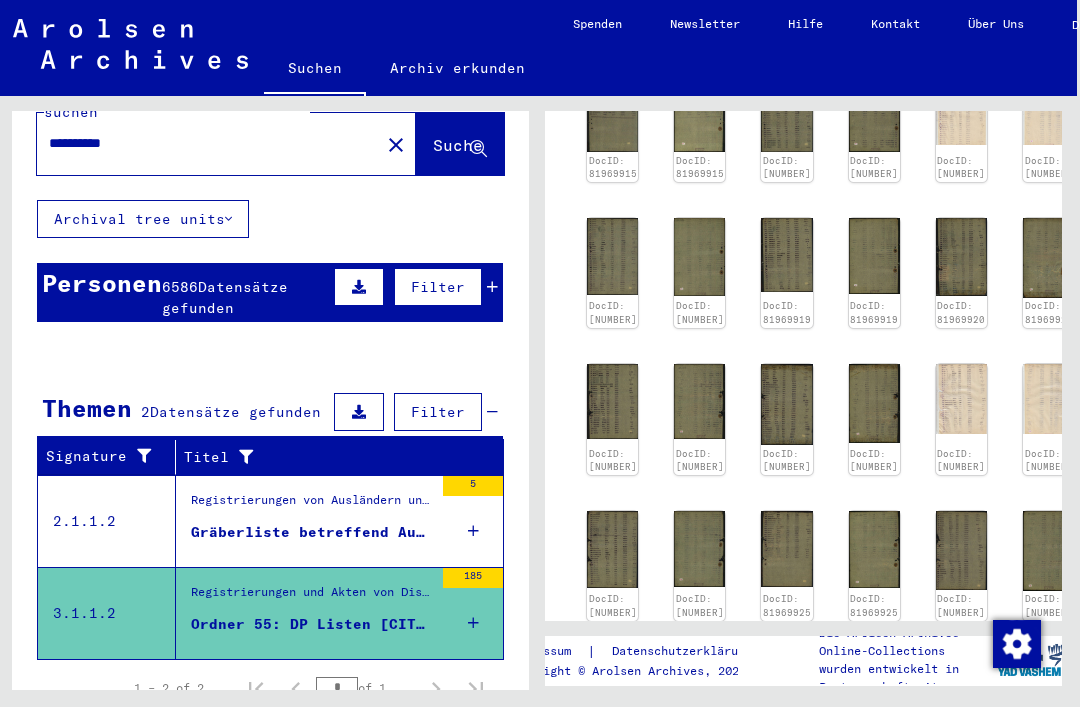 click 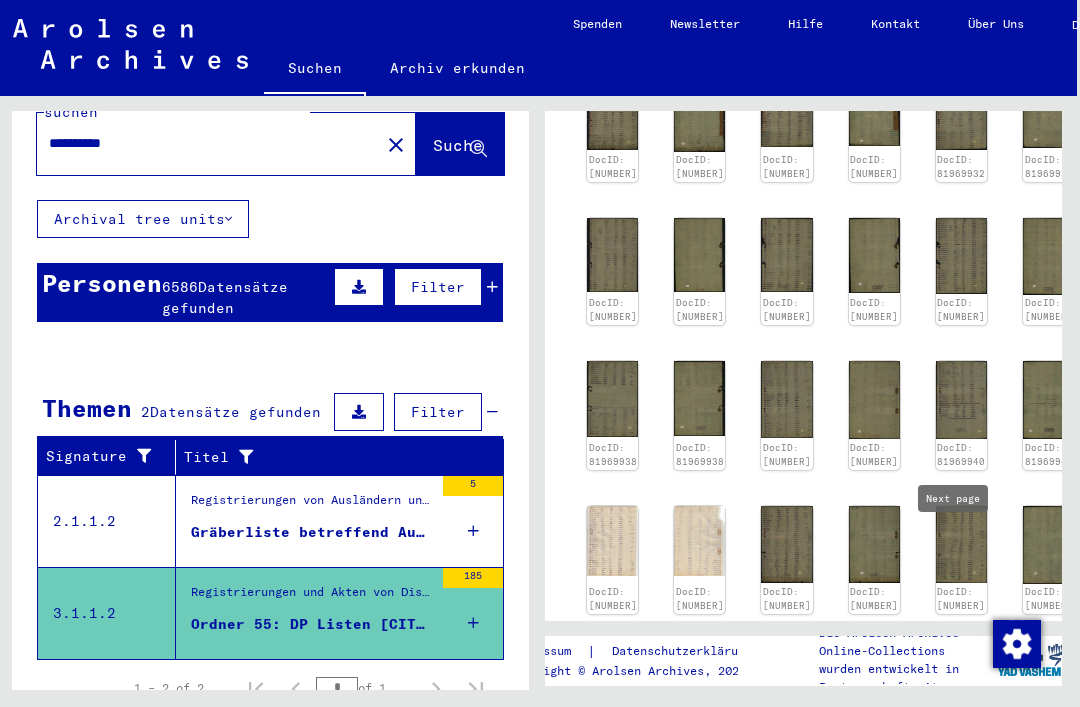 click 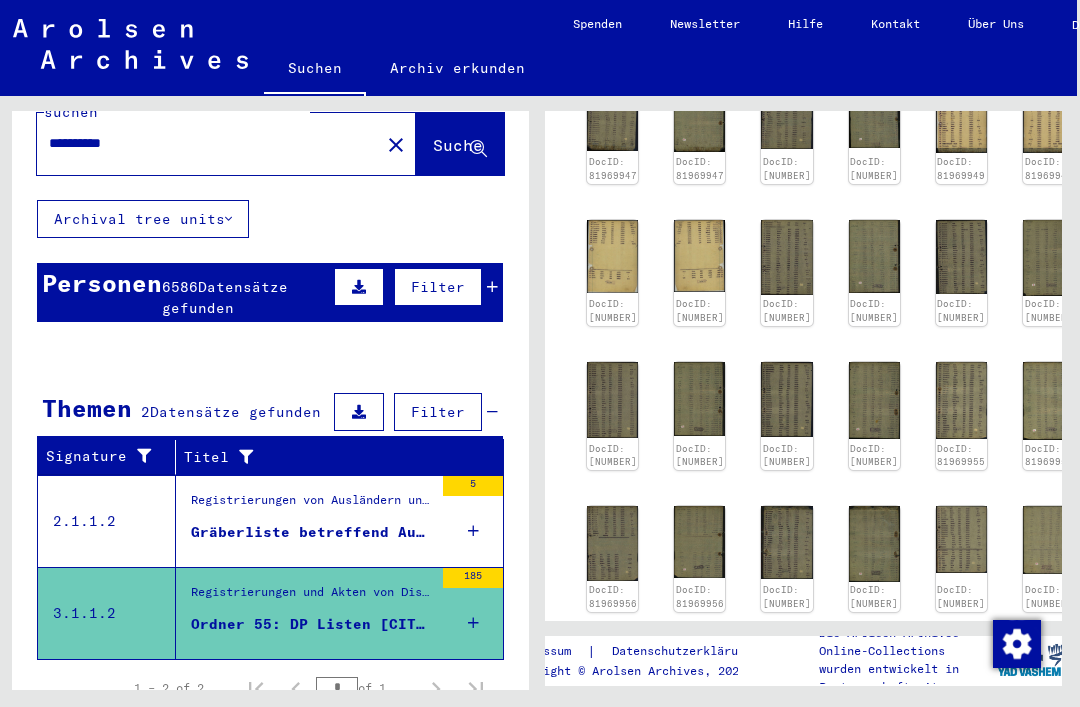 click 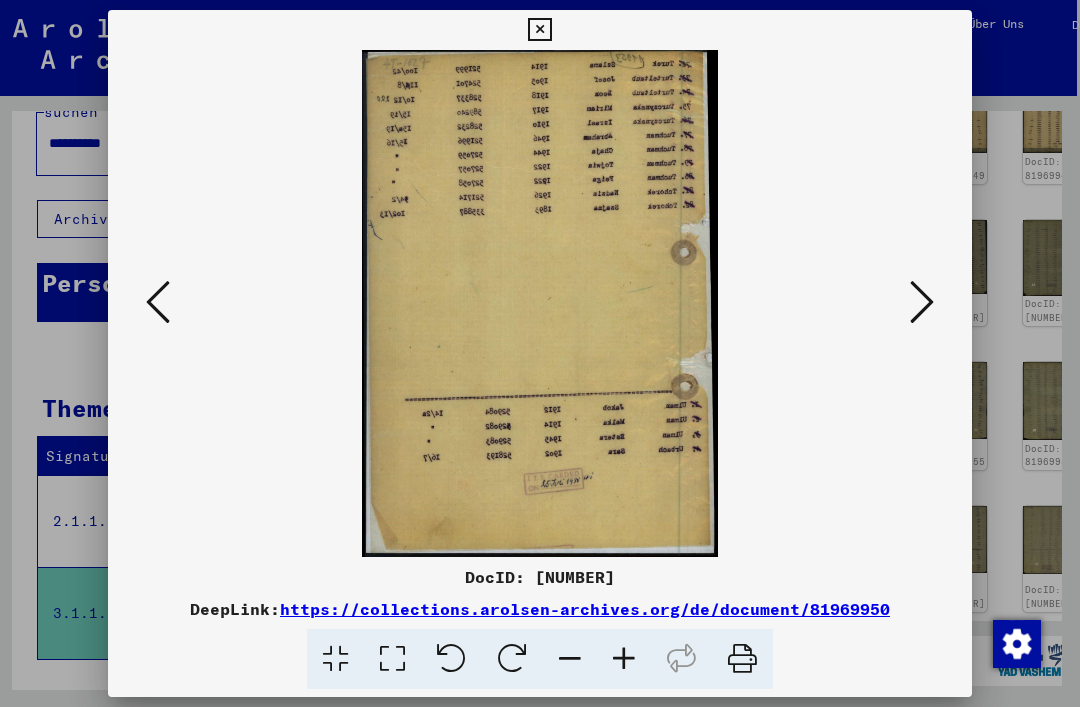 click at bounding box center (922, 302) 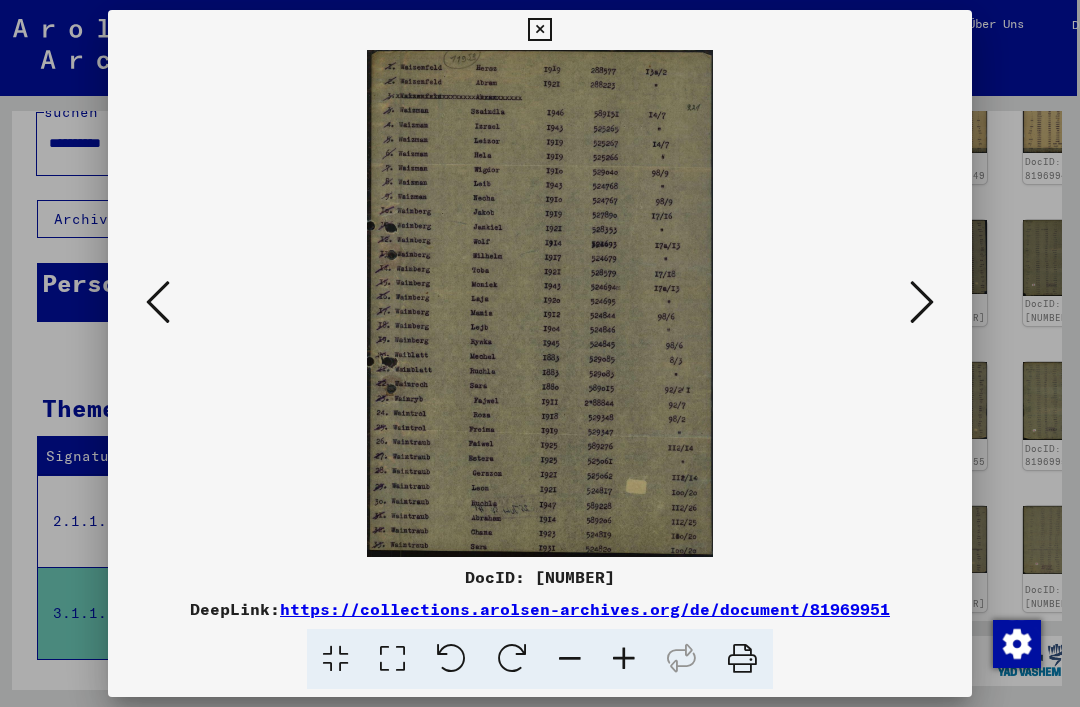 click at bounding box center (922, 302) 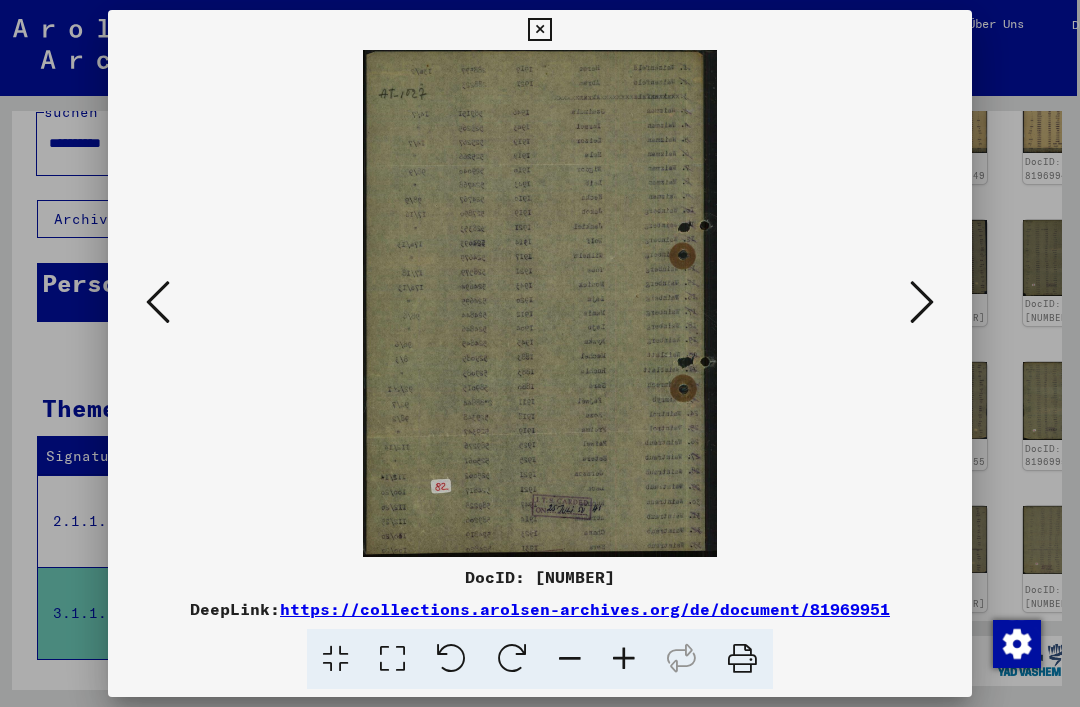 click at bounding box center (922, 302) 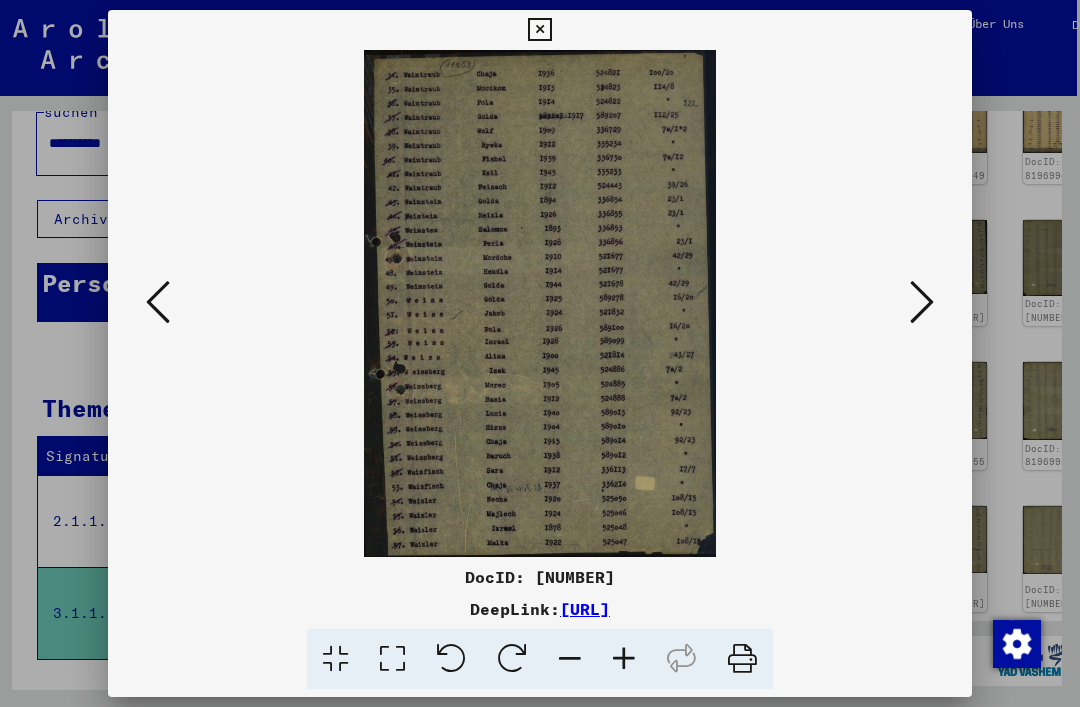 click at bounding box center (922, 302) 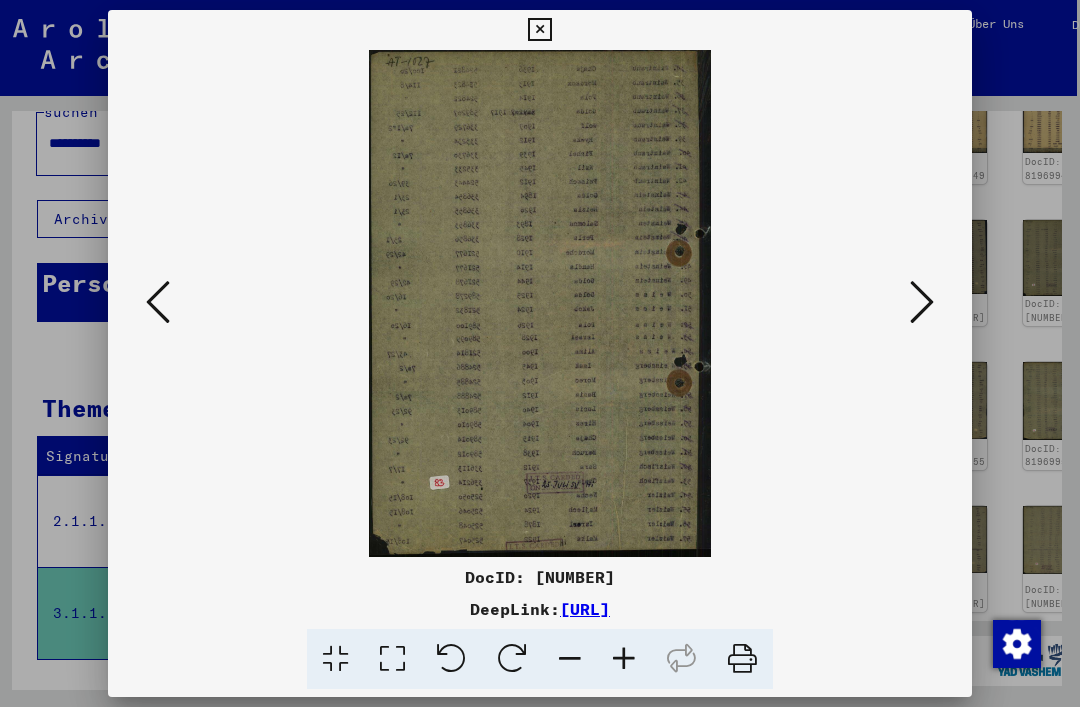 click at bounding box center (922, 302) 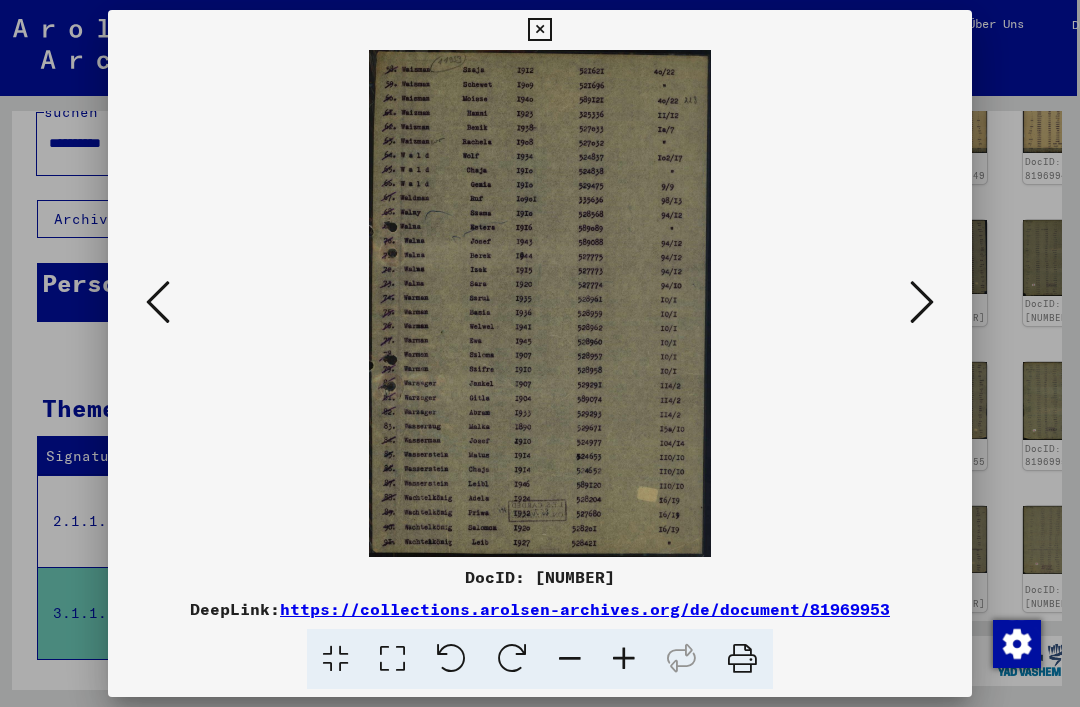 click at bounding box center [922, 302] 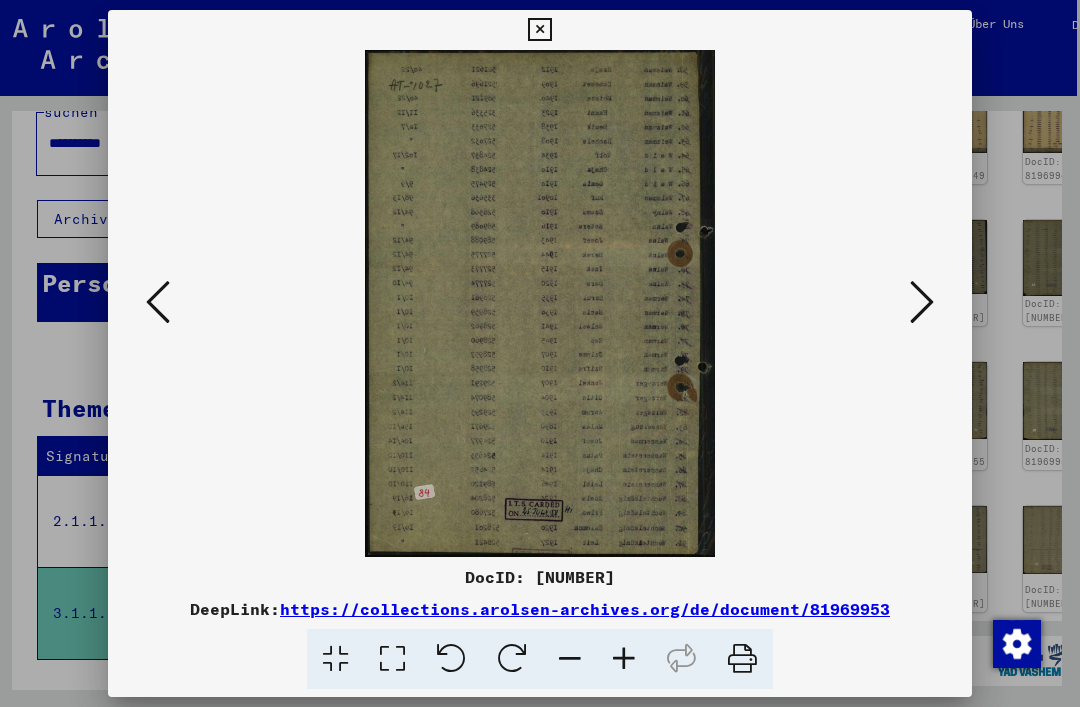 click at bounding box center [922, 302] 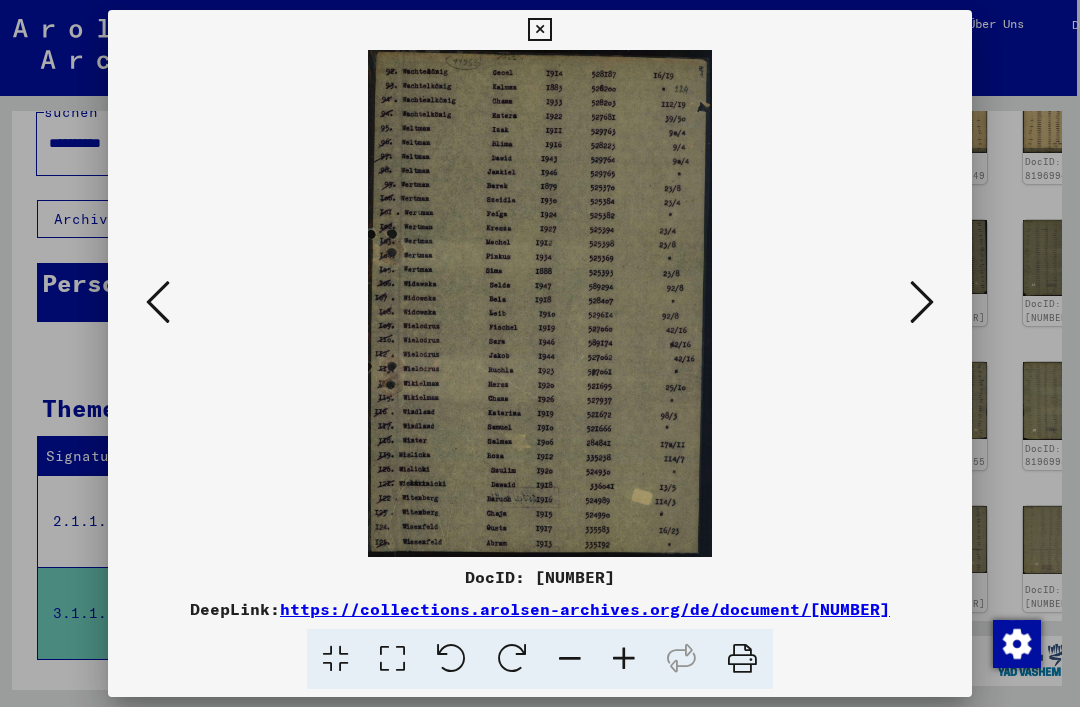 click at bounding box center (922, 302) 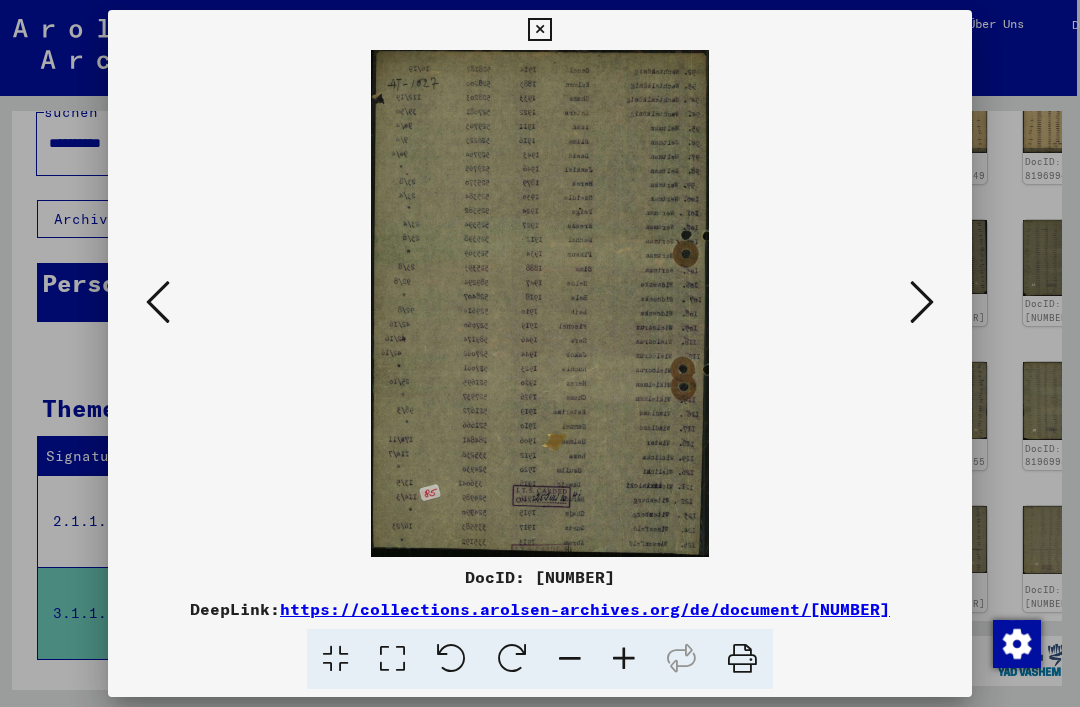 click at bounding box center [922, 302] 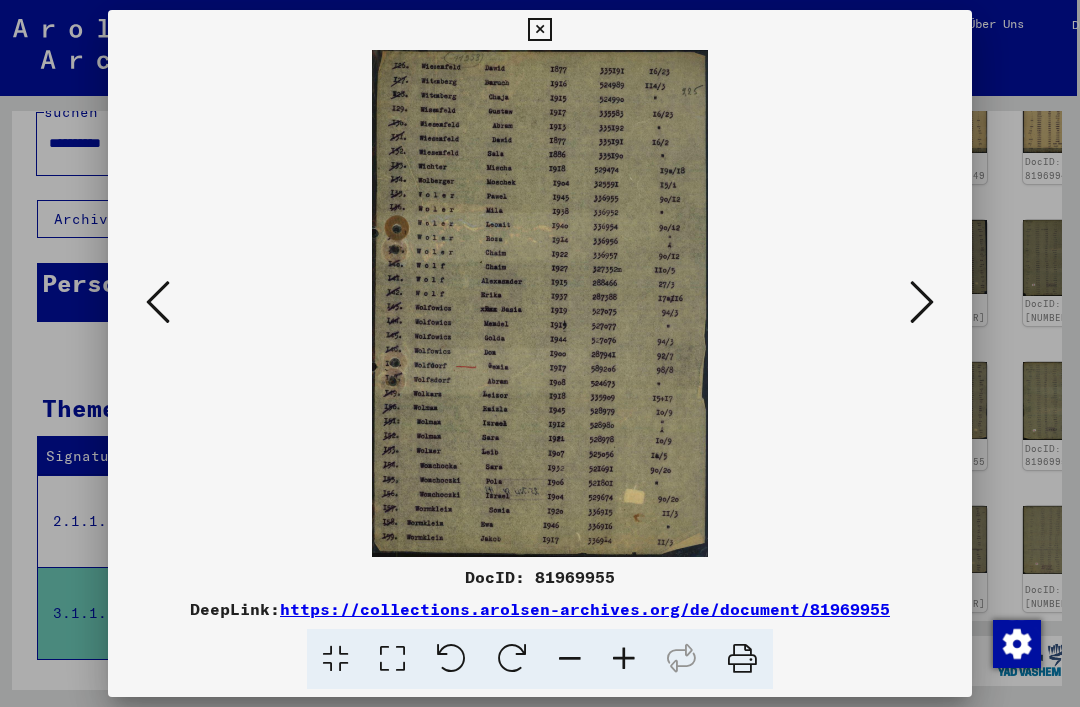 click at bounding box center [922, 302] 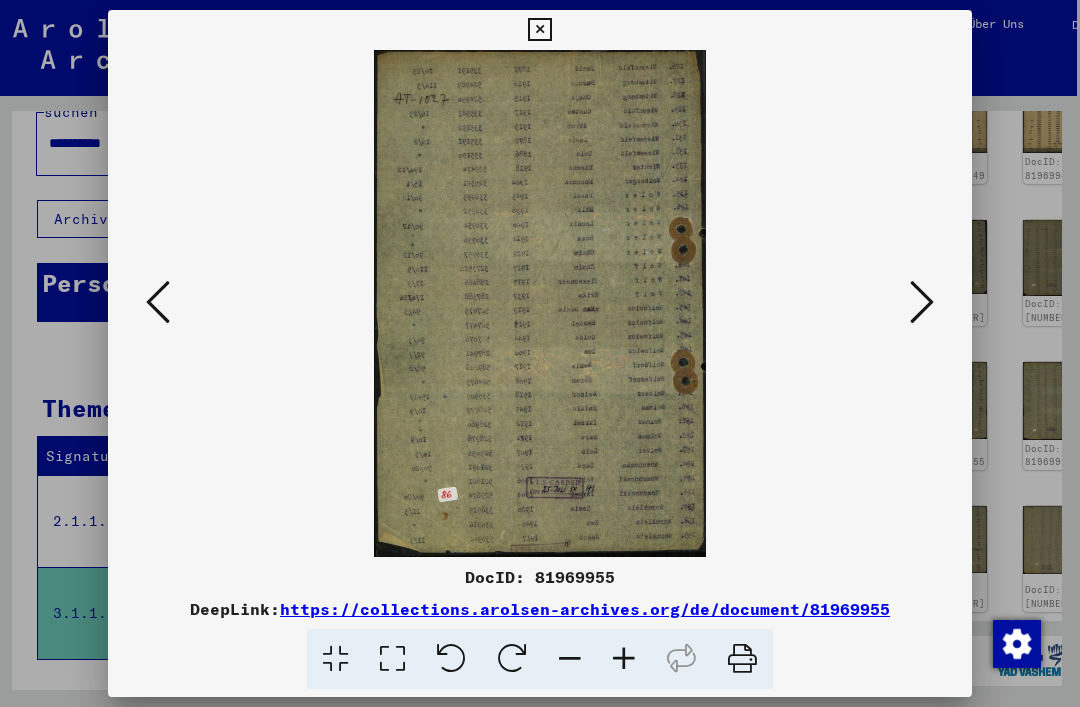 click at bounding box center (922, 302) 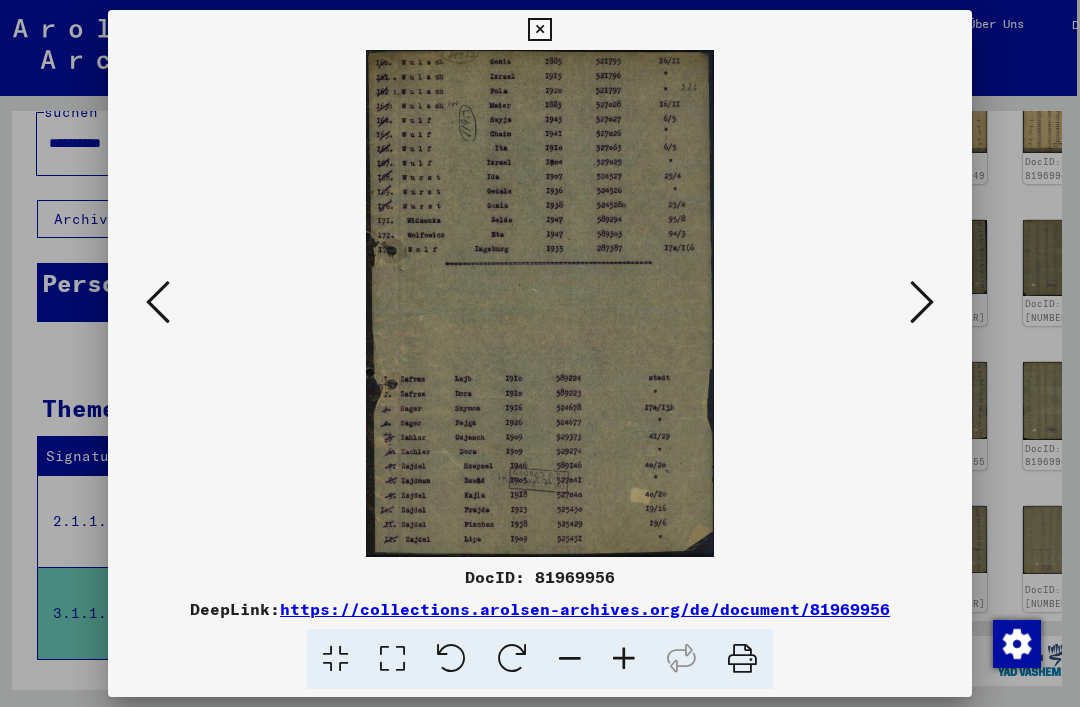 click at bounding box center [922, 302] 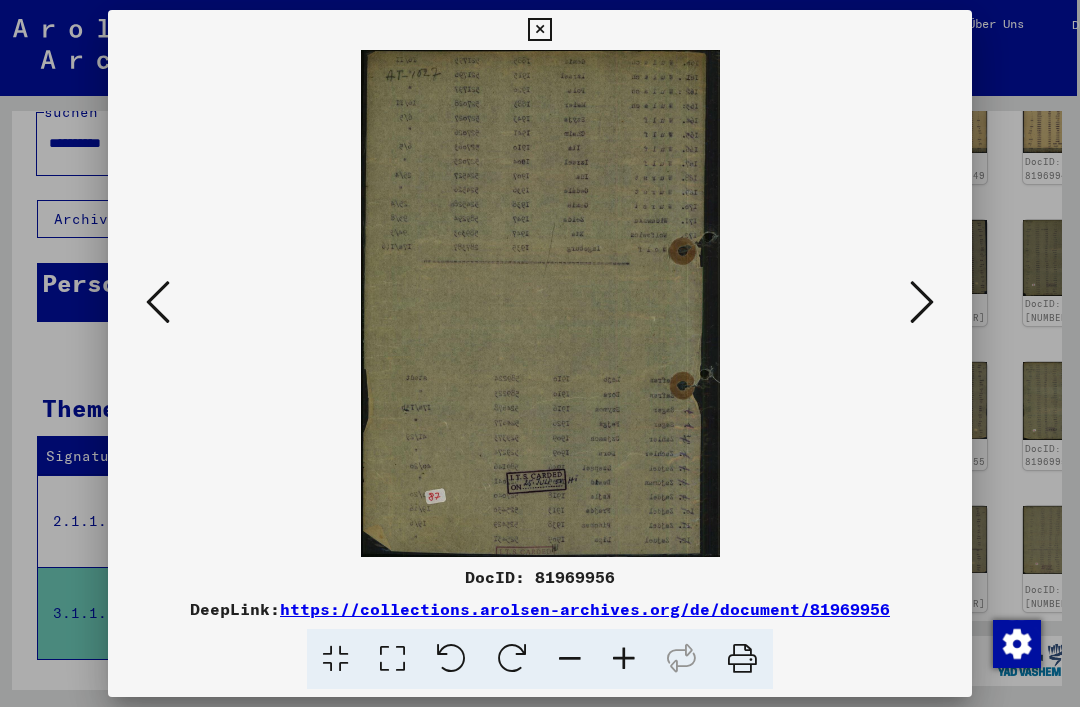 click at bounding box center (922, 302) 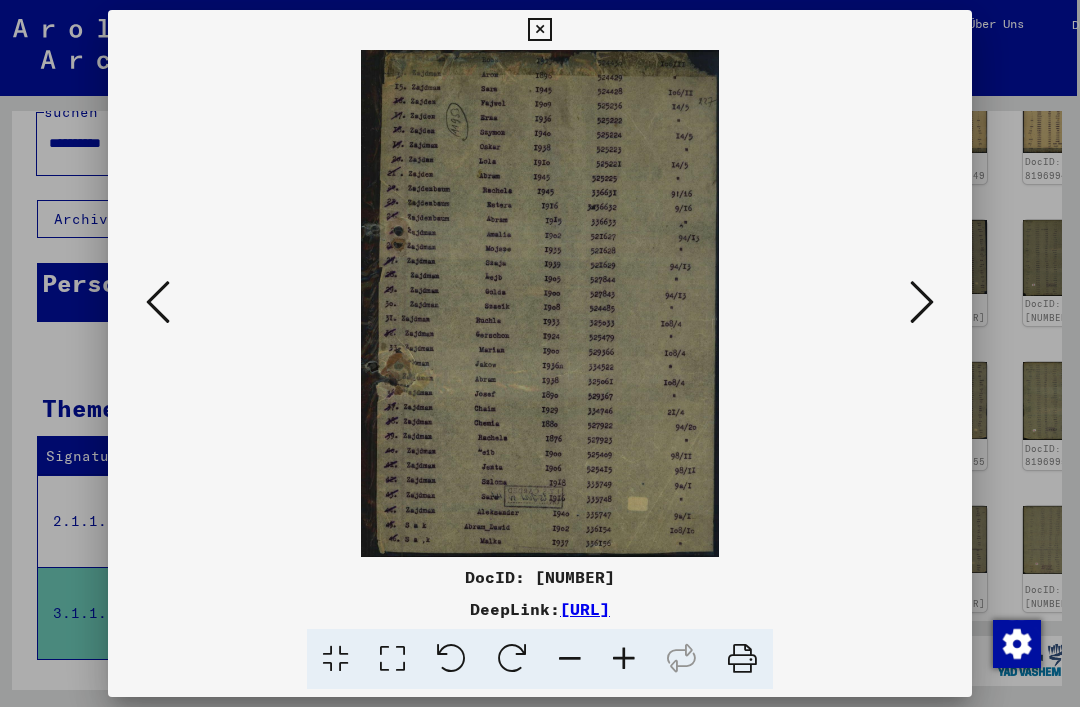 click at bounding box center (922, 302) 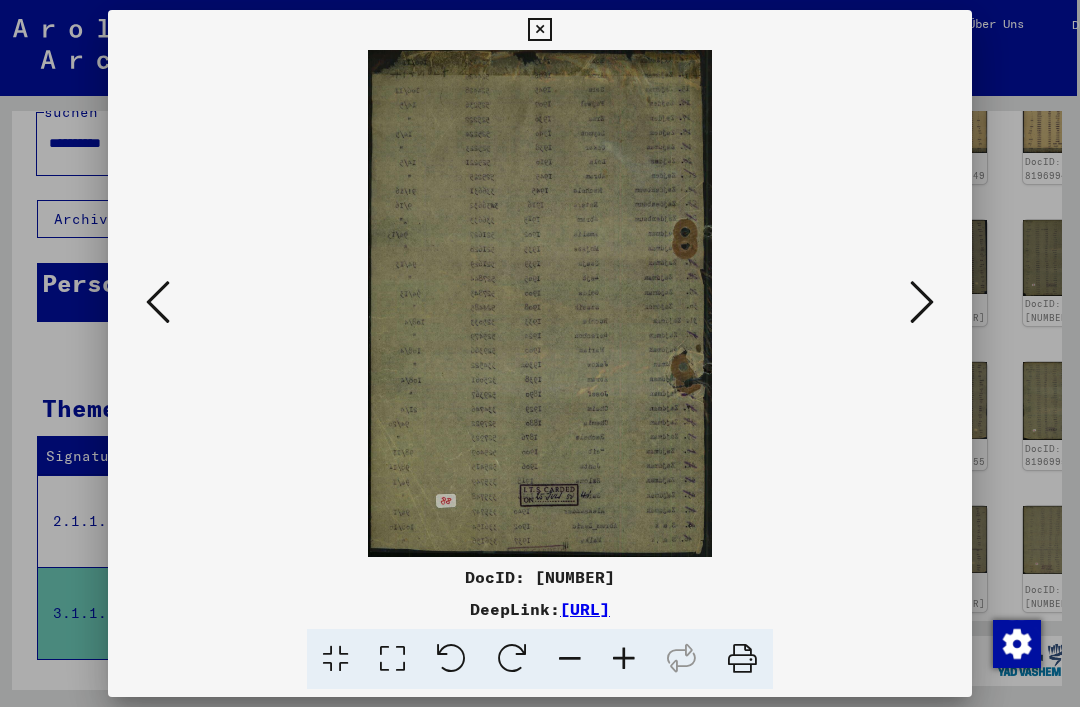 click at bounding box center [922, 302] 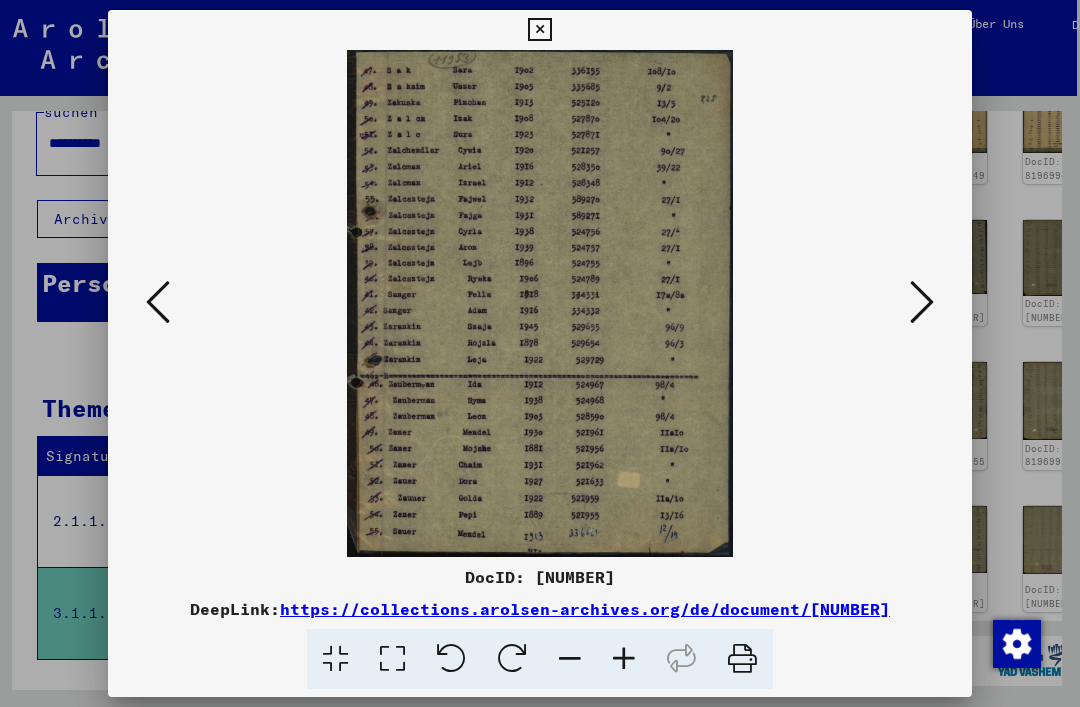 click at bounding box center (922, 302) 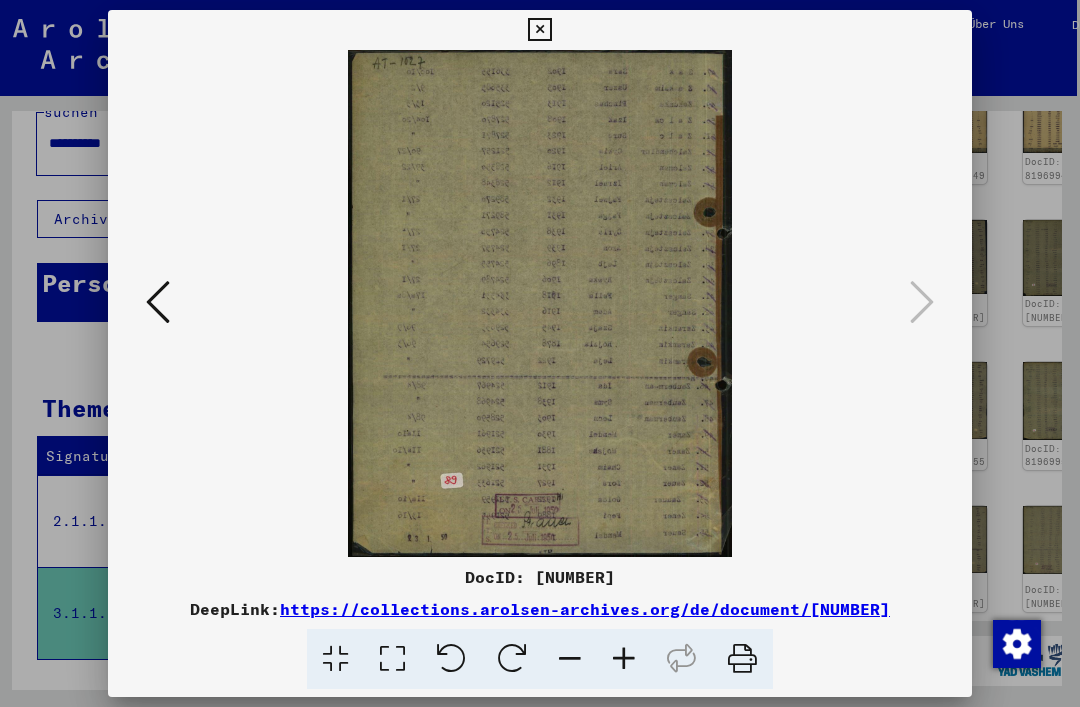 click at bounding box center [539, 30] 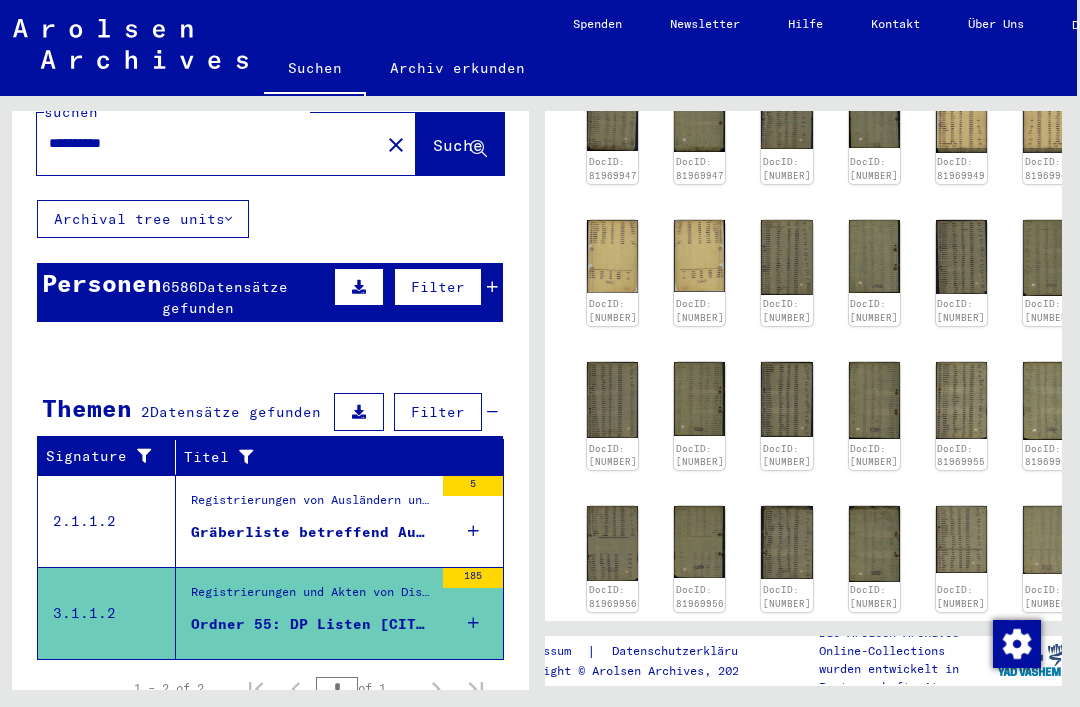 click 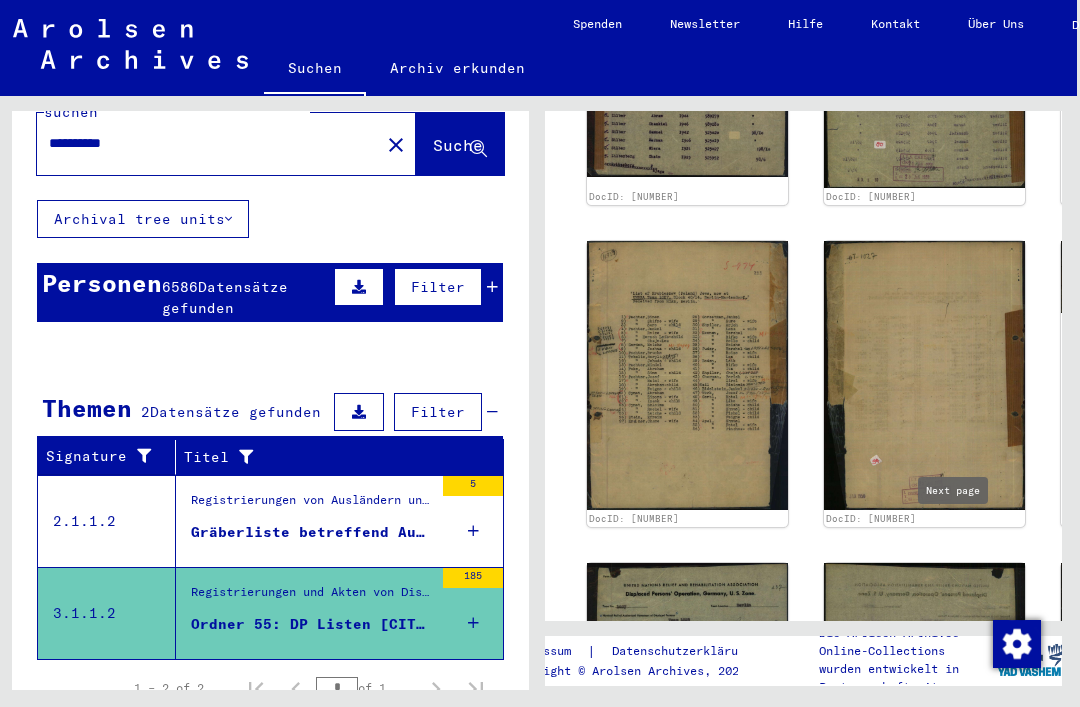 click 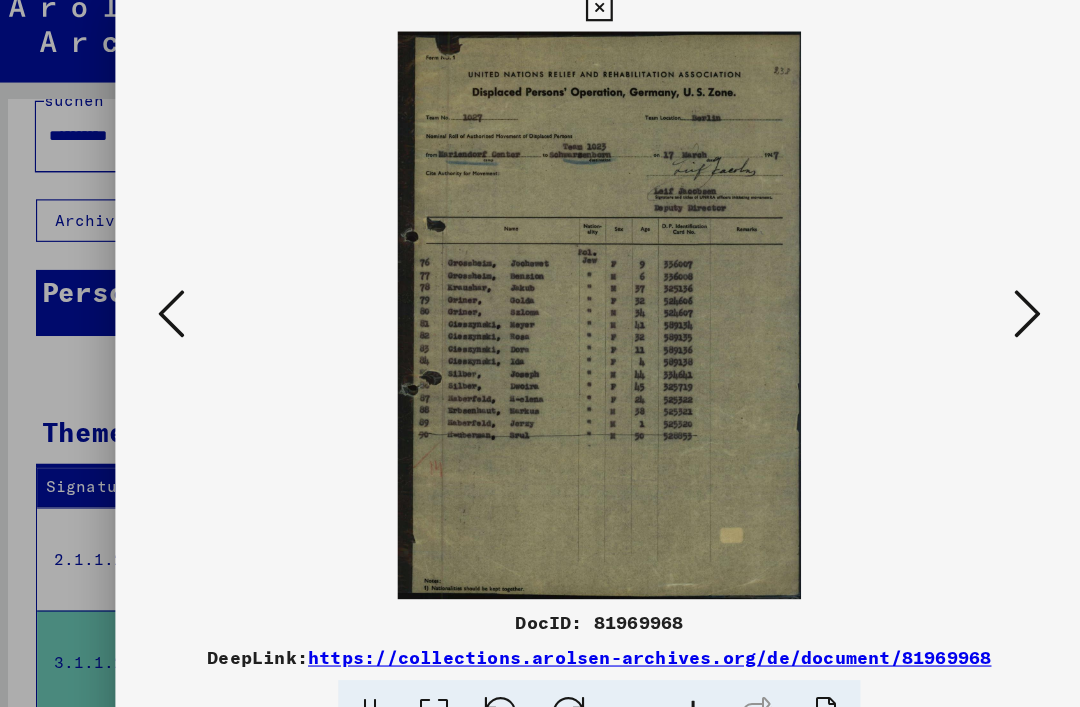 click at bounding box center [922, 302] 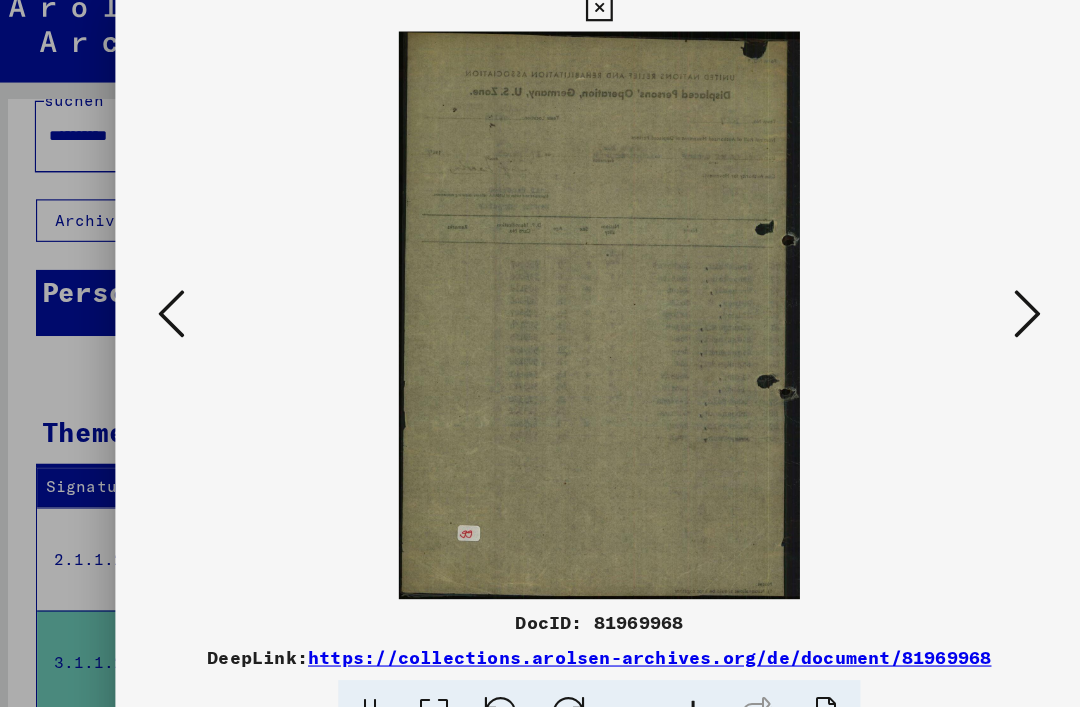 click at bounding box center [922, 302] 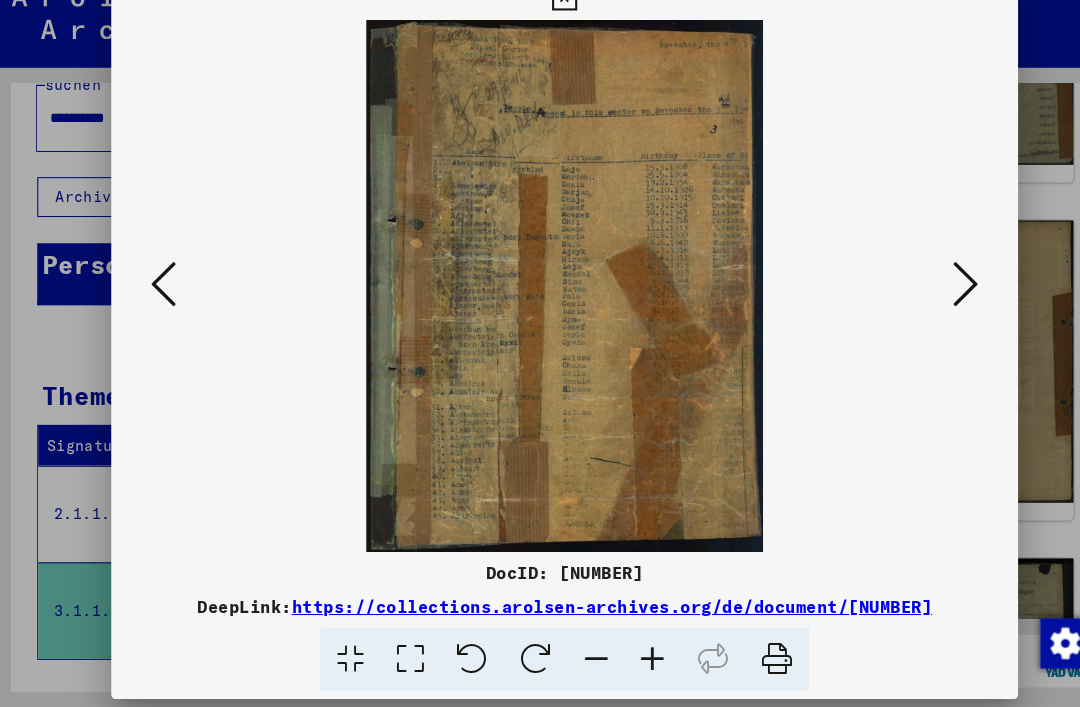 click at bounding box center [922, 302] 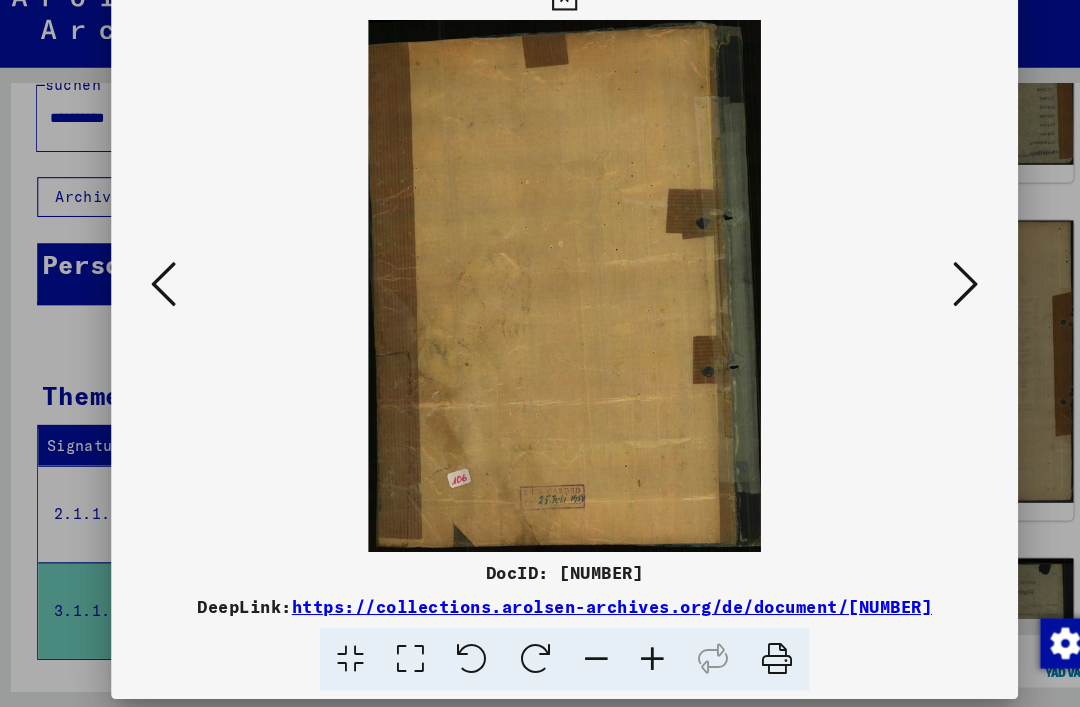 click at bounding box center (922, 302) 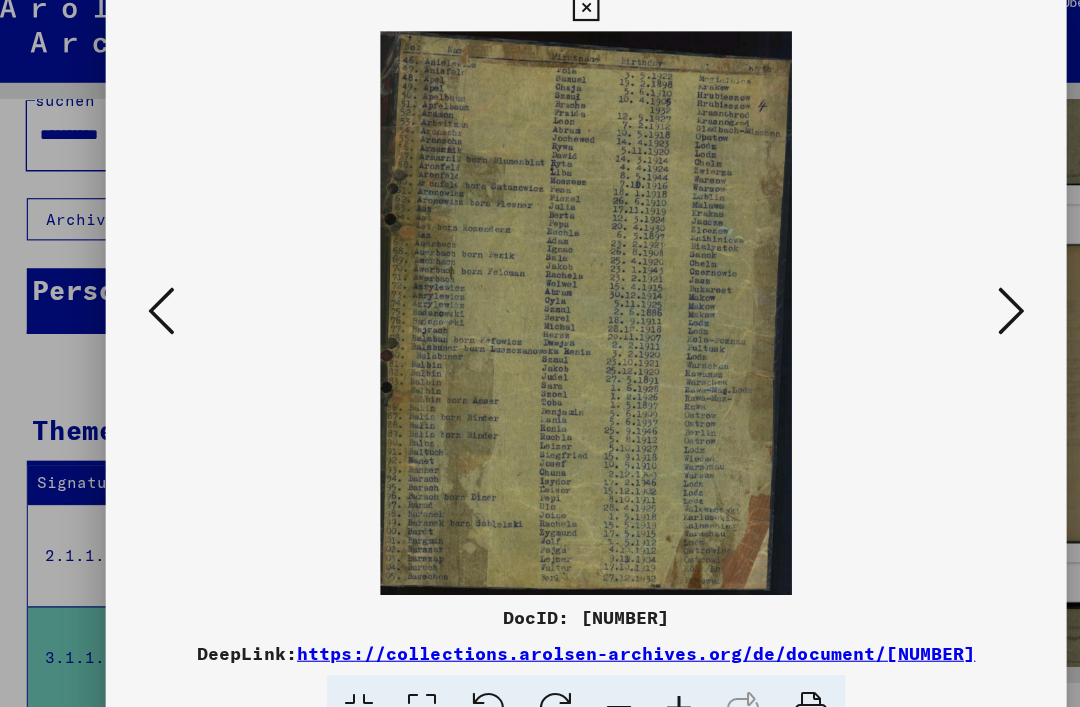 click at bounding box center [922, 302] 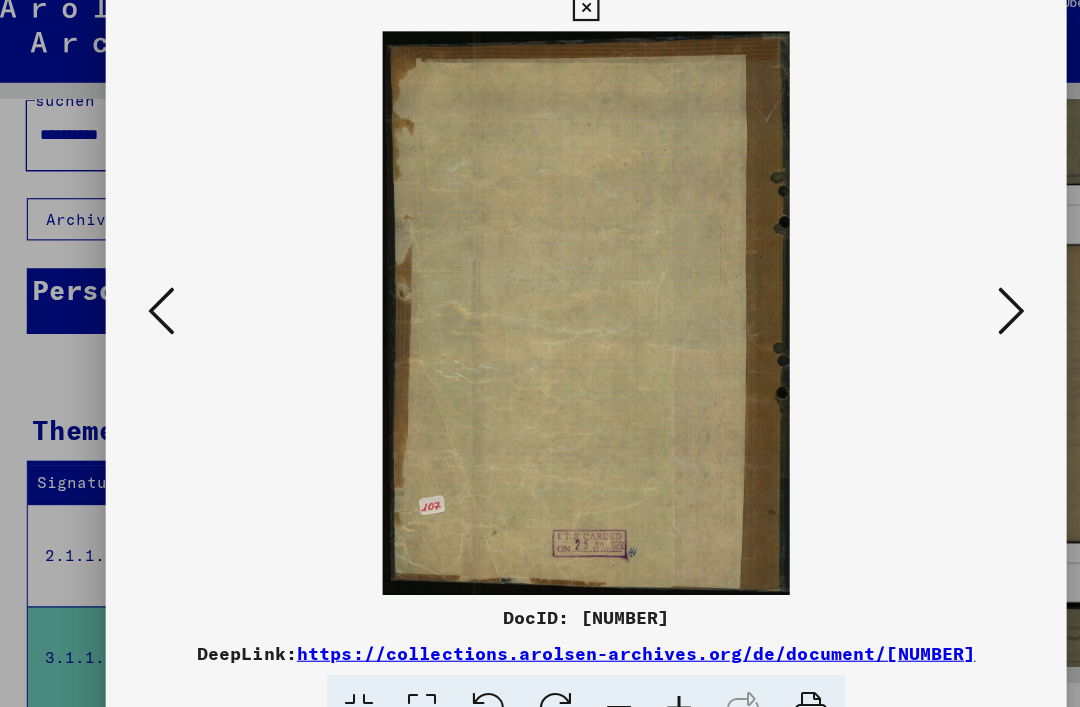 click at bounding box center [922, 302] 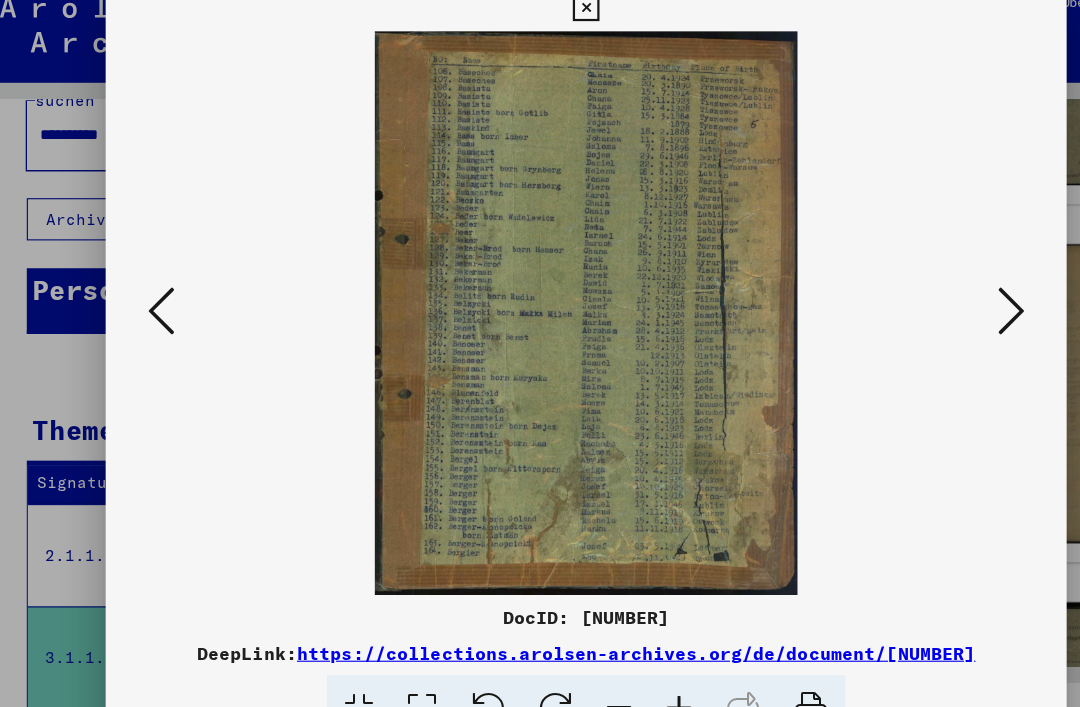 click at bounding box center (922, 302) 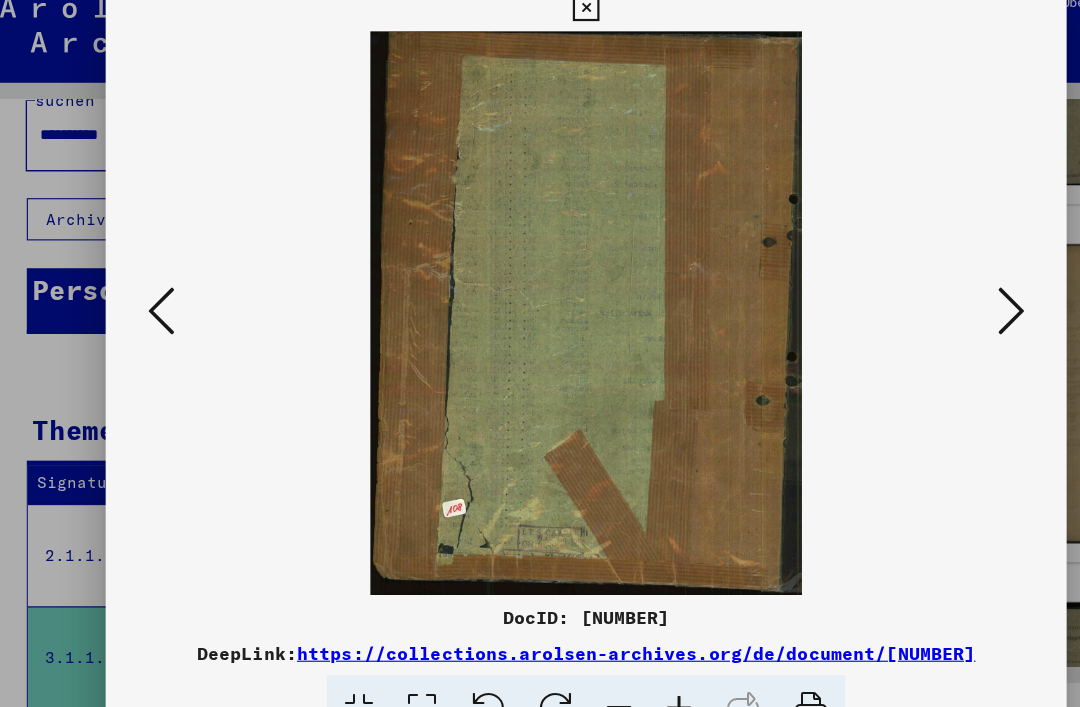 click at bounding box center (922, 302) 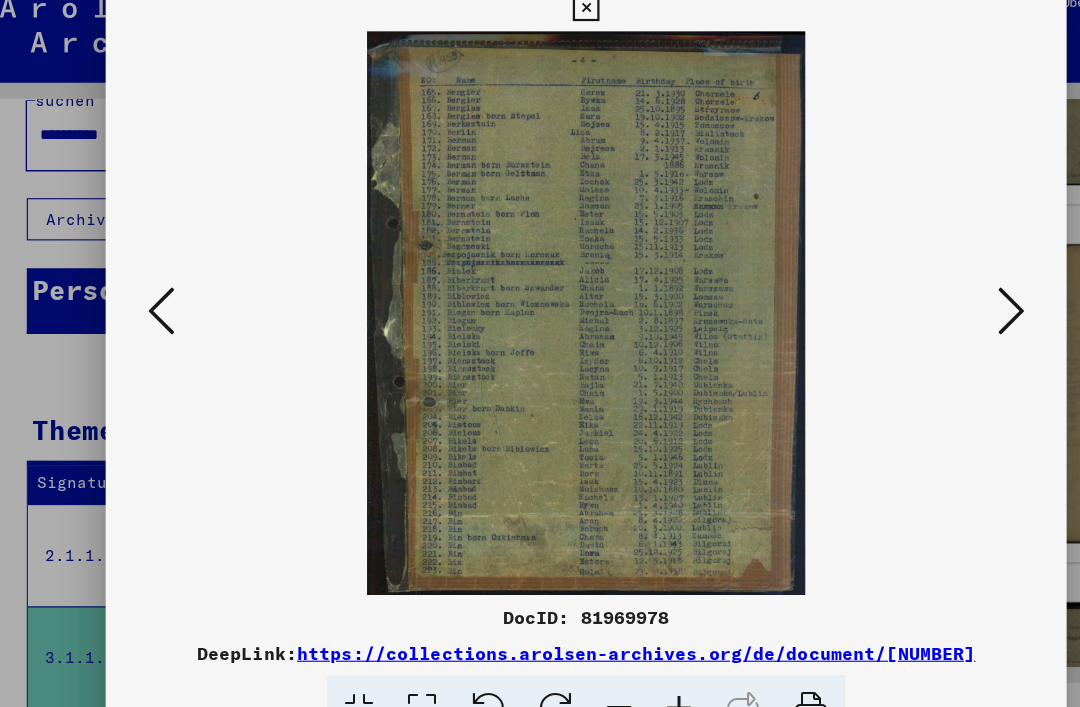 click at bounding box center (922, 302) 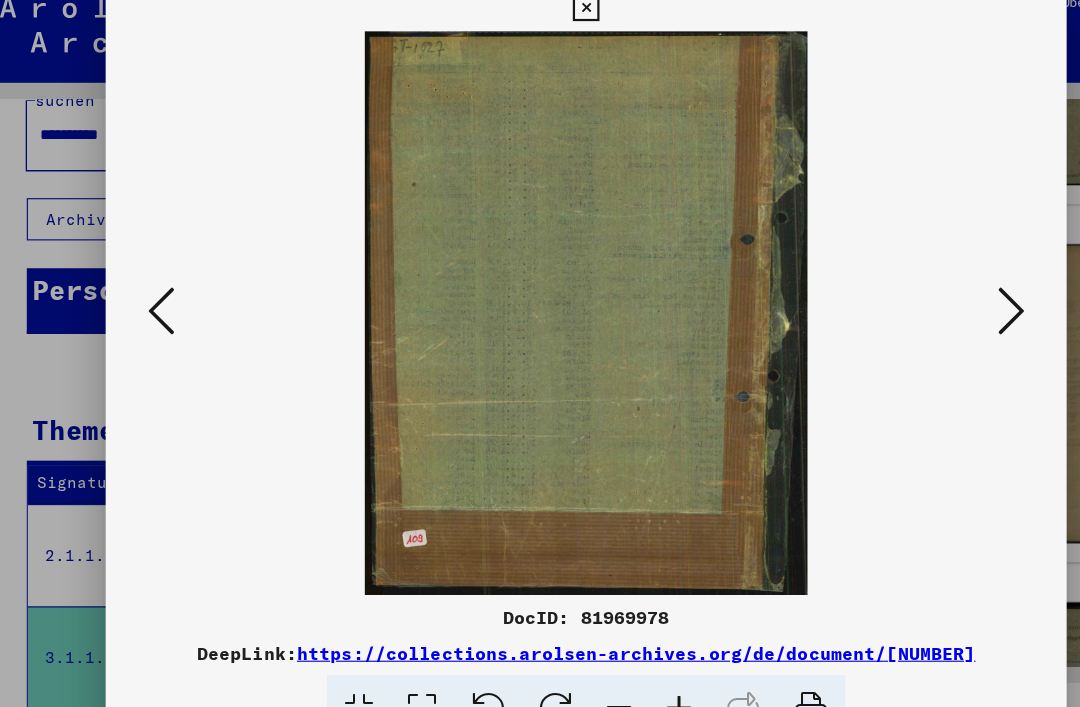 click at bounding box center [922, 302] 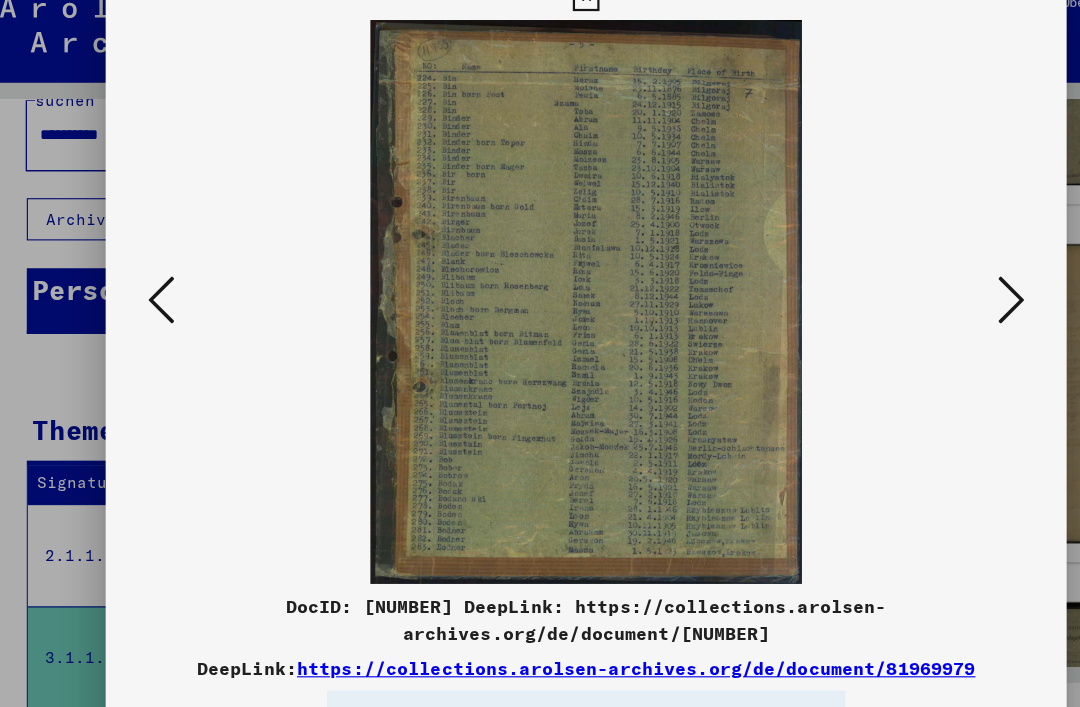 click at bounding box center [922, 292] 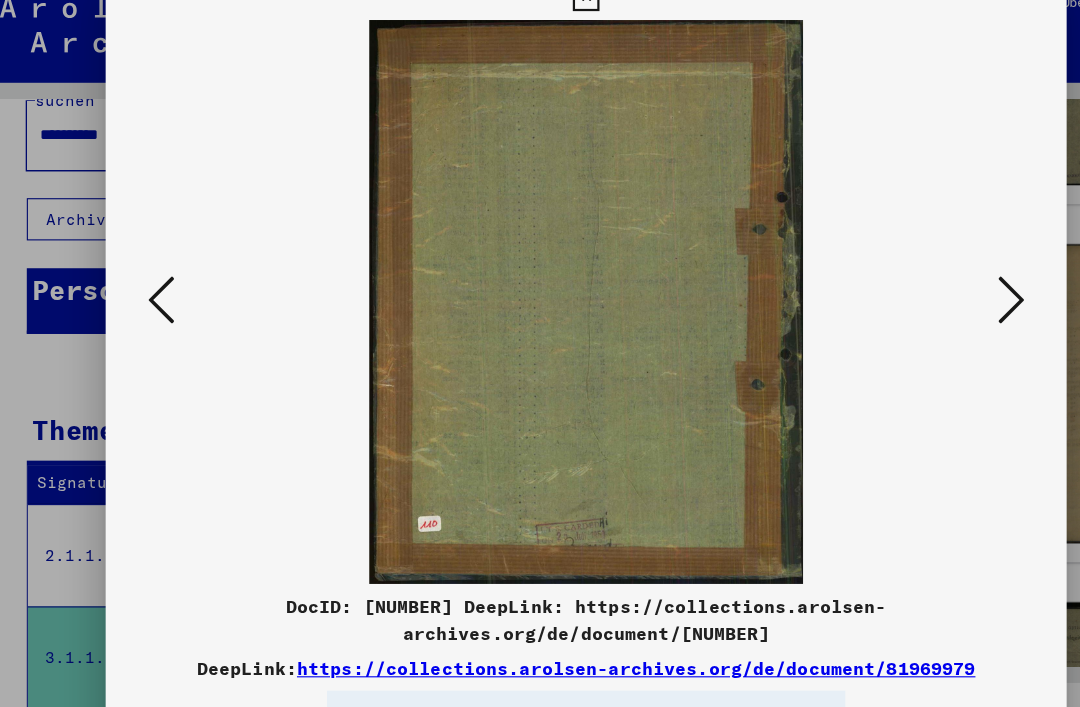 click at bounding box center (922, 292) 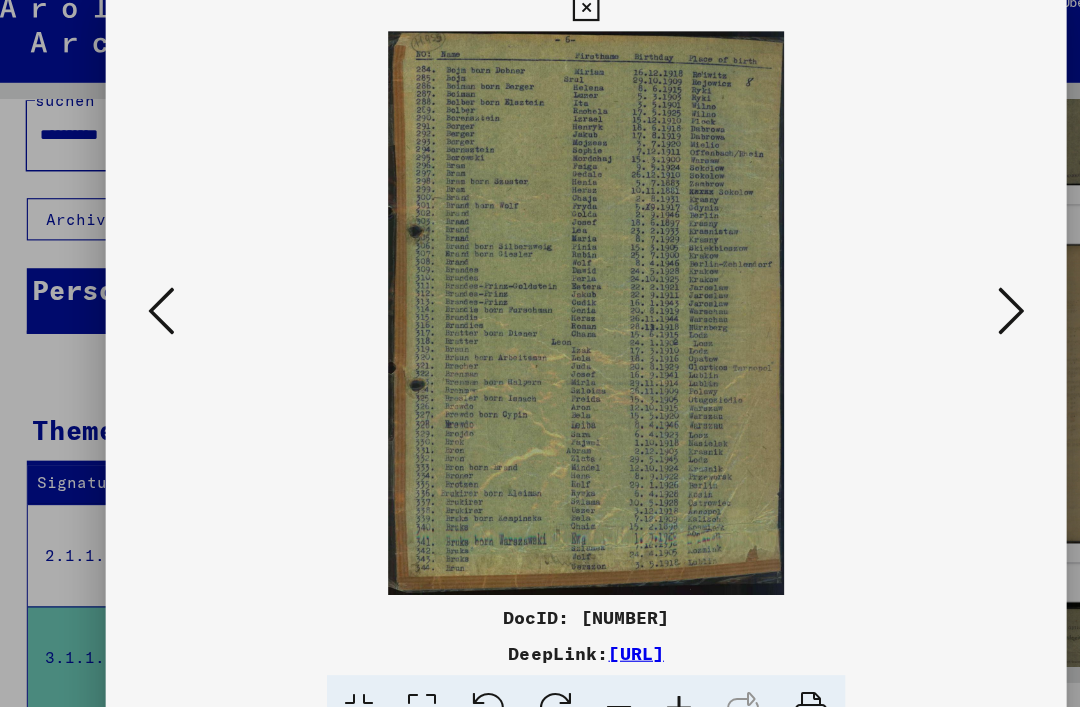 click at bounding box center (922, 302) 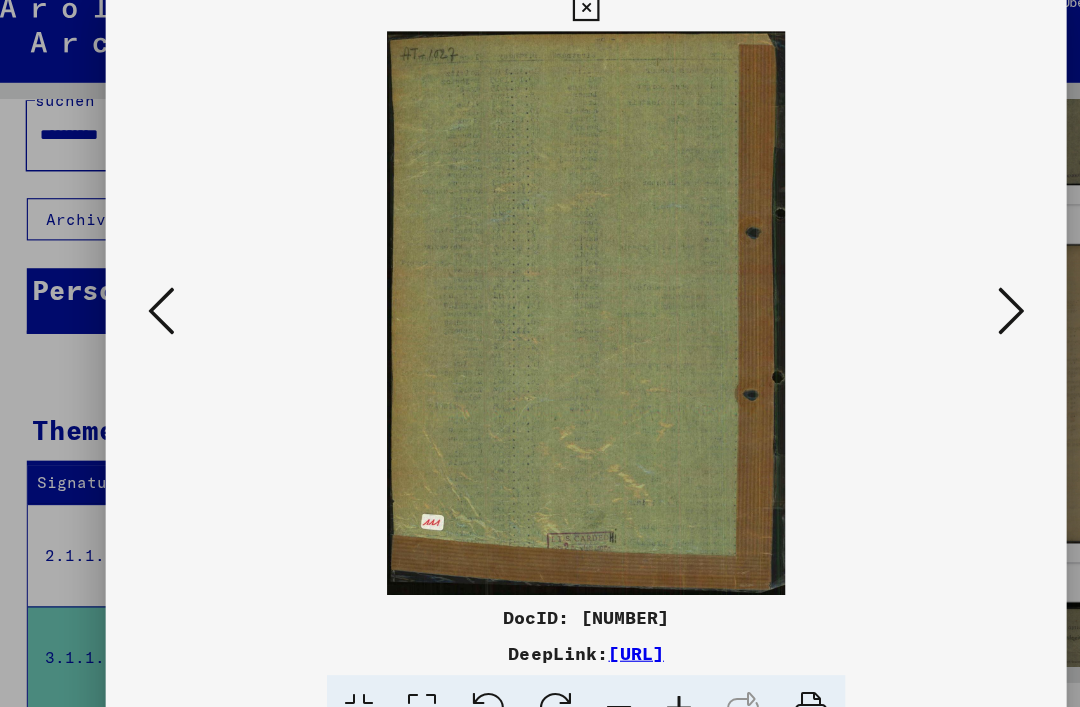 click at bounding box center [922, 302] 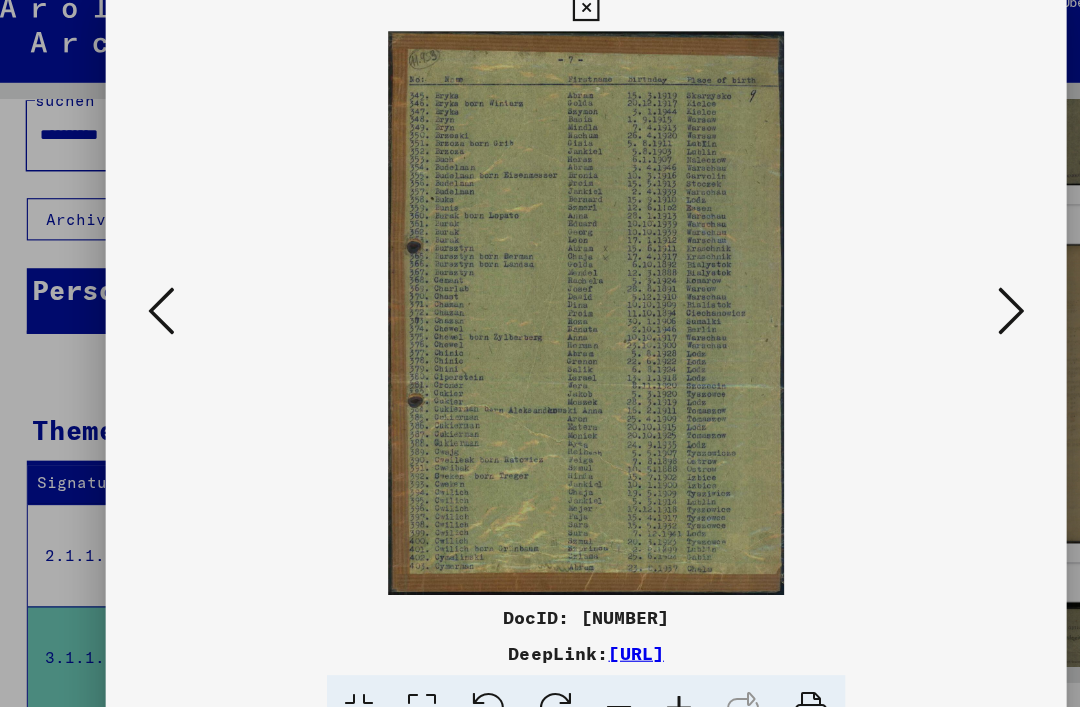 click at bounding box center (922, 302) 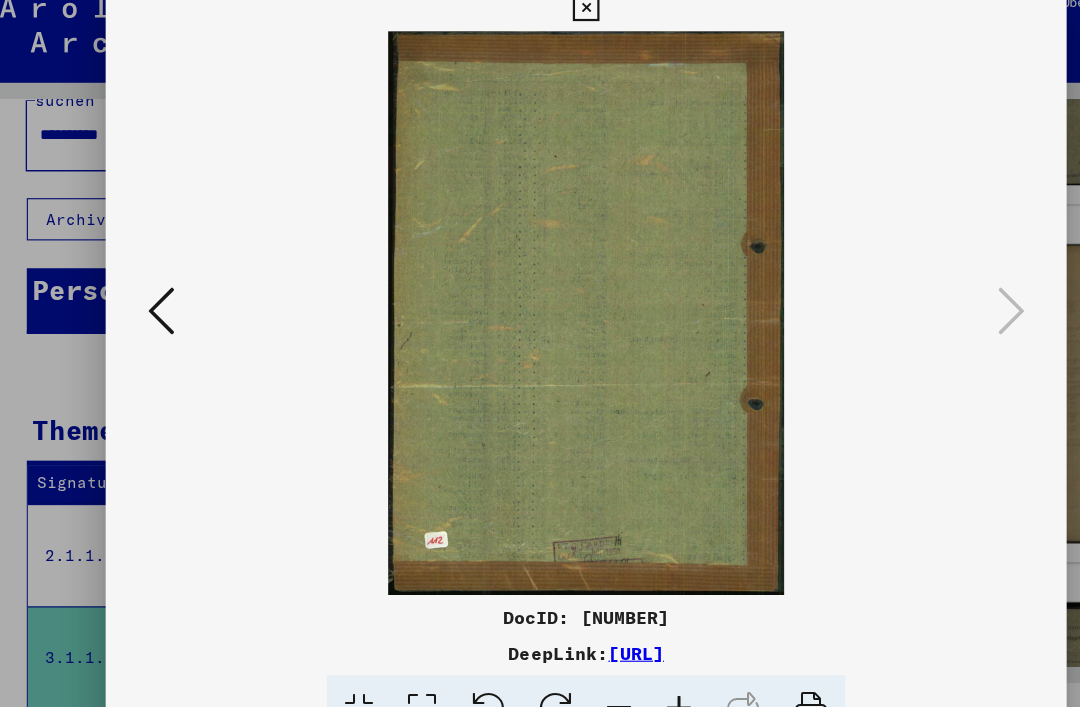 click at bounding box center [539, 30] 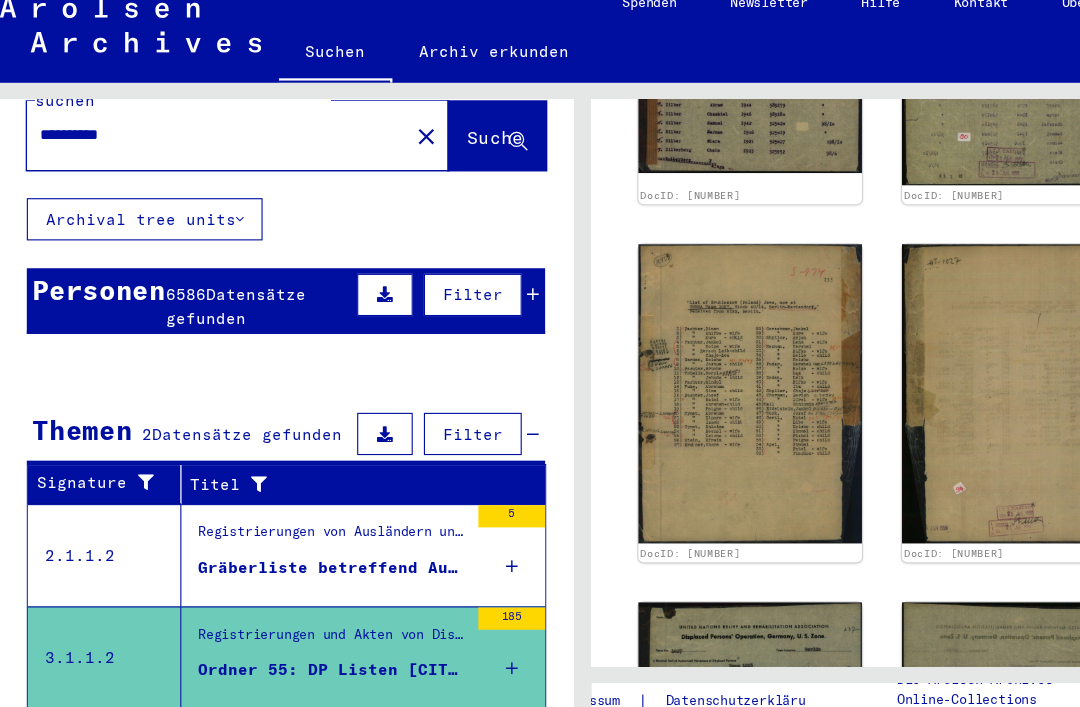 click 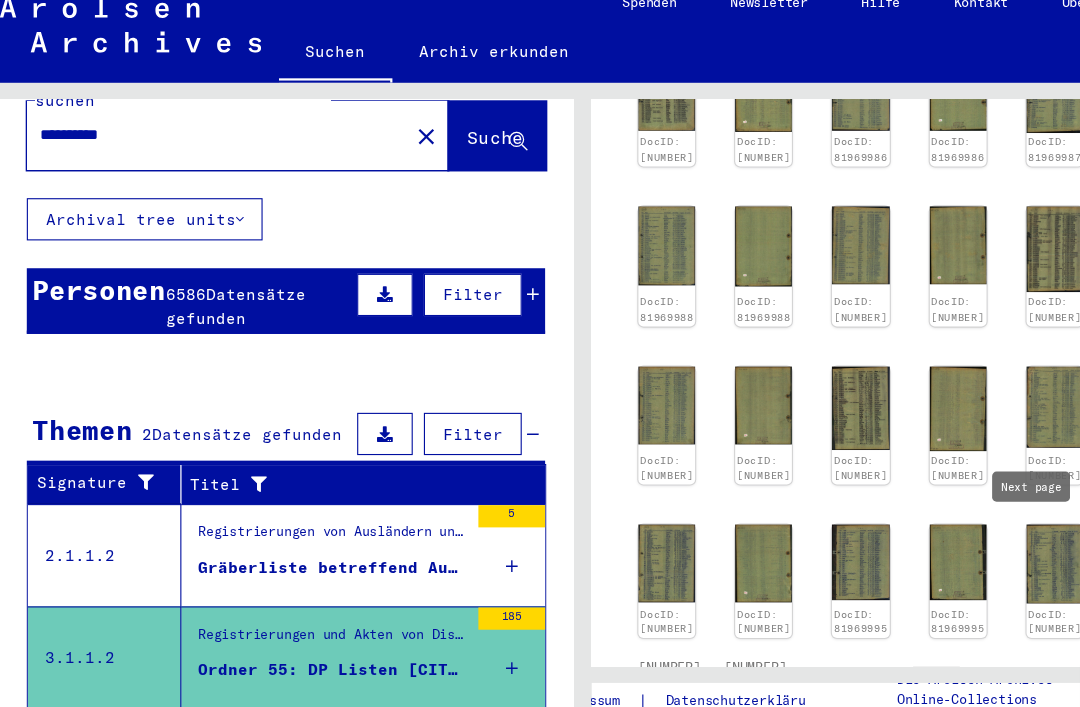 click 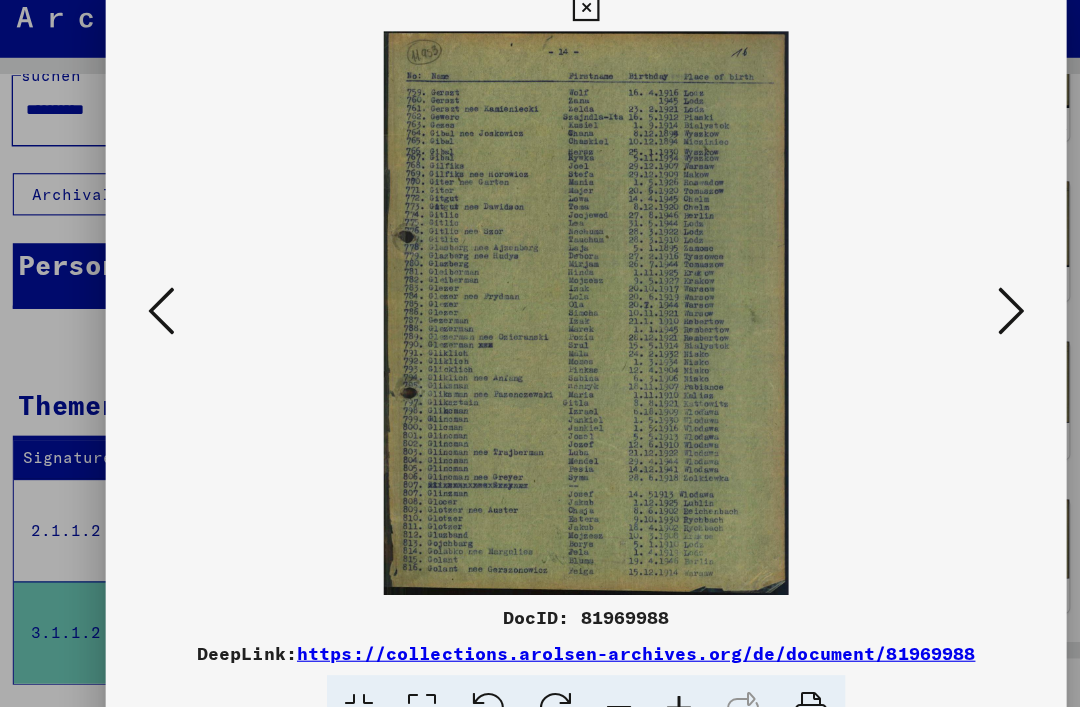 click at bounding box center [922, 302] 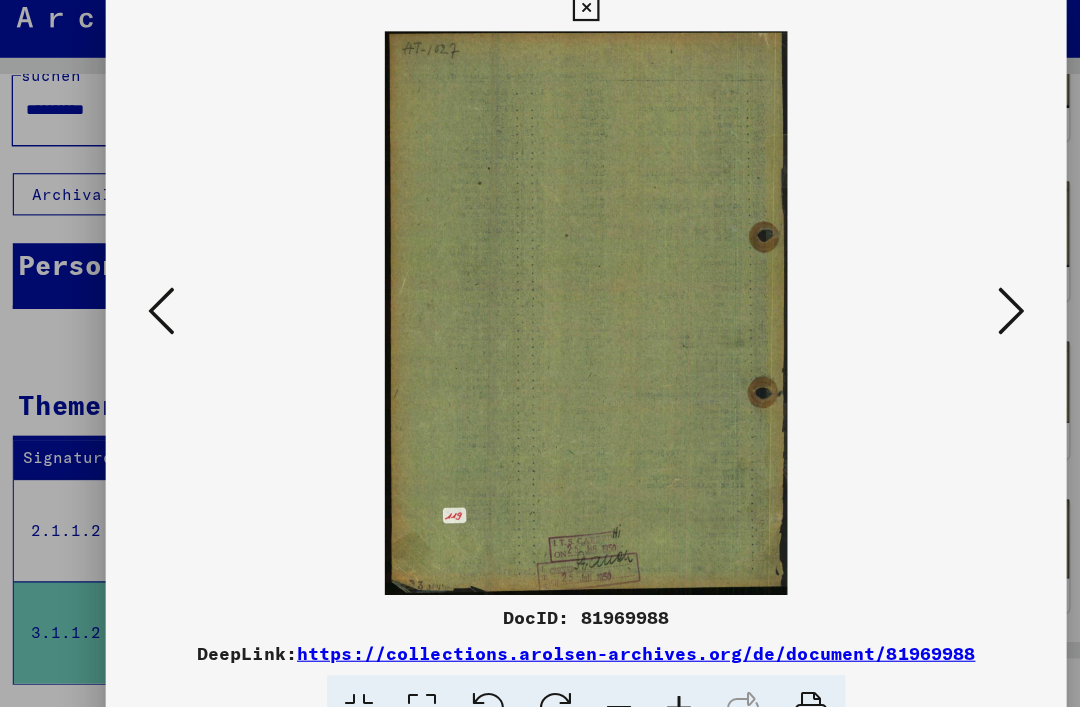 click at bounding box center [922, 302] 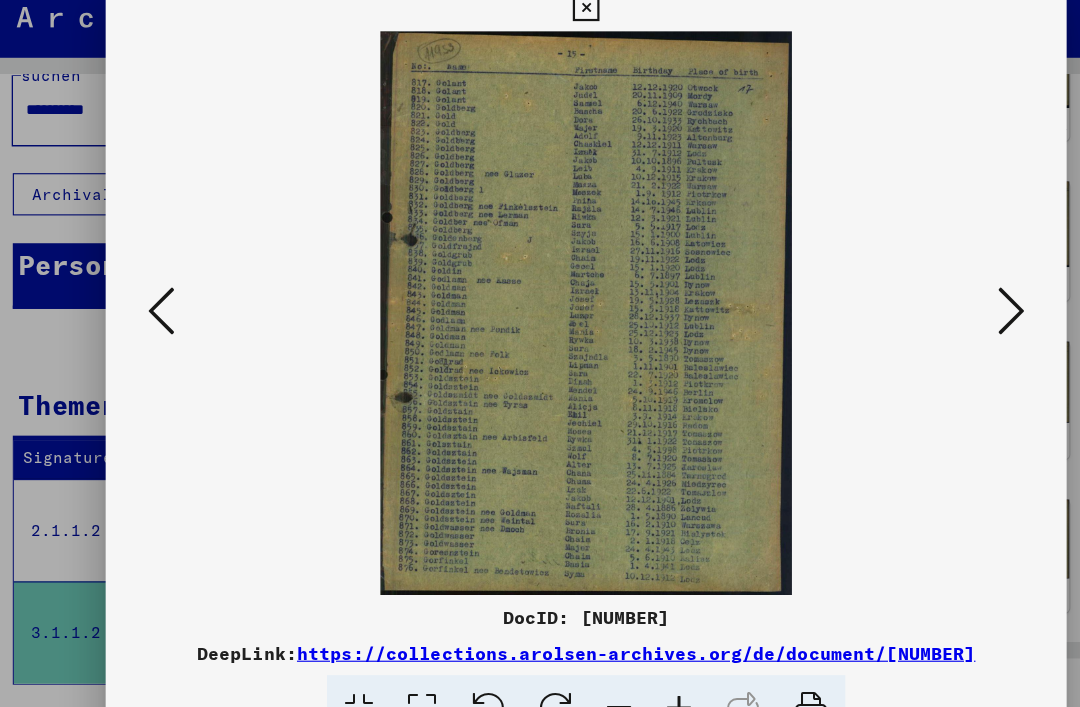 click at bounding box center (922, 302) 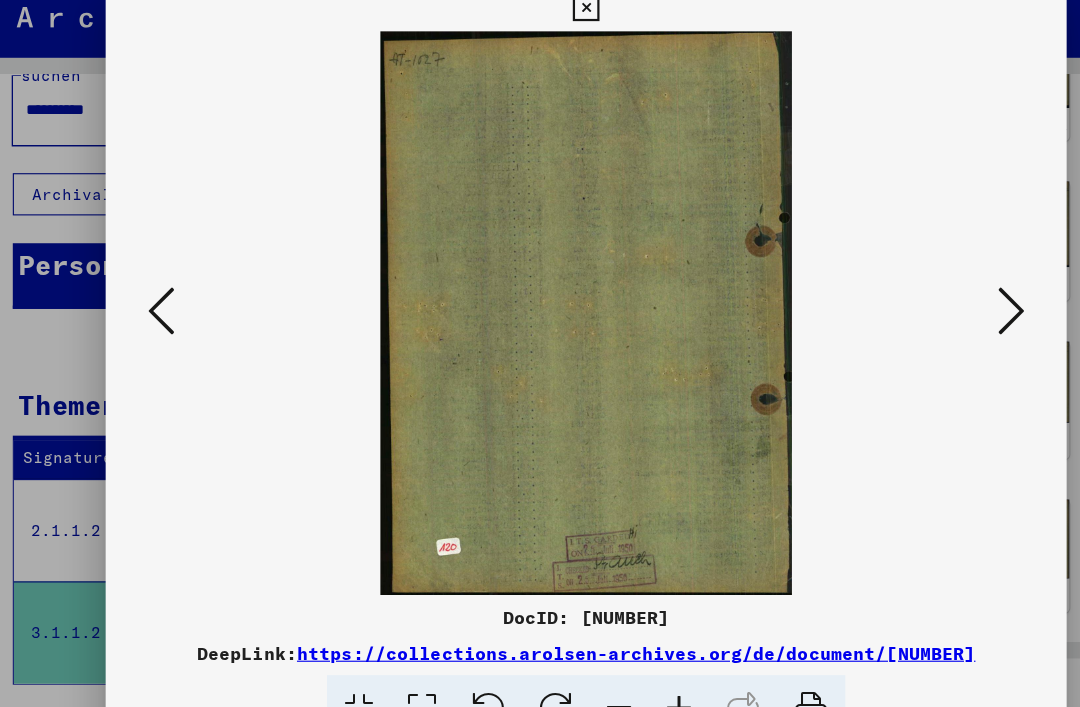 click at bounding box center (922, 302) 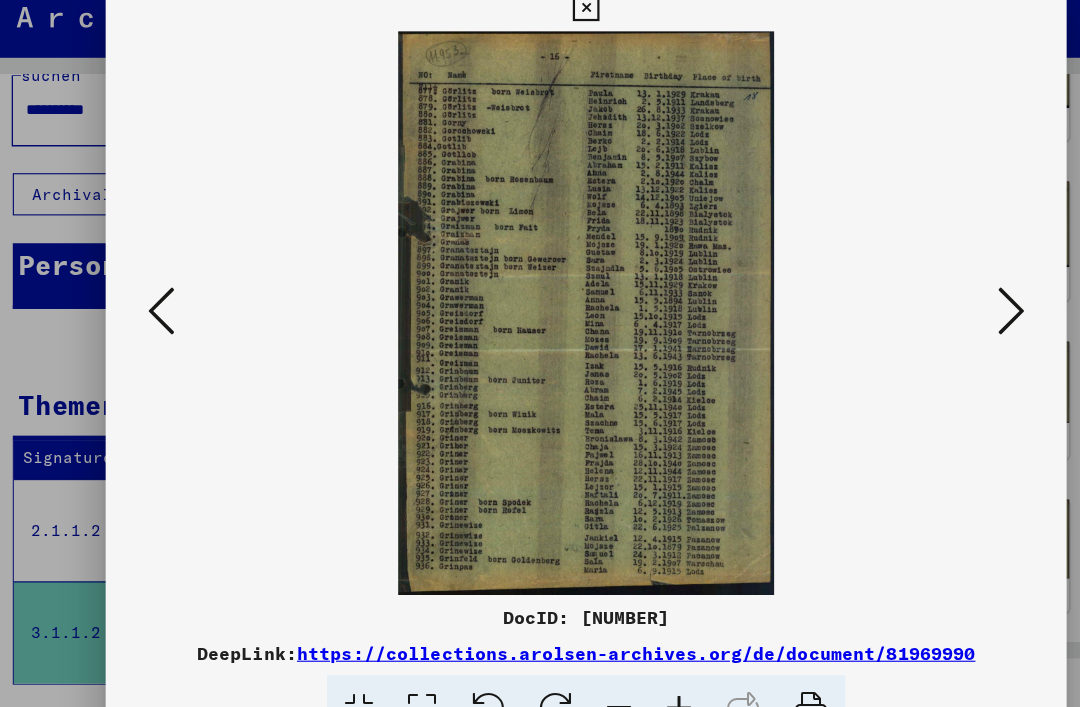 click at bounding box center (922, 302) 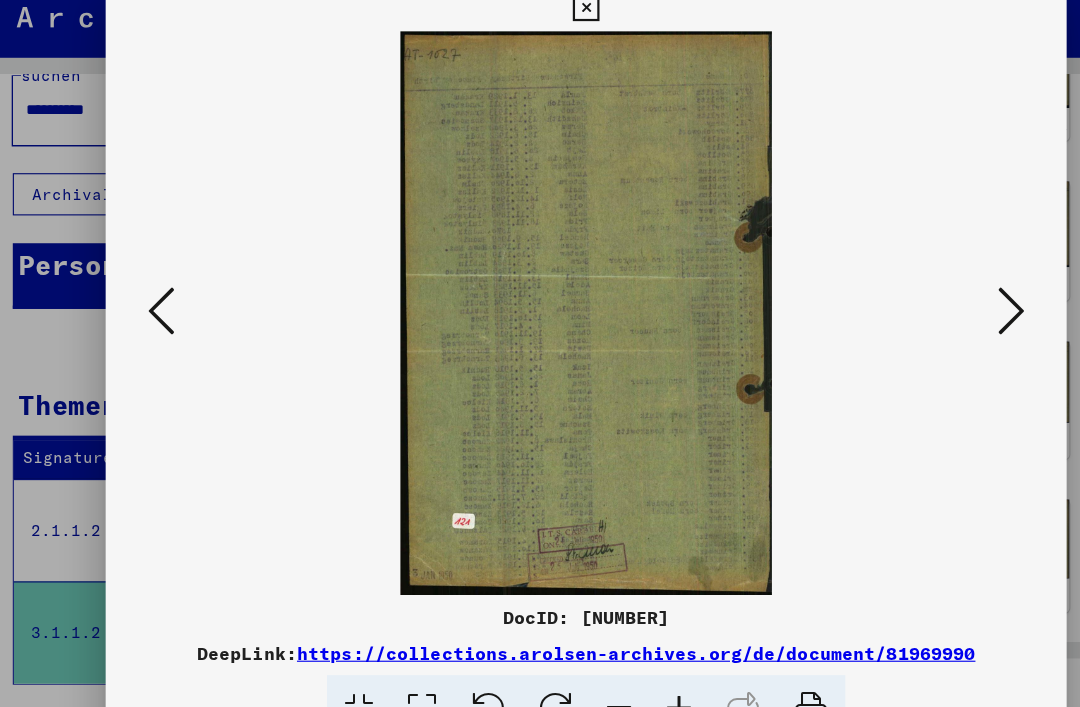 click at bounding box center [922, 302] 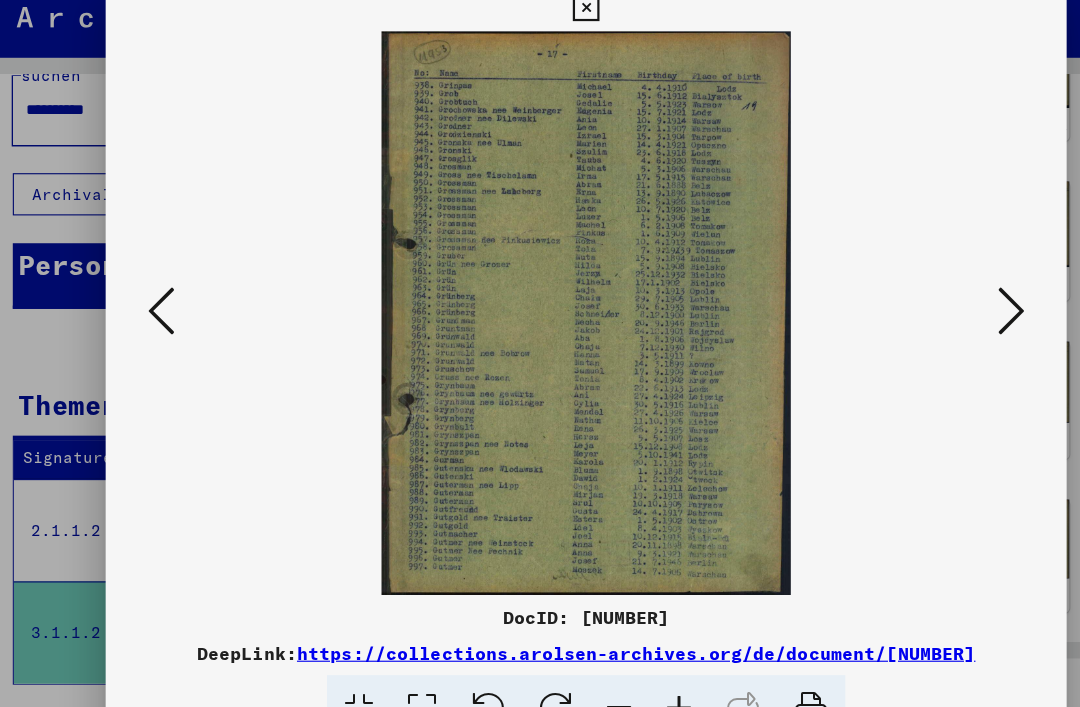 click at bounding box center (922, 302) 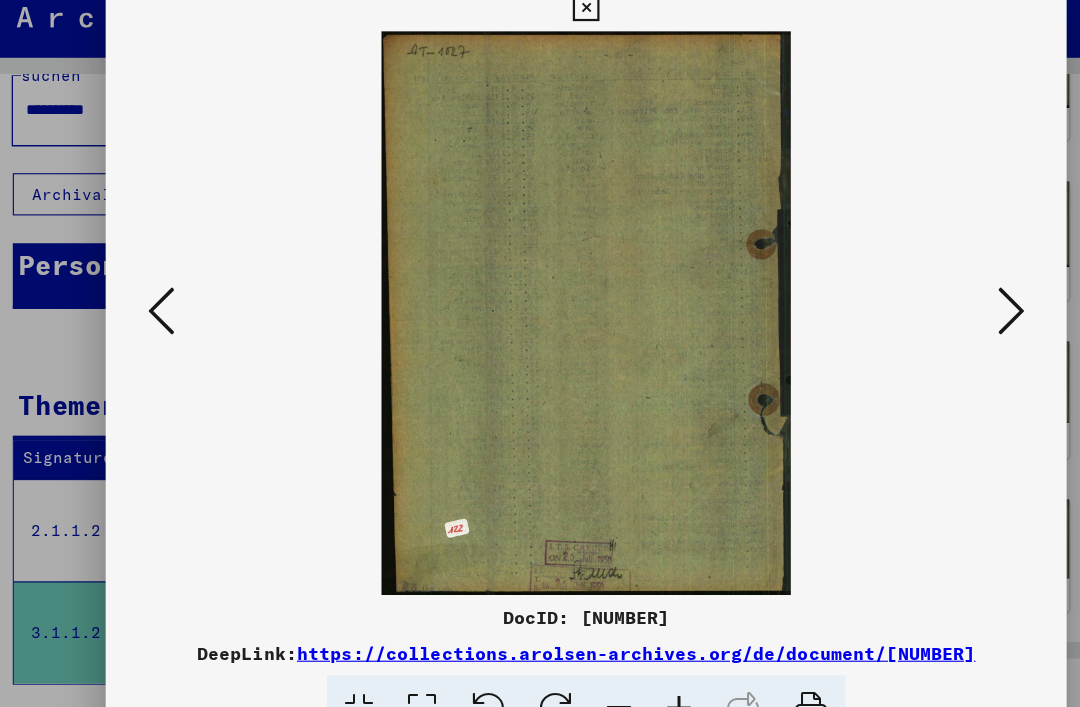 click at bounding box center [922, 302] 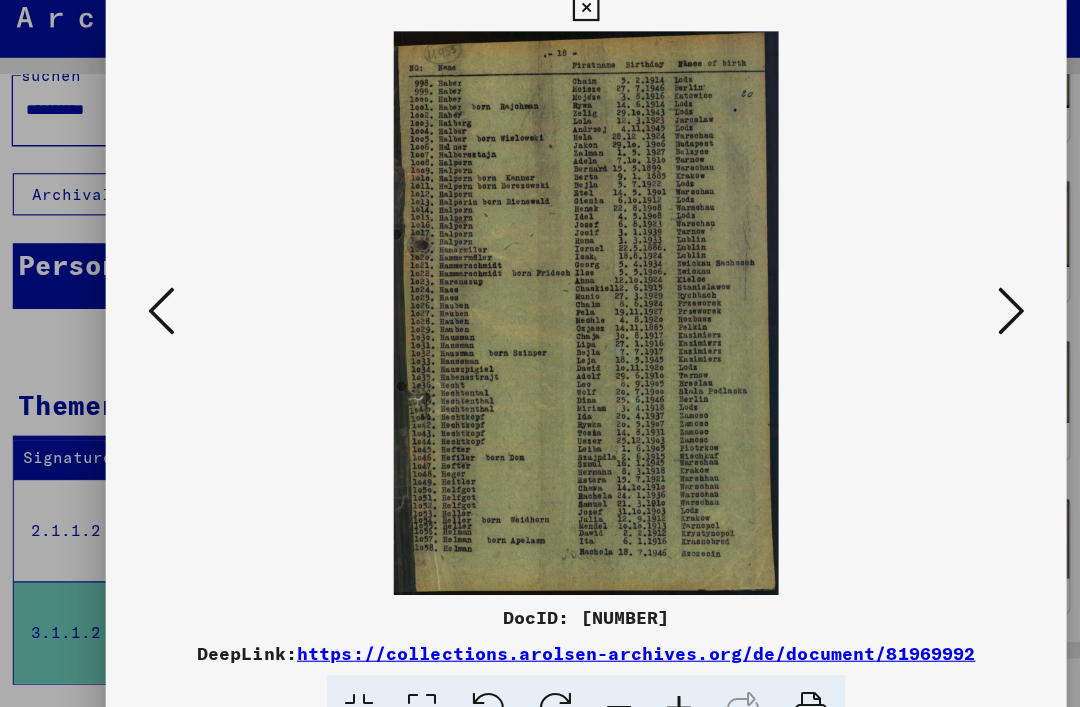 click at bounding box center (539, 30) 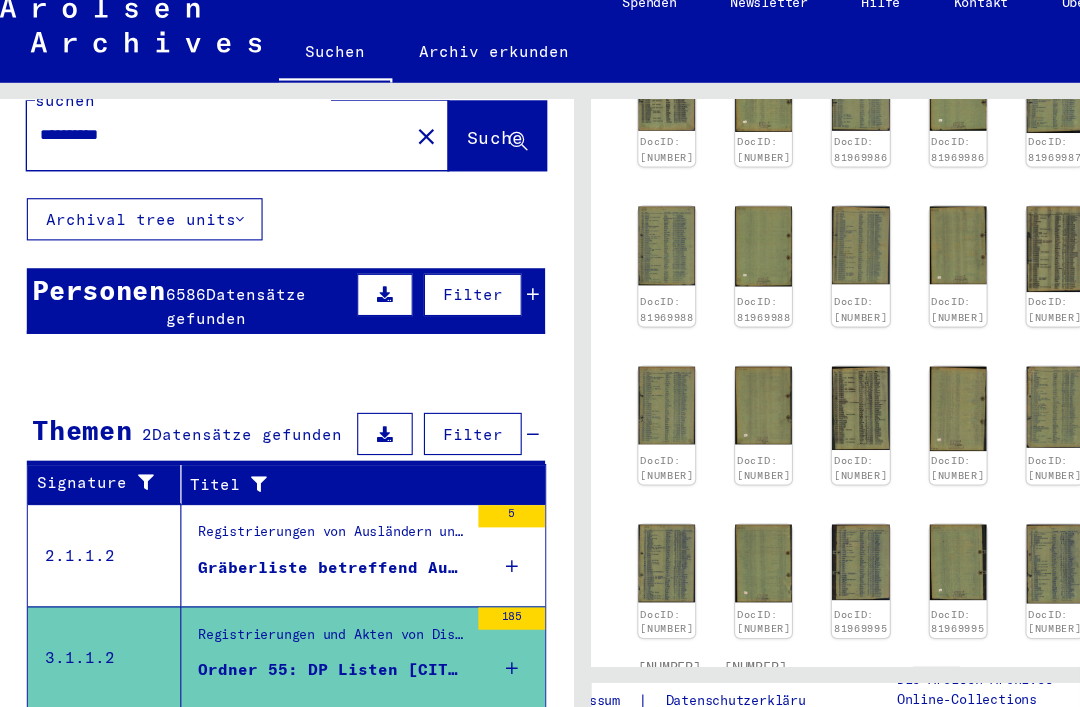 click 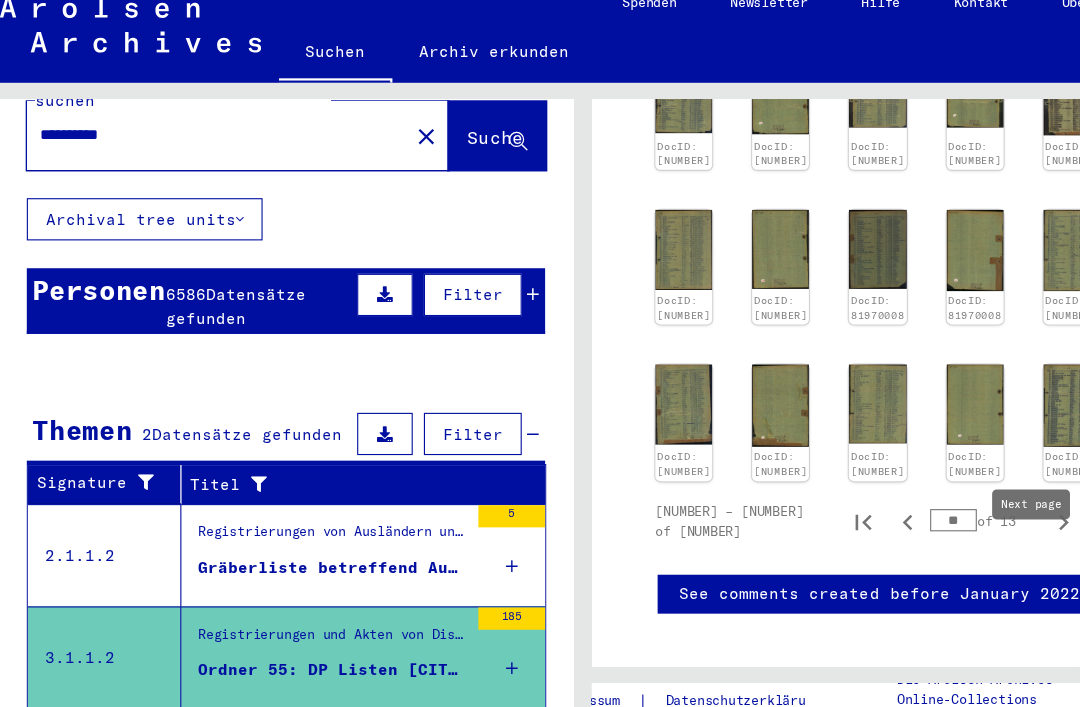 scroll, scrollTop: 792, scrollLeft: 7, axis: both 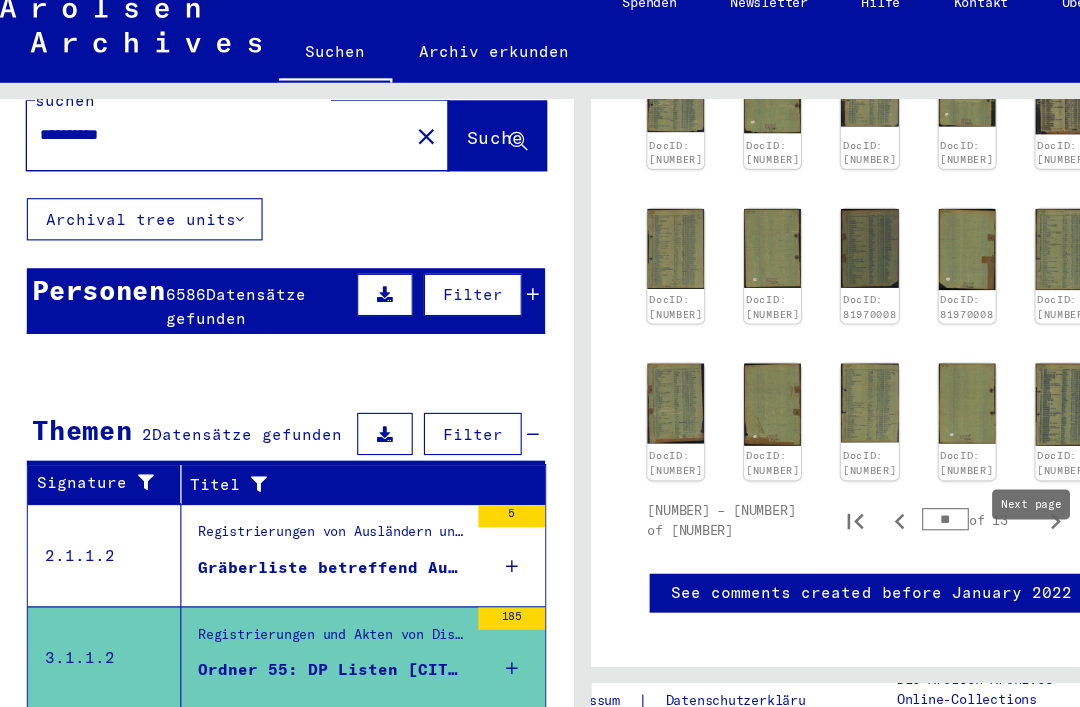 click 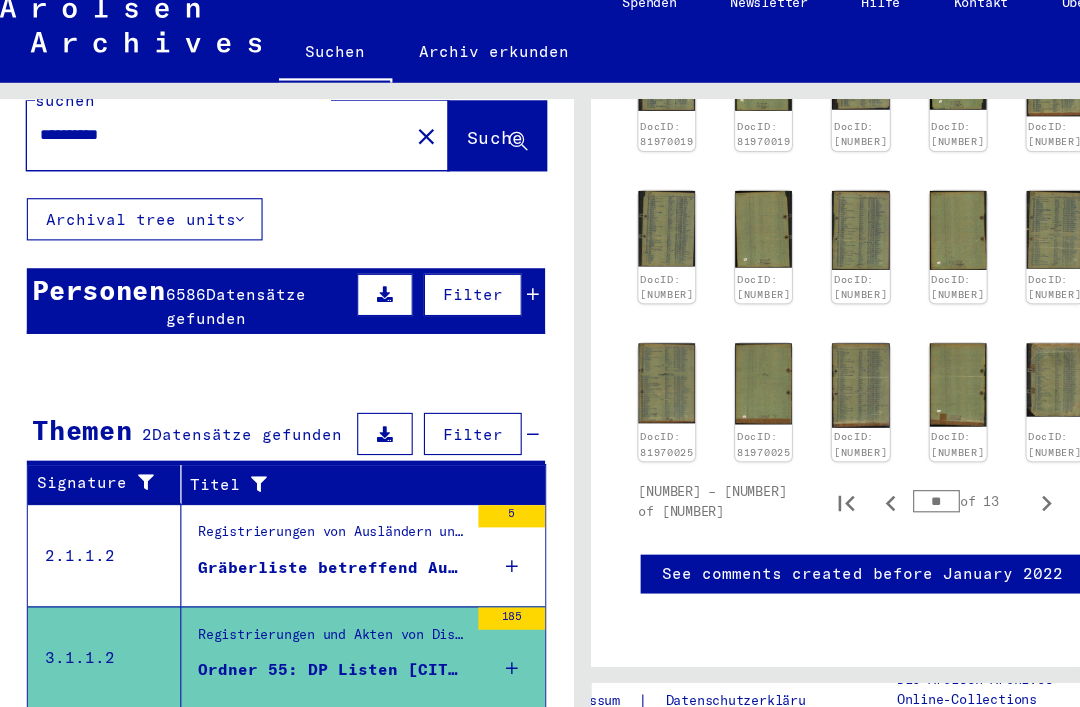 scroll, scrollTop: 955, scrollLeft: 15, axis: both 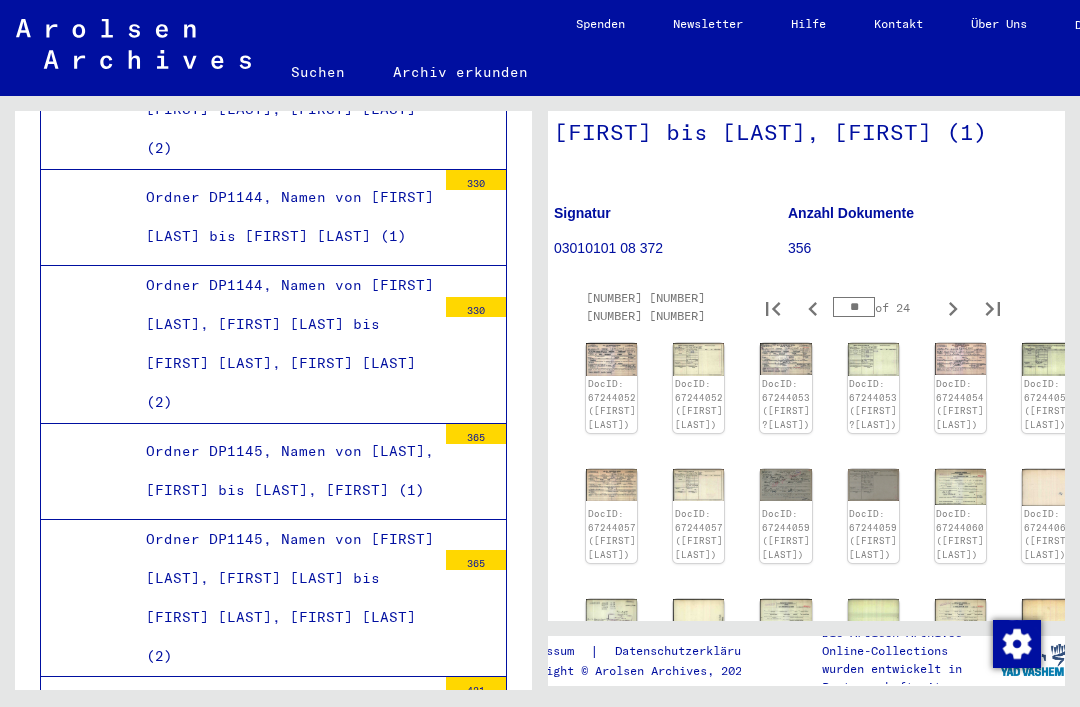 click on "Ordner DP1147, Namen von [LAST], [FIRST] bis [LAST], [FIRST] (2)" at bounding box center [283, 1013] 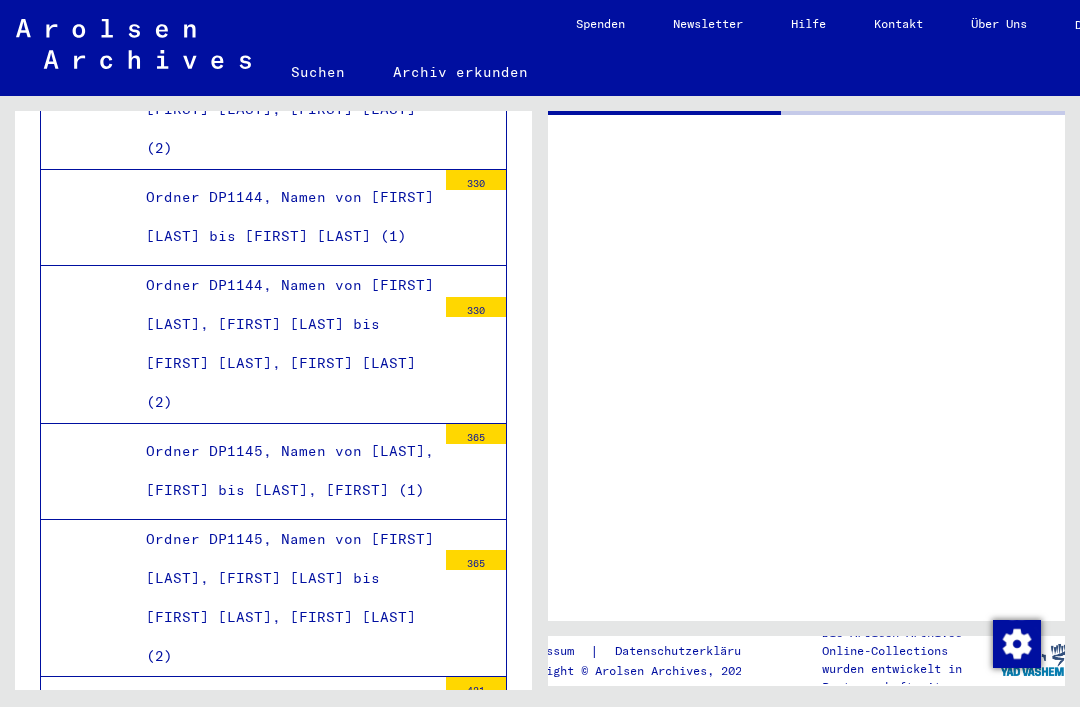 scroll, scrollTop: 0, scrollLeft: 0, axis: both 